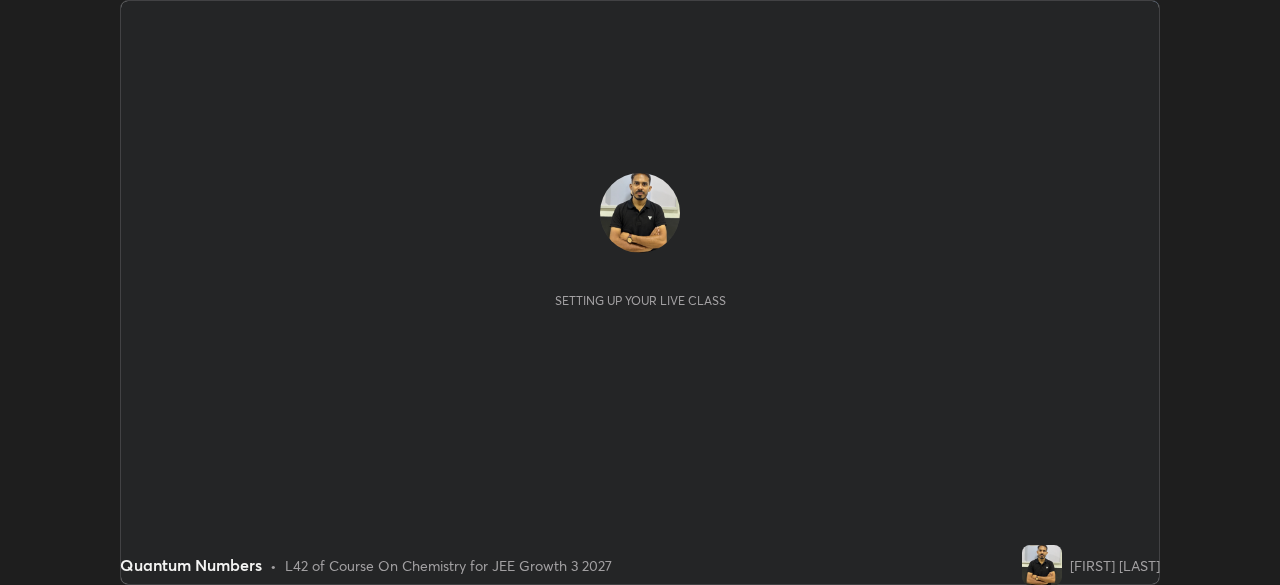scroll, scrollTop: 0, scrollLeft: 0, axis: both 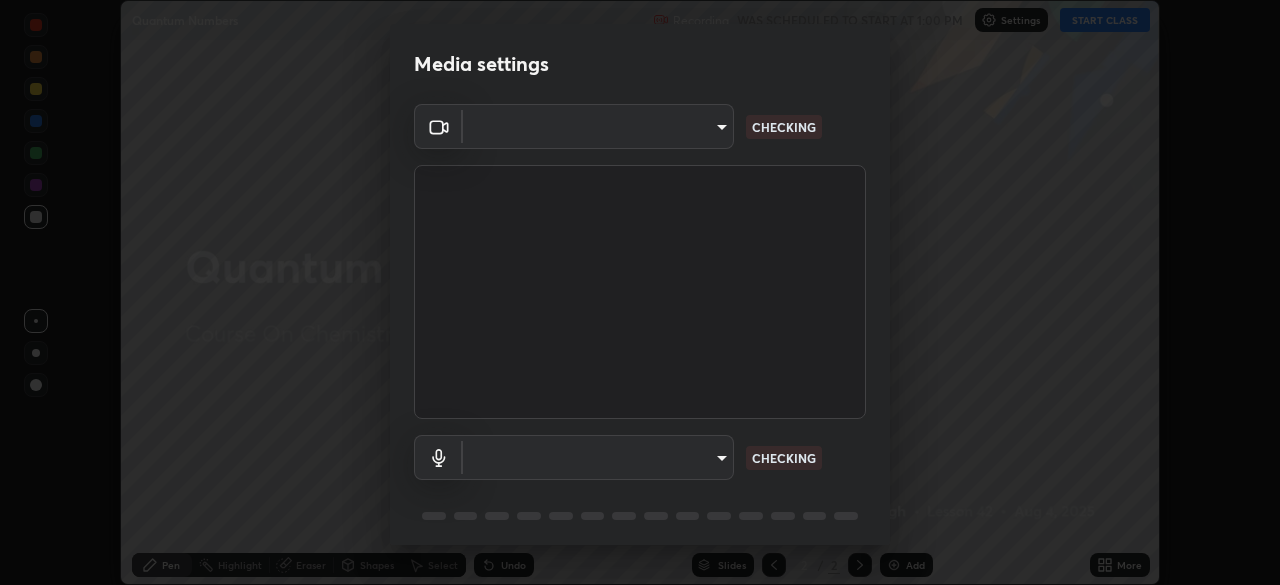 type on "4db0b441b46c867b9f8fa3c4c702c2a45477923b988fb192b35993b39004c803" 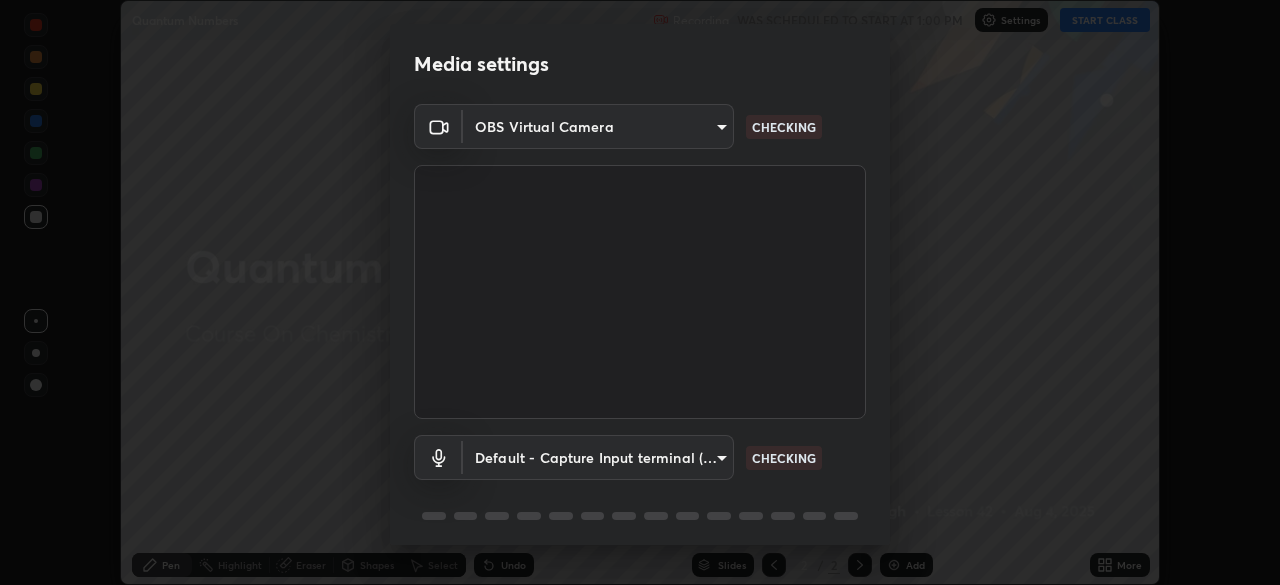 scroll, scrollTop: 71, scrollLeft: 0, axis: vertical 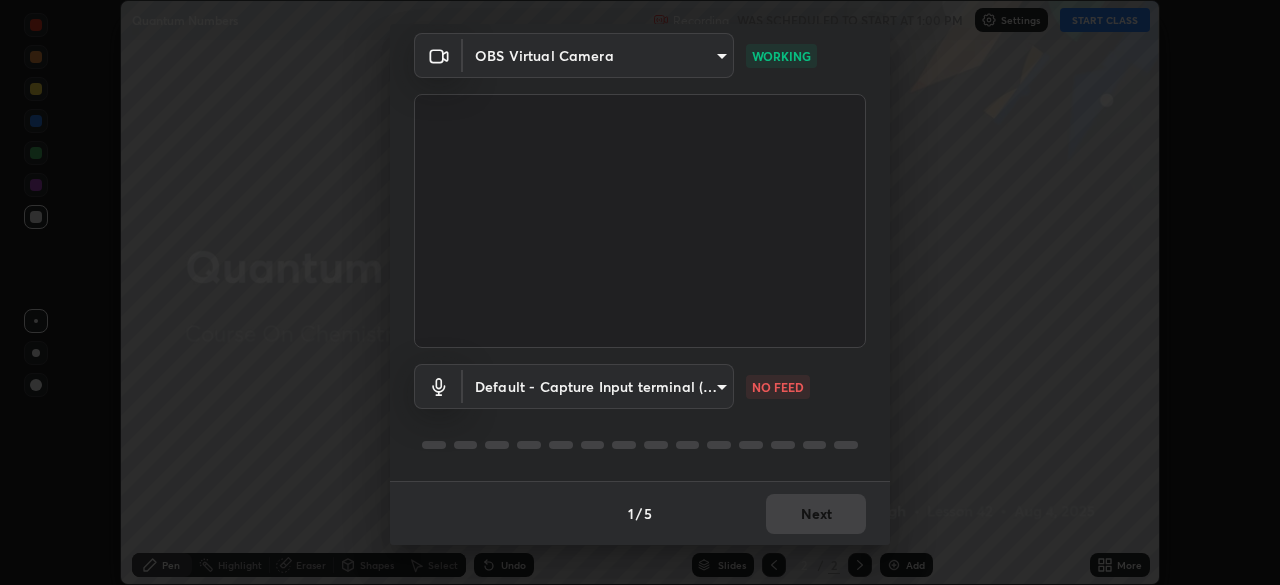 click on "Media settings OBS Virtual Camera [HASH] WORKING Default - Capture Input terminal (Digital Array MIC) default NO FEED 1 / 5 Next" at bounding box center [640, 292] 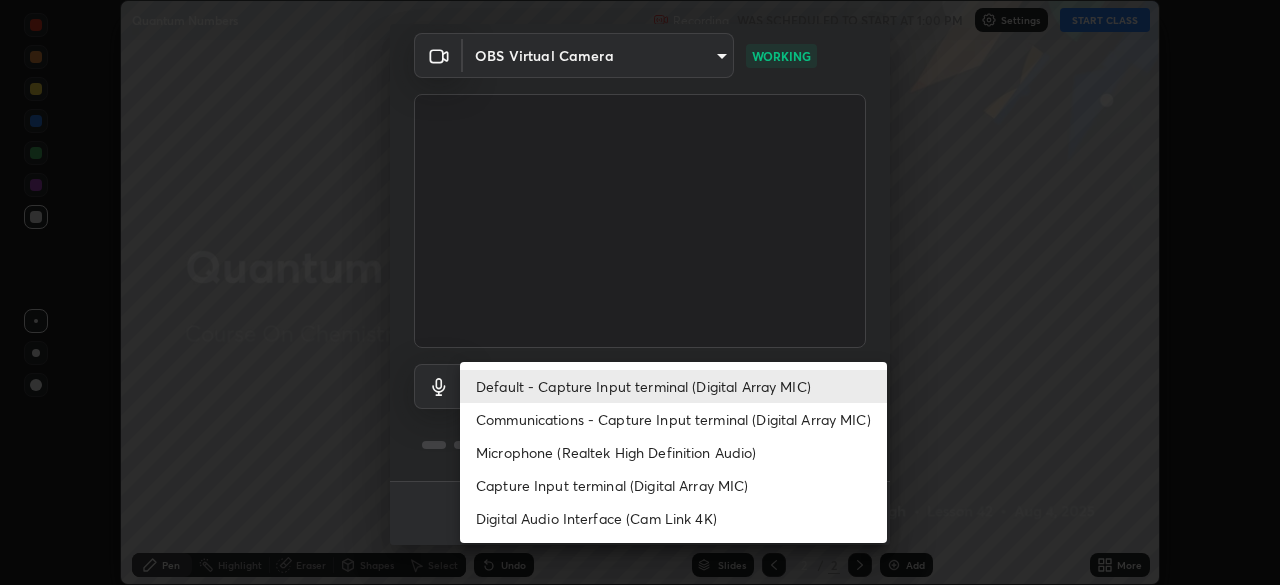 click on "Communications - Capture Input terminal (Digital Array MIC)" at bounding box center [673, 419] 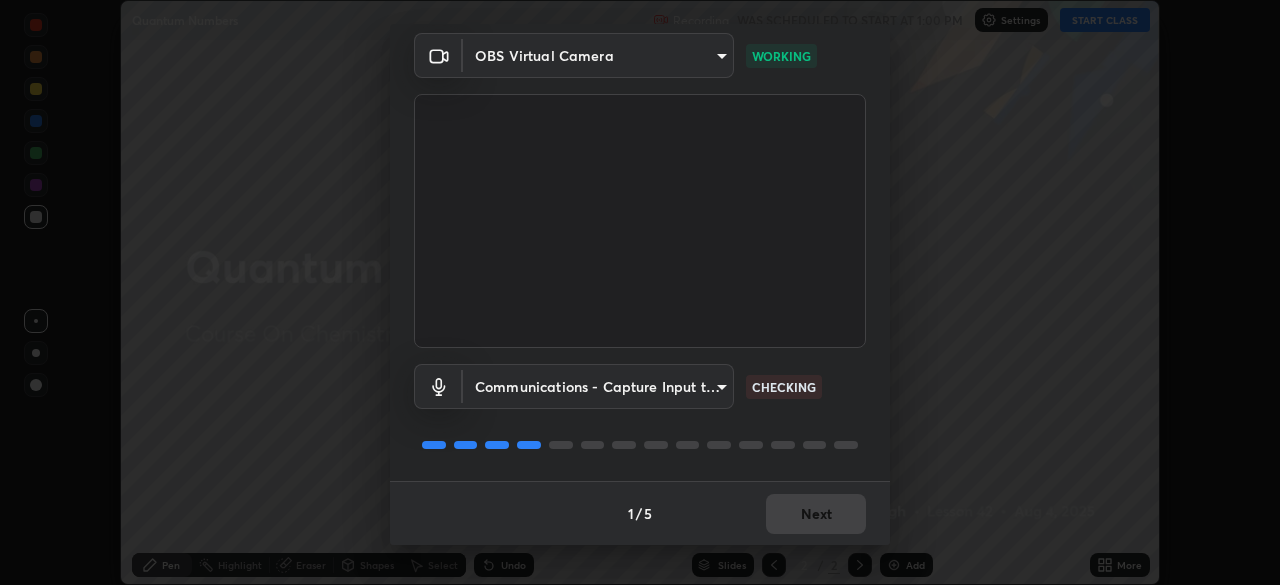 click on "Erase all Quantum Numbers Recording WAS SCHEDULED TO START AT  [TIME] Settings START CLASS Setting up your live class Quantum Numbers • L42 of Course On Chemistry for JEE Growth 3 2027 [FIRST] [LAST] Pen Highlight Eraser Shapes Select Undo Slides 2 / 2 Add More No doubts shared Encourage your learners to ask a doubt for better clarity Report an issue Reason for reporting Buffering Chat not working Audio - Video sync issue Educator video quality low ​ Attach an image Report Media settings OBS Virtual Camera [HASH] WORKING Communications - Capture Input terminal (Digital Array MIC) communications CHECKING 1 / 5 Next" at bounding box center [640, 292] 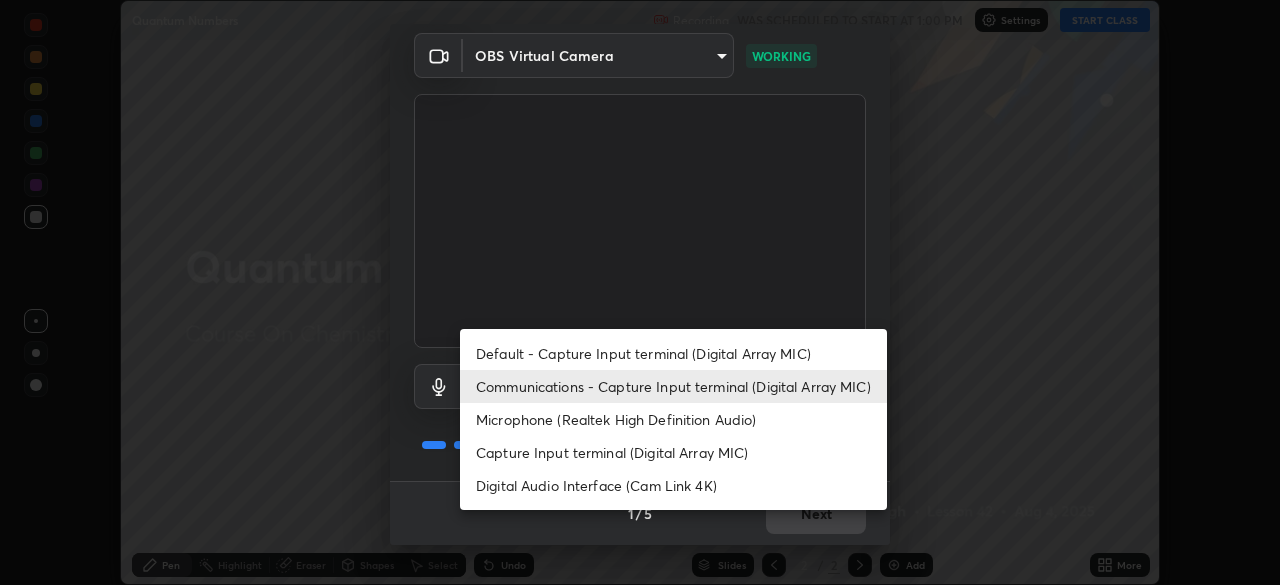 click on "Default - Capture Input terminal (Digital Array MIC)" at bounding box center [673, 353] 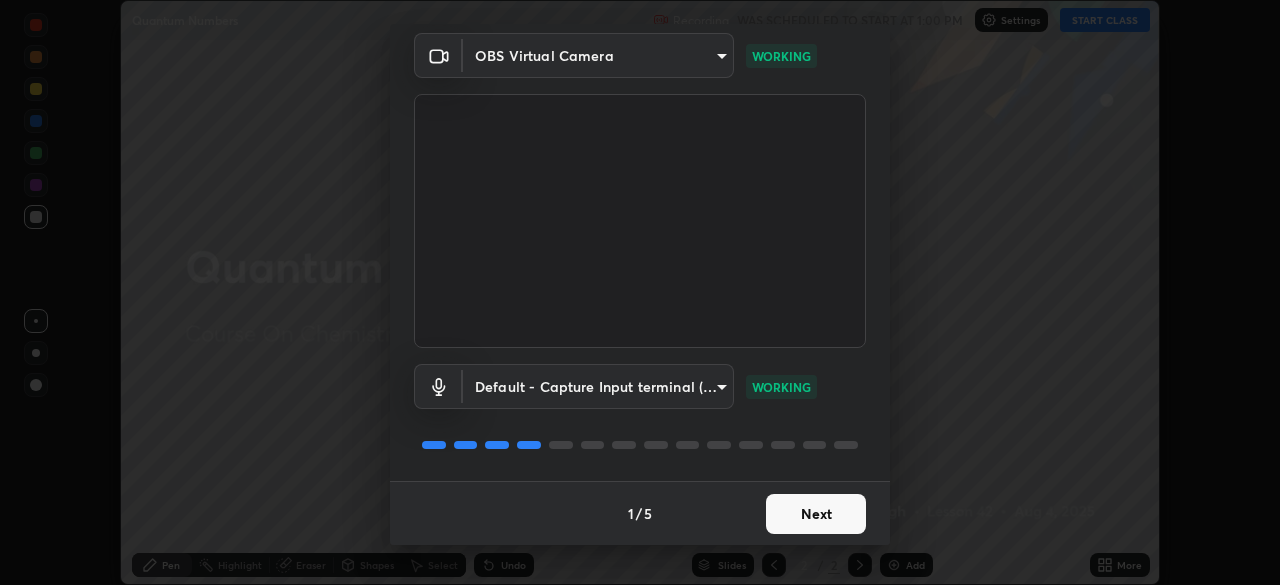 click on "Next" at bounding box center [816, 514] 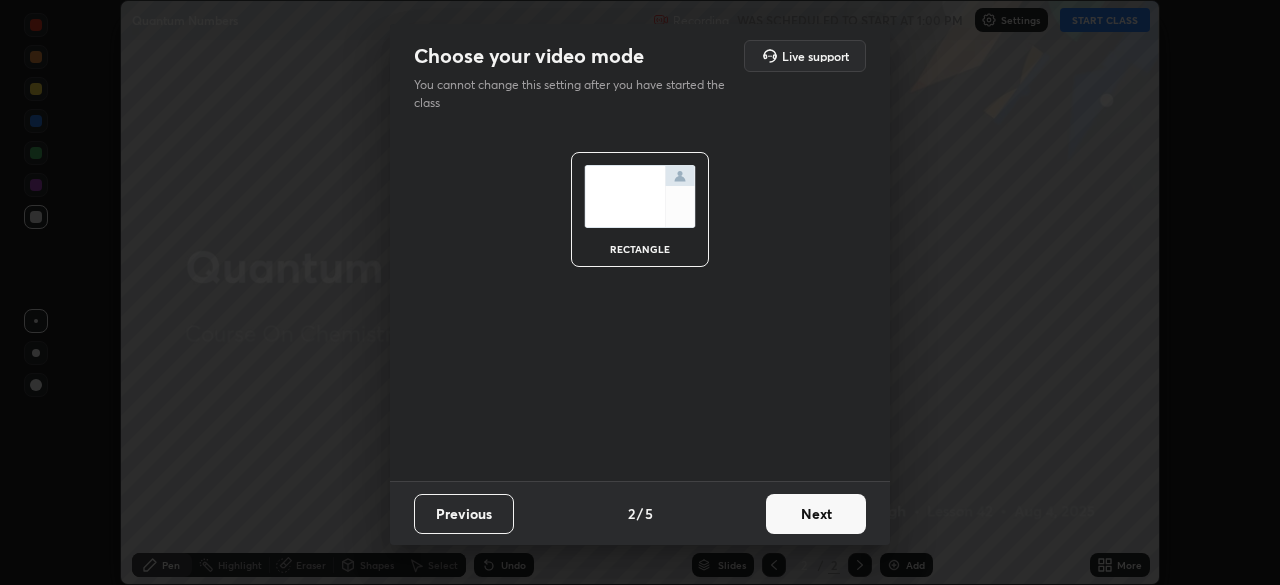scroll, scrollTop: 0, scrollLeft: 0, axis: both 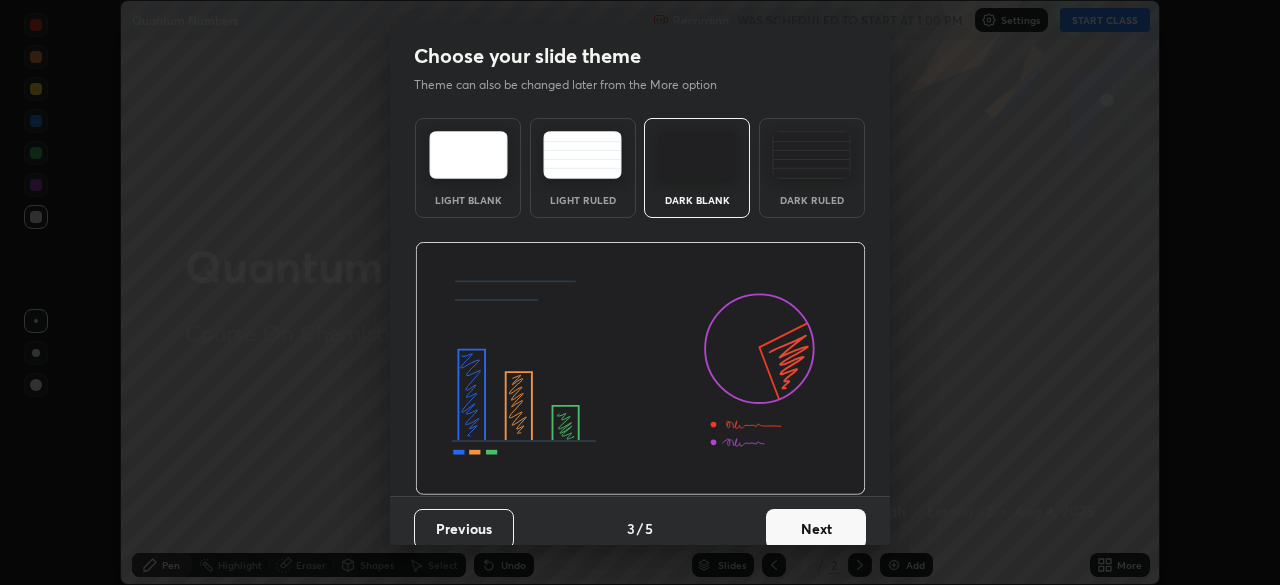 click on "Next" at bounding box center [816, 529] 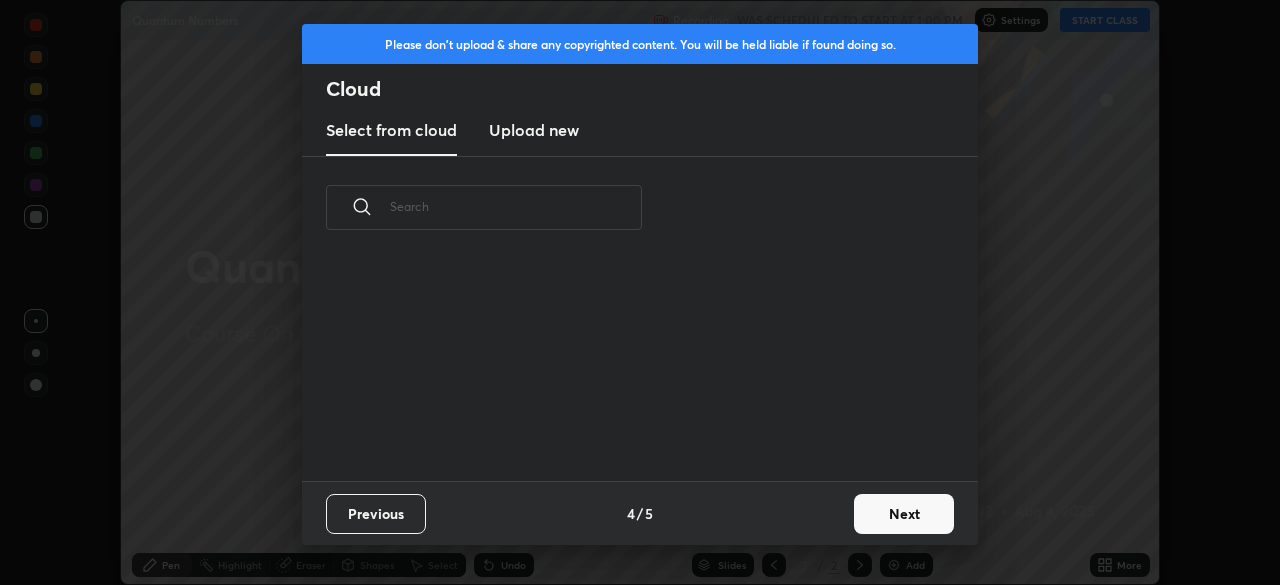 click on "Next" at bounding box center (904, 514) 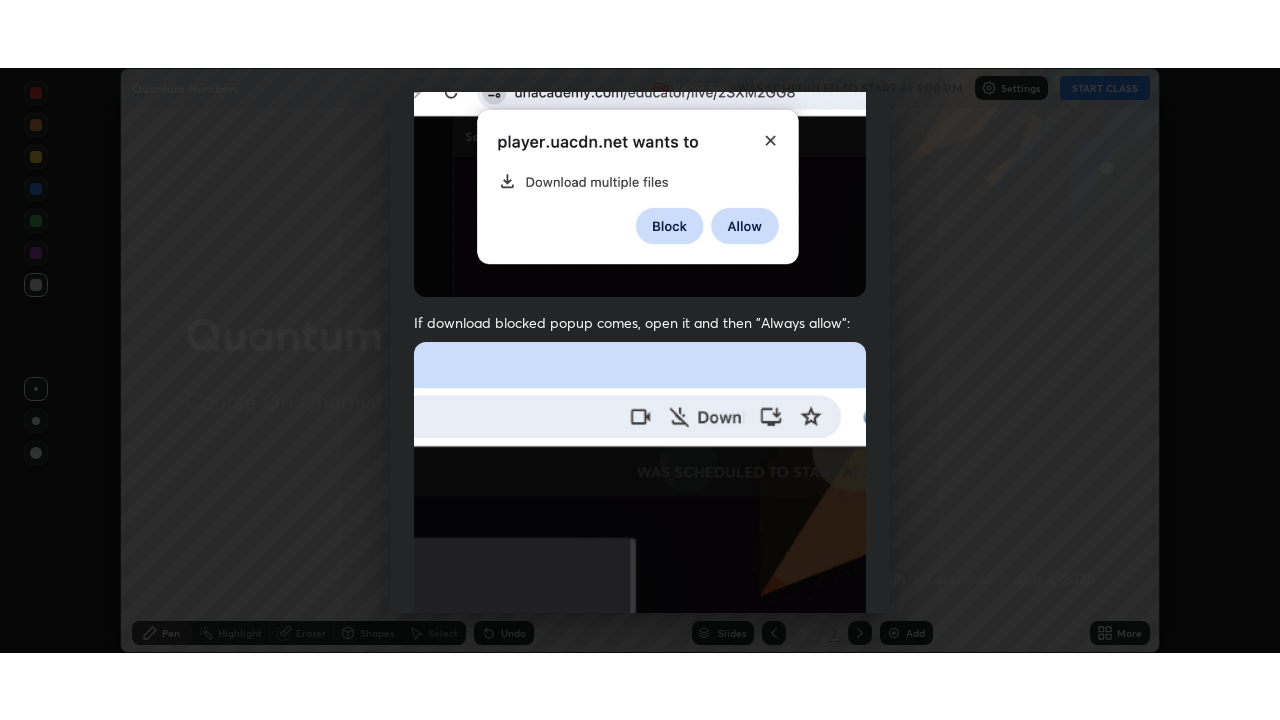 scroll, scrollTop: 479, scrollLeft: 0, axis: vertical 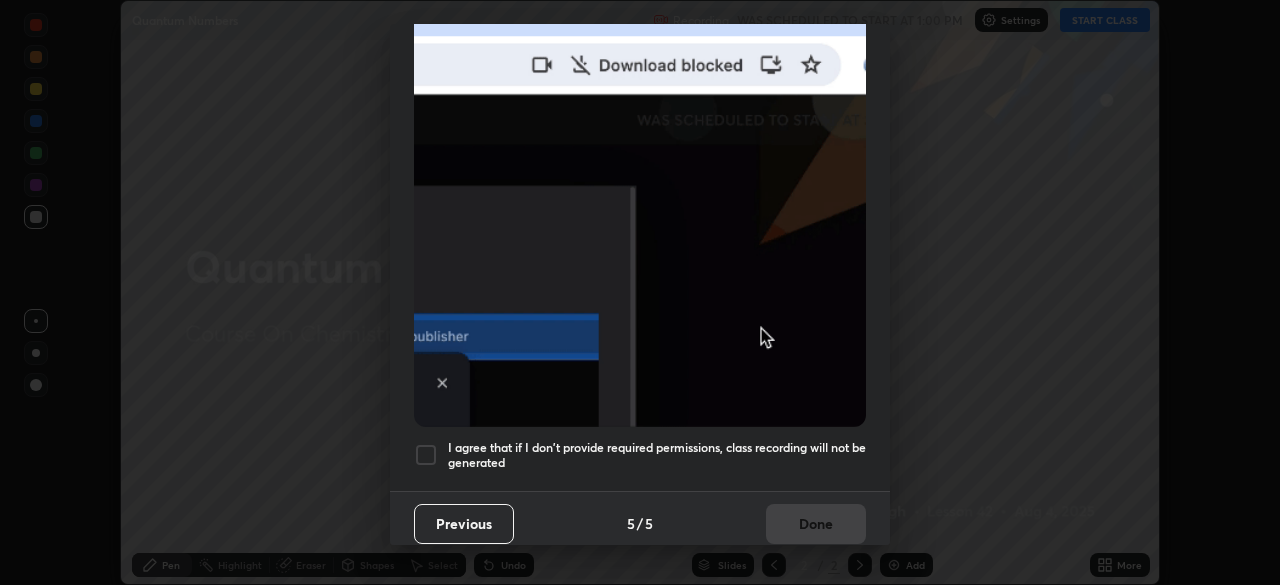 click at bounding box center (426, 455) 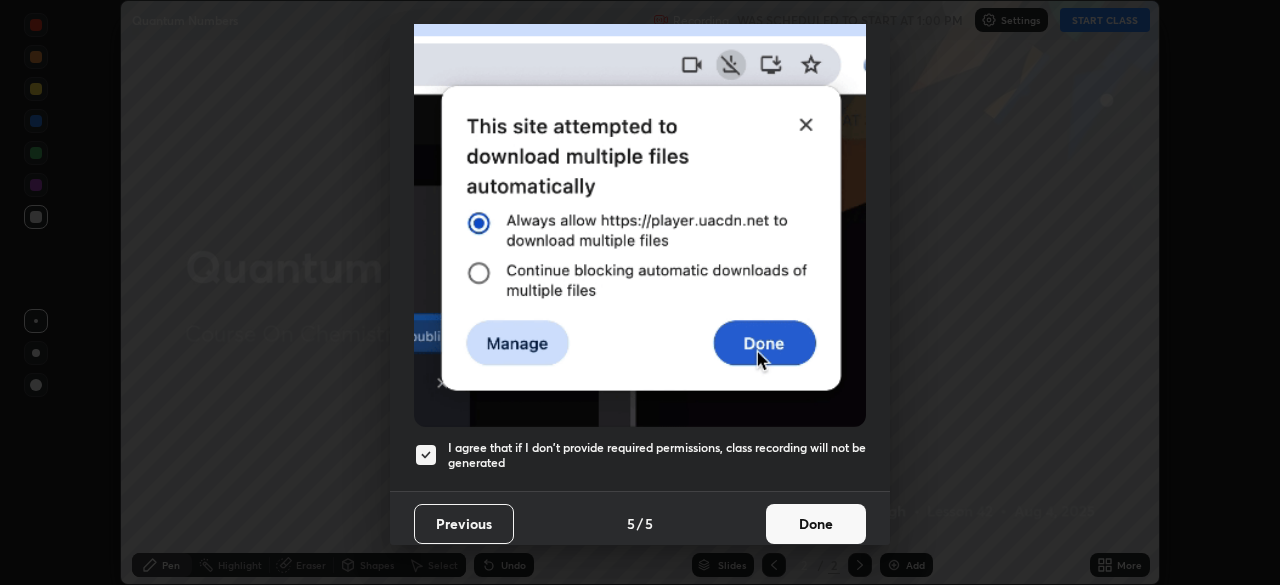click on "Done" at bounding box center (816, 524) 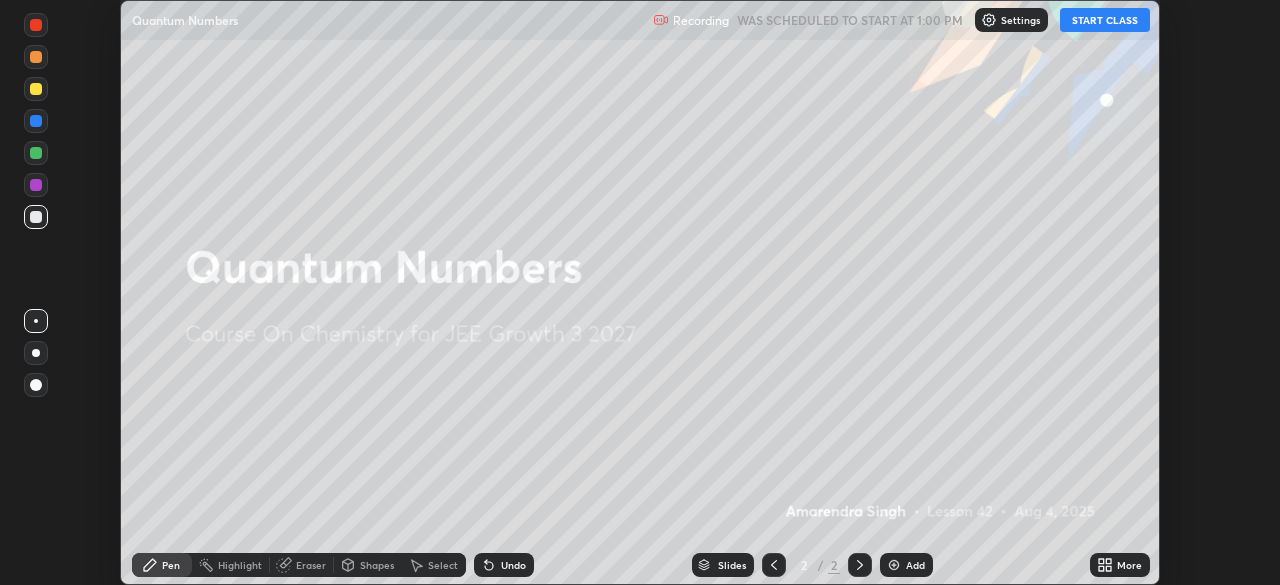 click 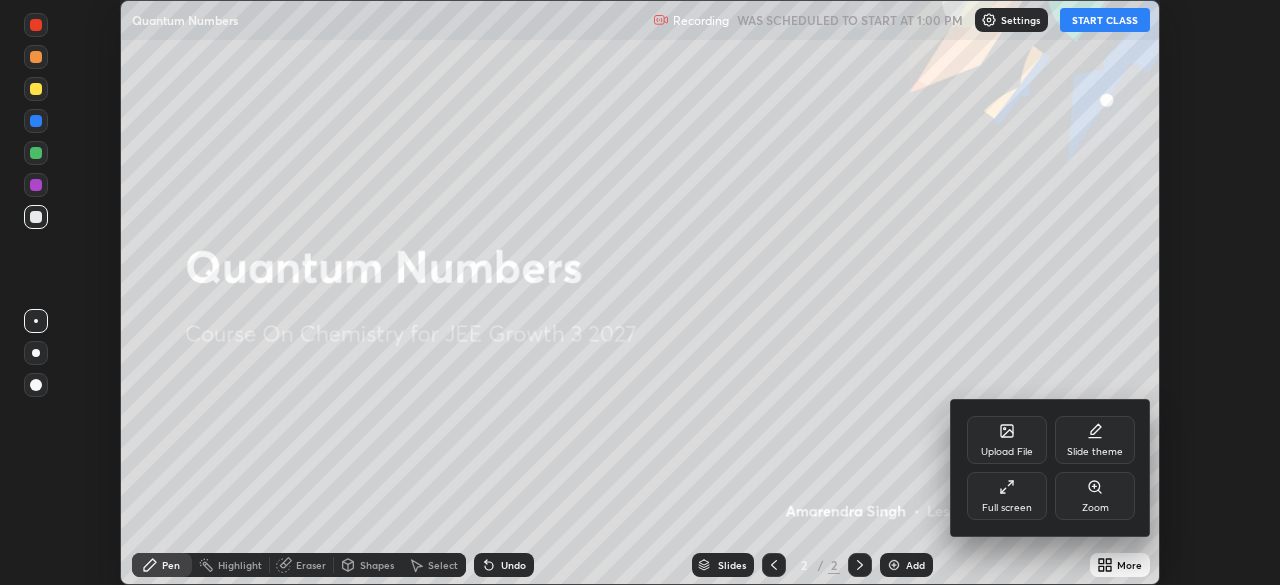 click on "Full screen" at bounding box center [1007, 496] 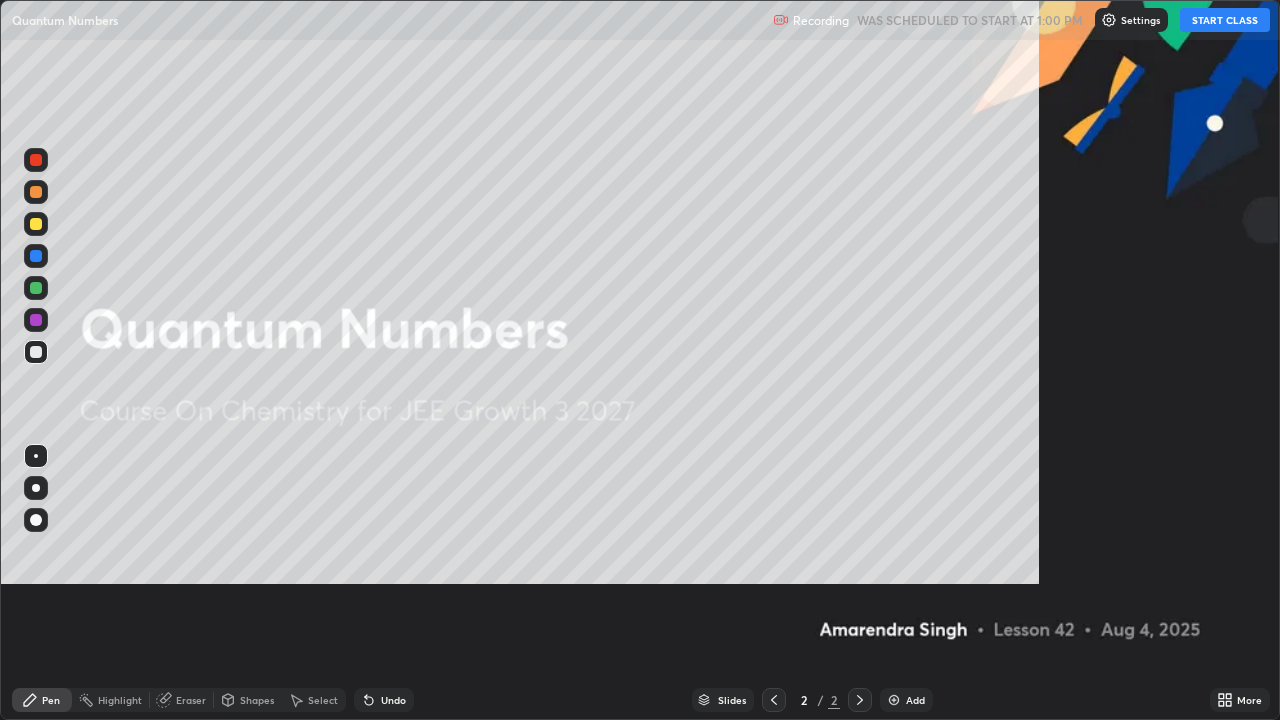 scroll, scrollTop: 99280, scrollLeft: 98720, axis: both 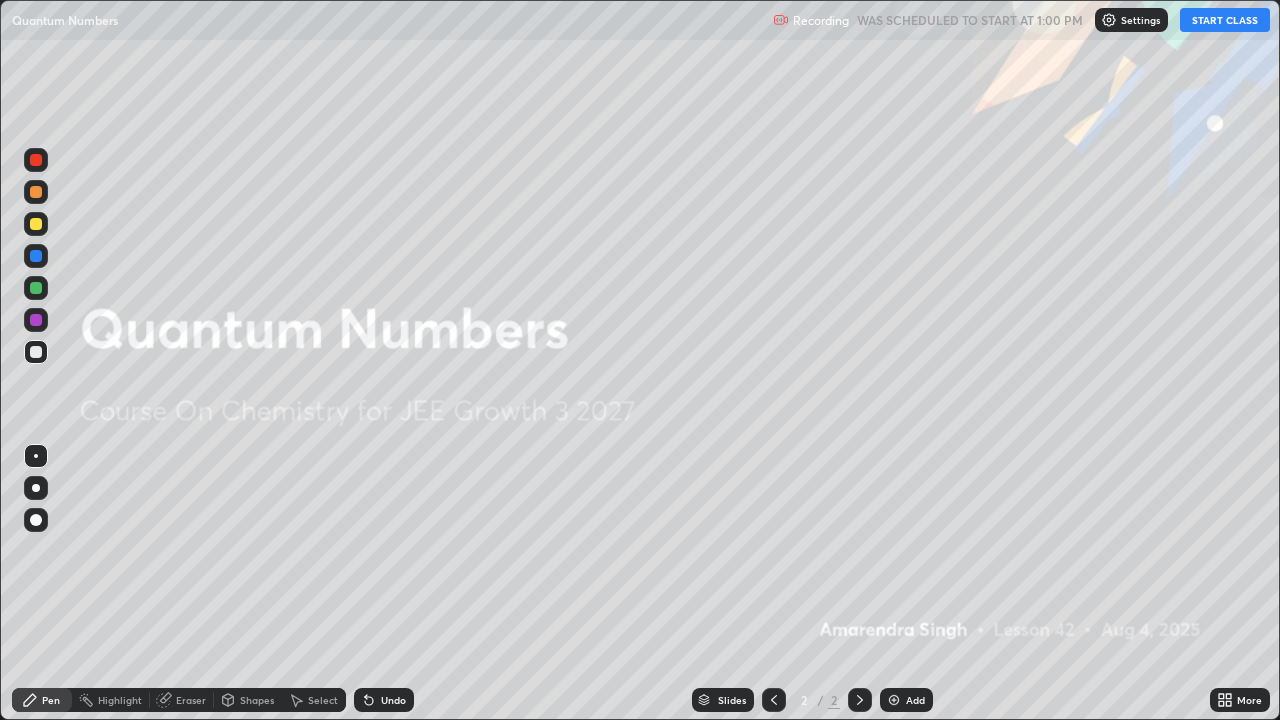 click on "START CLASS" at bounding box center [1225, 20] 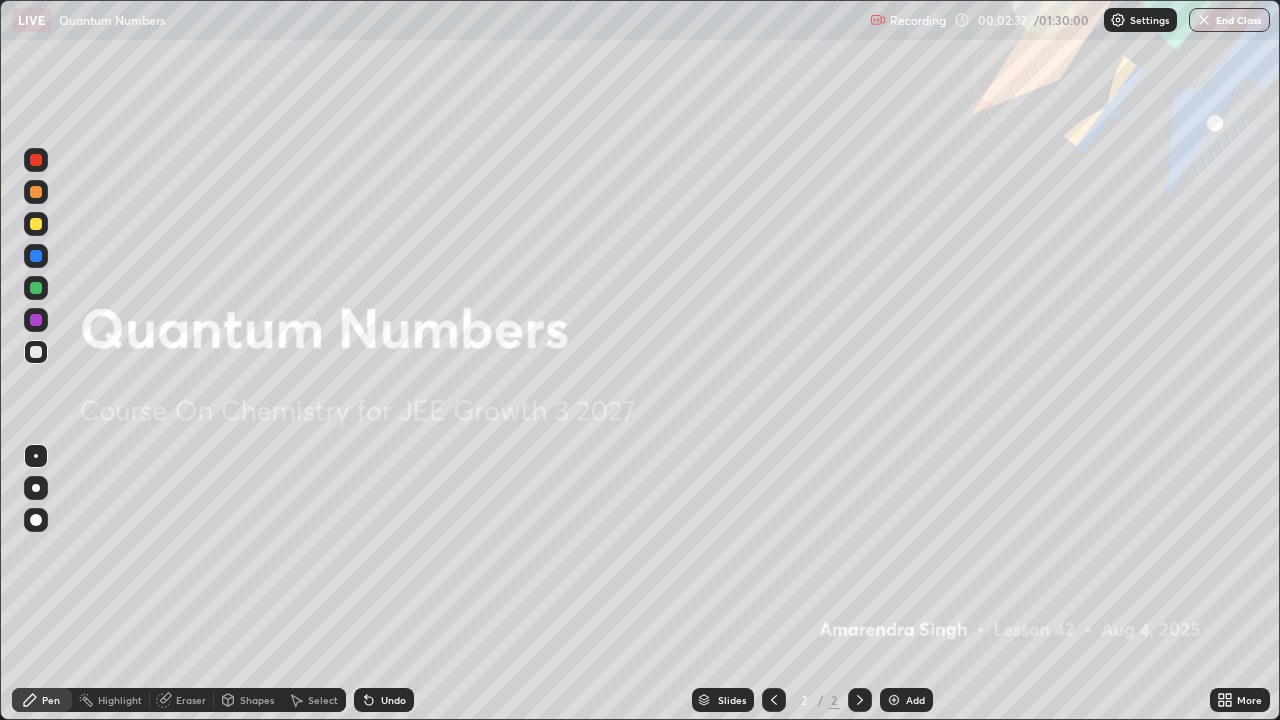 click at bounding box center (894, 700) 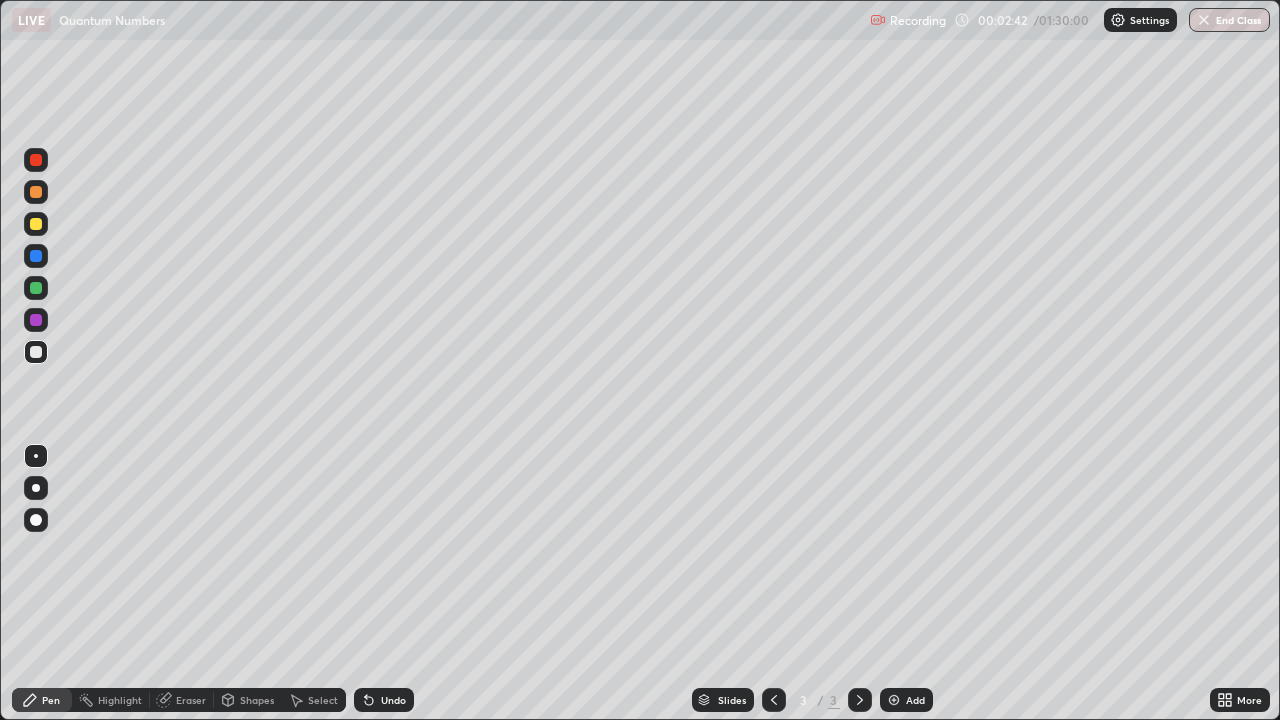 click at bounding box center (36, 160) 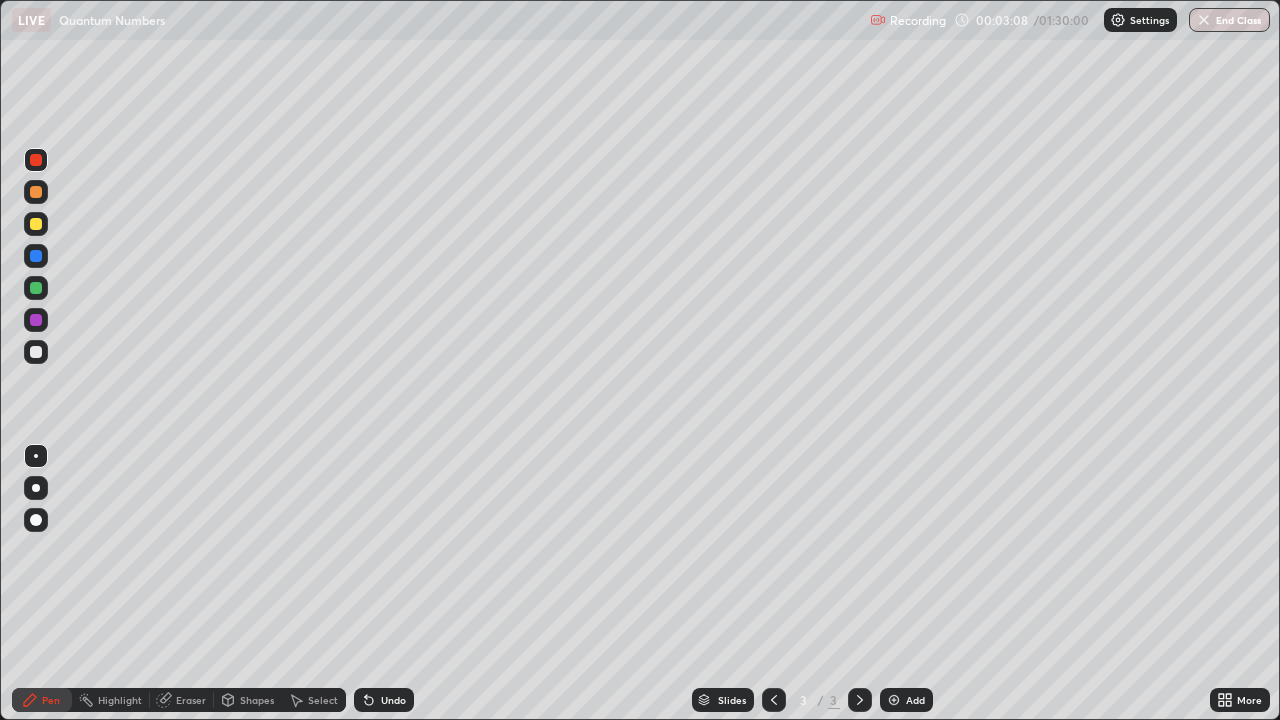 click at bounding box center (36, 160) 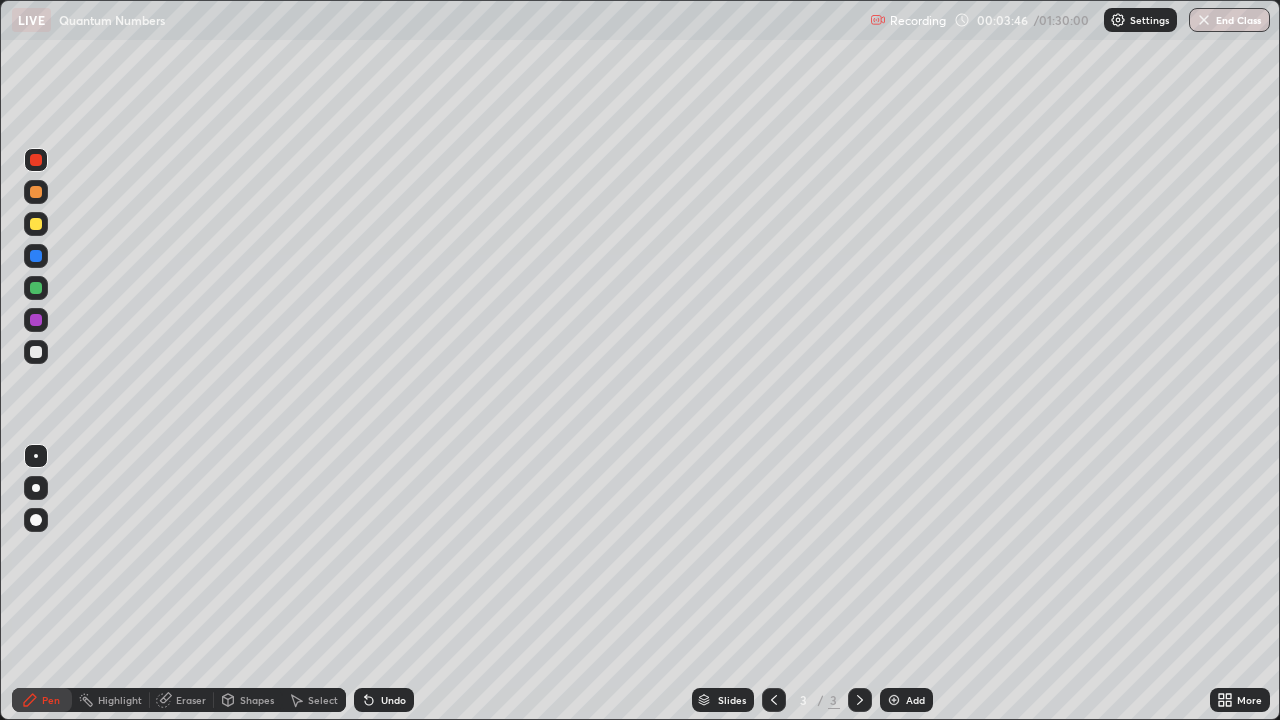 click at bounding box center (36, 320) 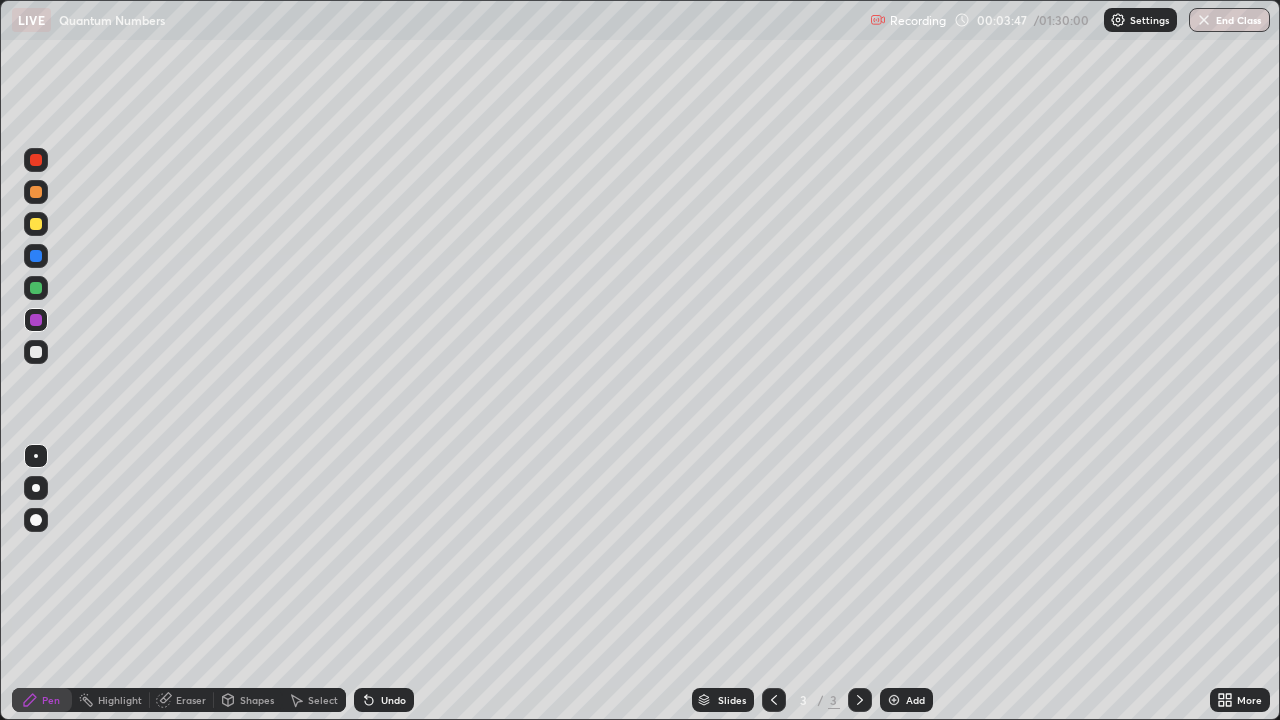 click at bounding box center (36, 224) 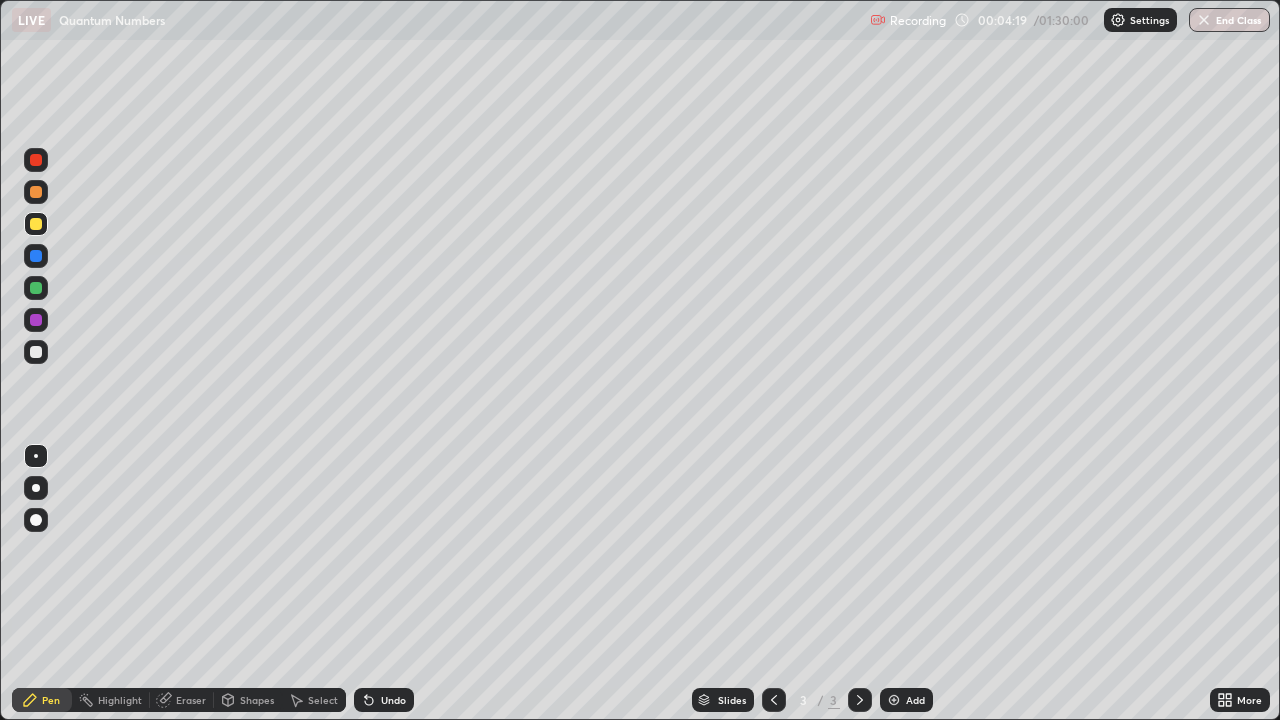 click at bounding box center (36, 288) 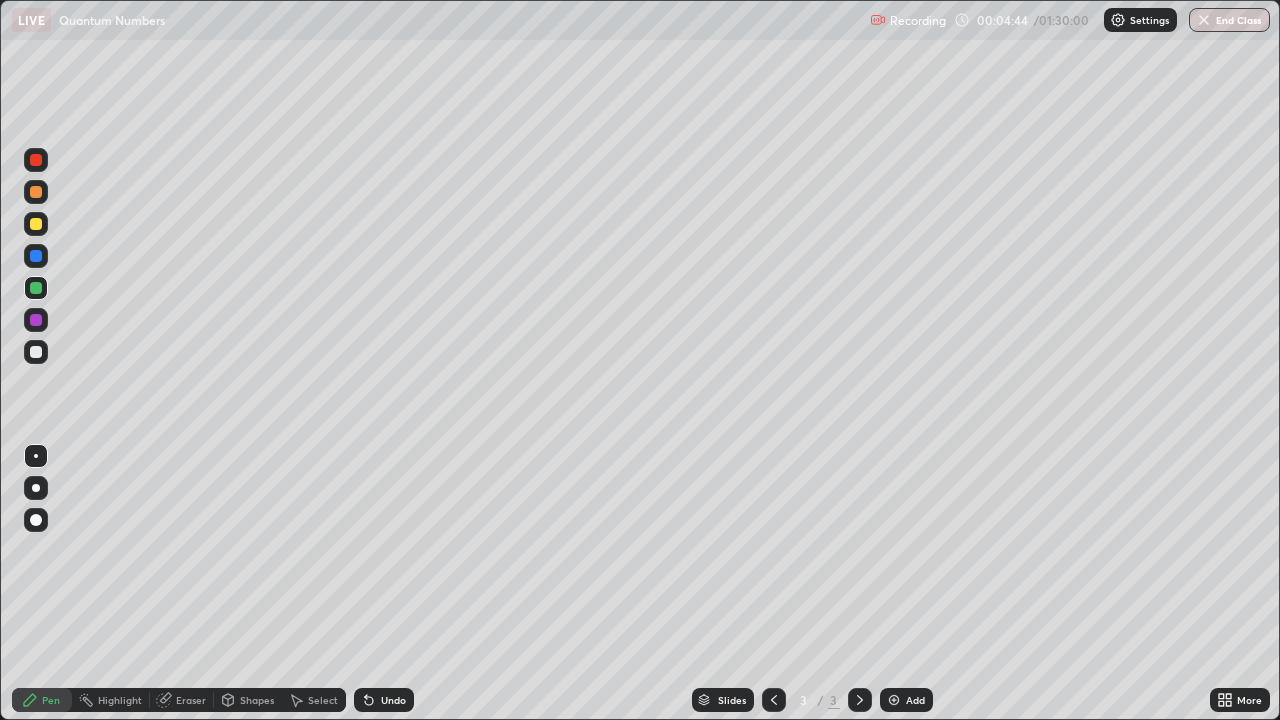 click at bounding box center (36, 352) 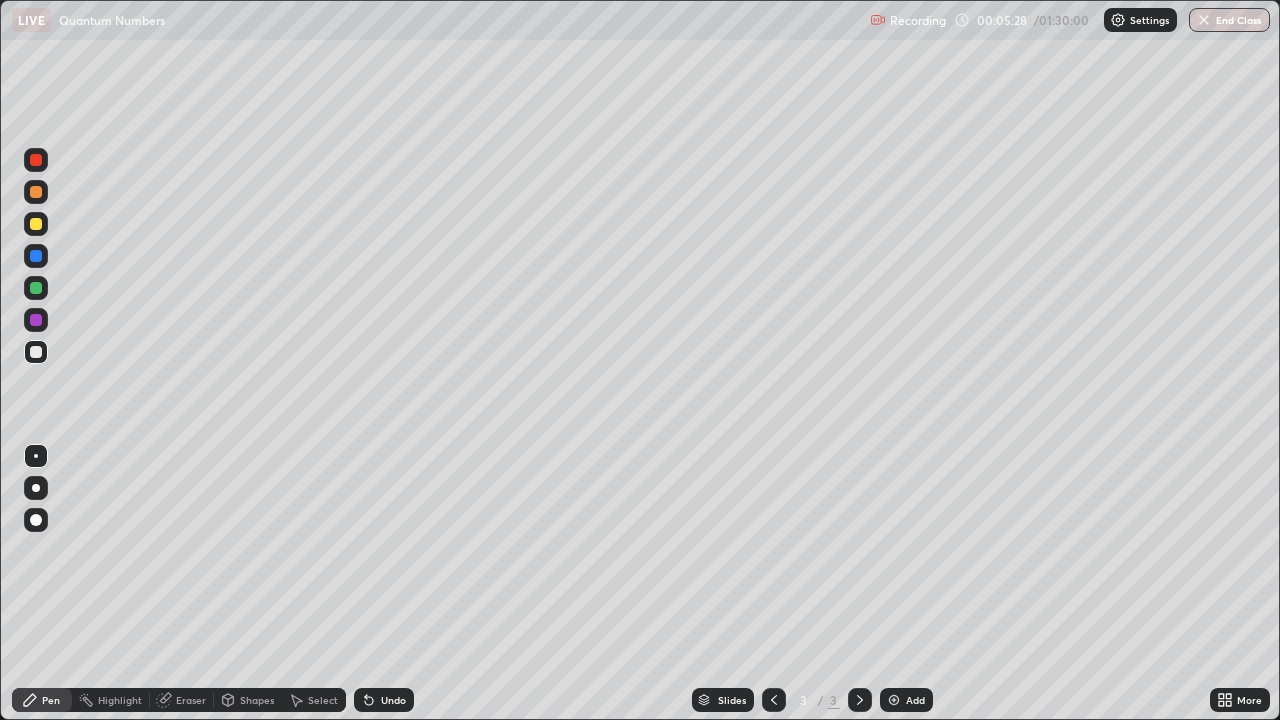 click at bounding box center (36, 352) 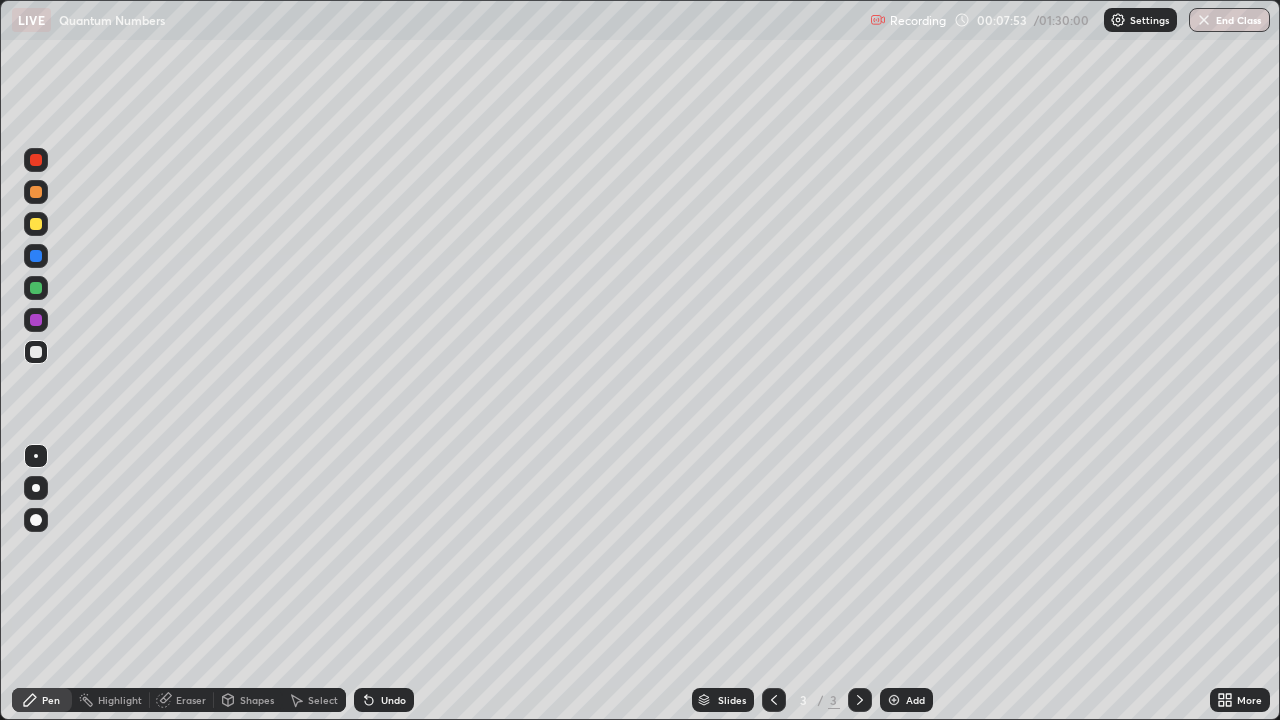 click on "Eraser" at bounding box center (191, 700) 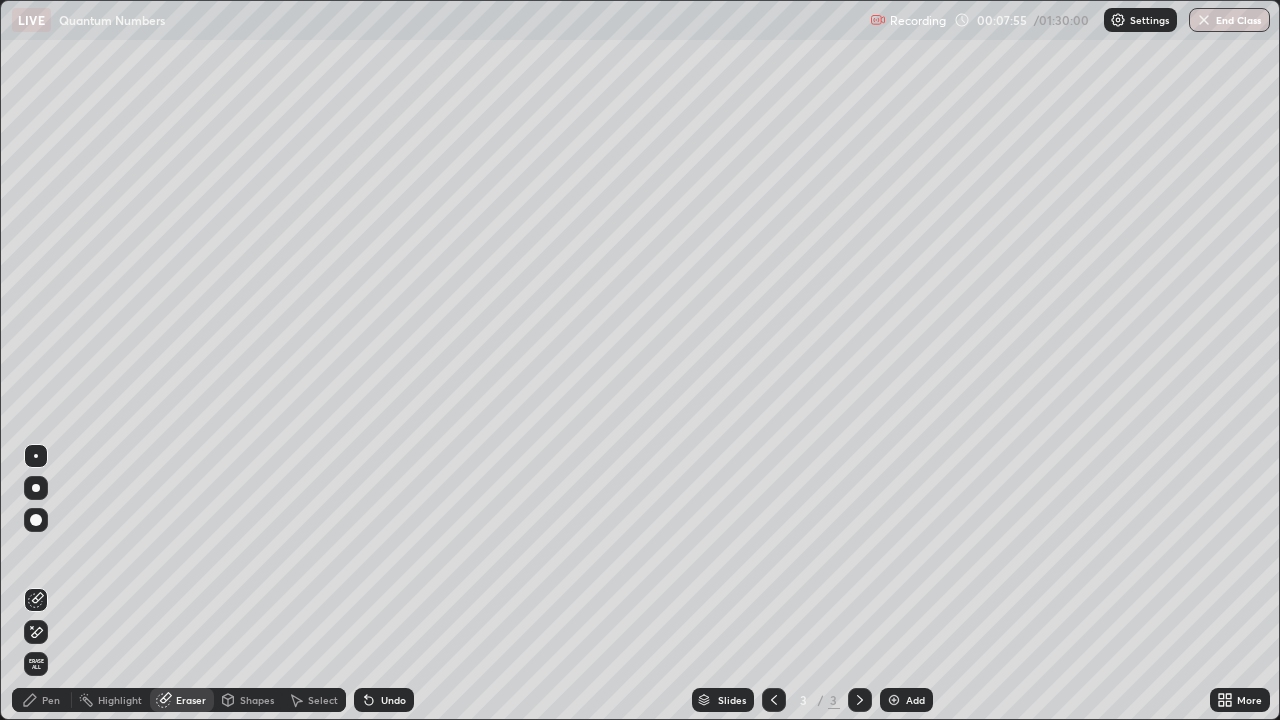 click on "Pen" at bounding box center [51, 700] 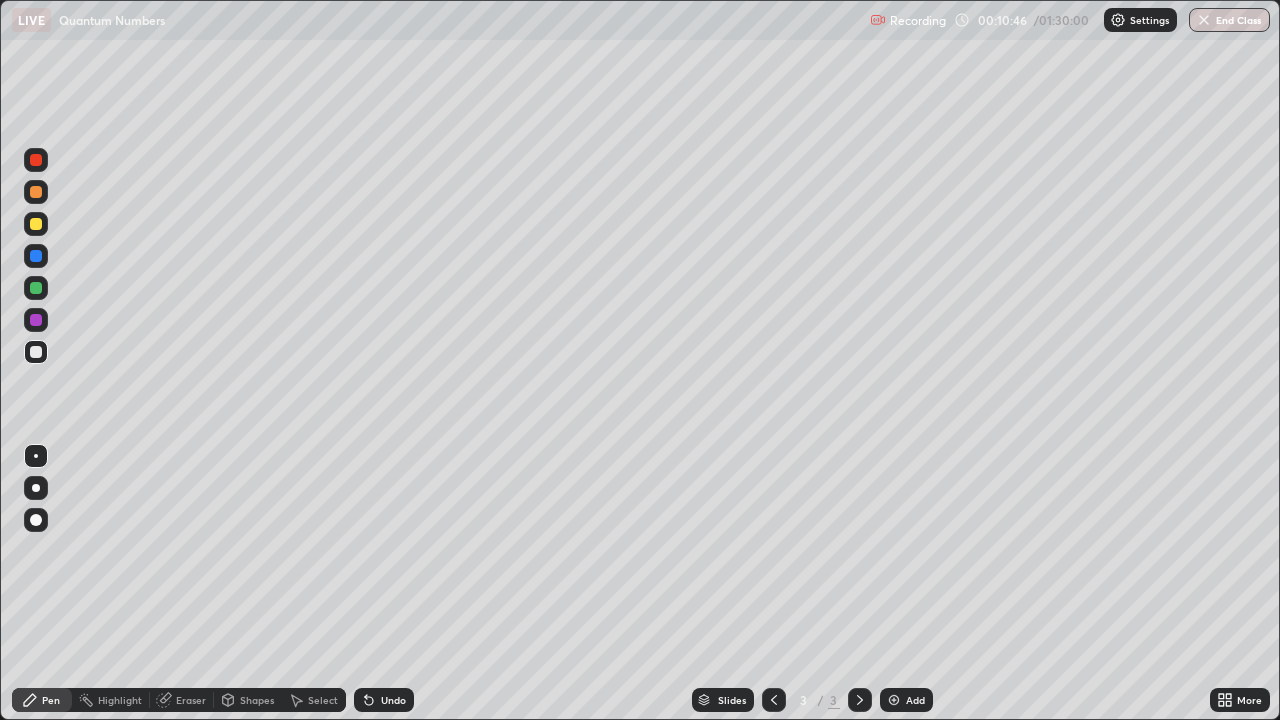 click at bounding box center (894, 700) 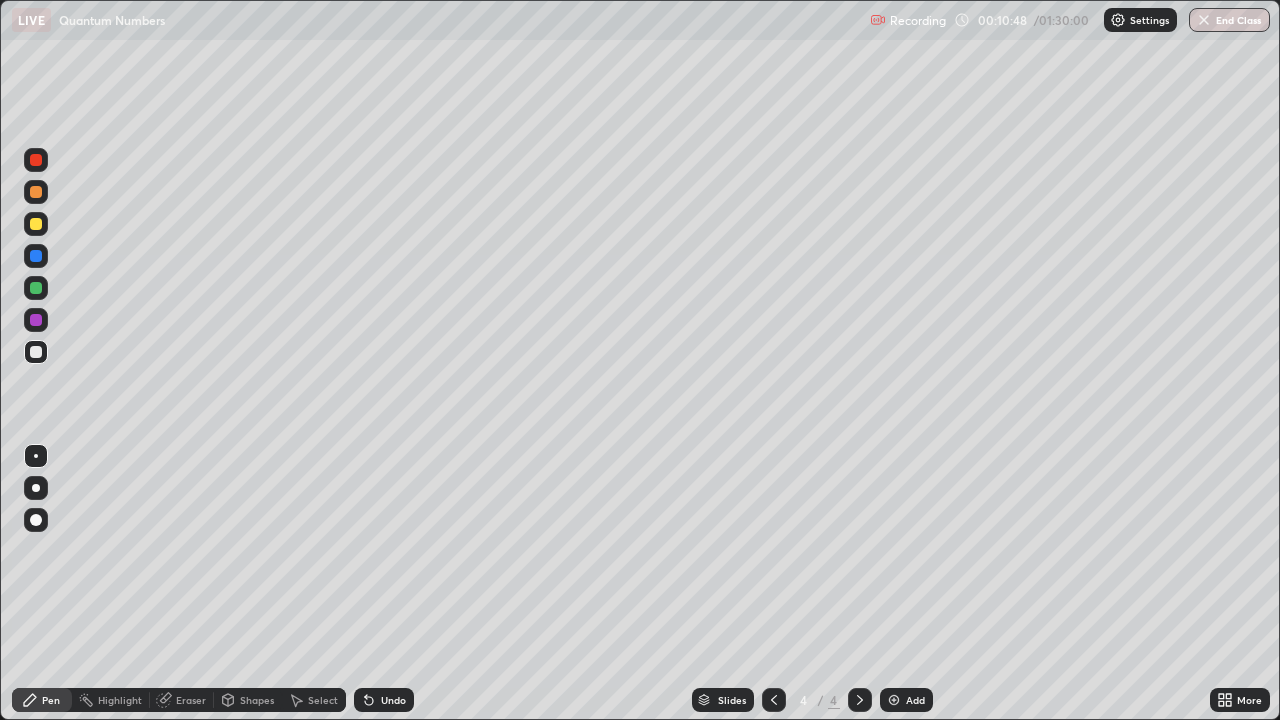 click at bounding box center (36, 160) 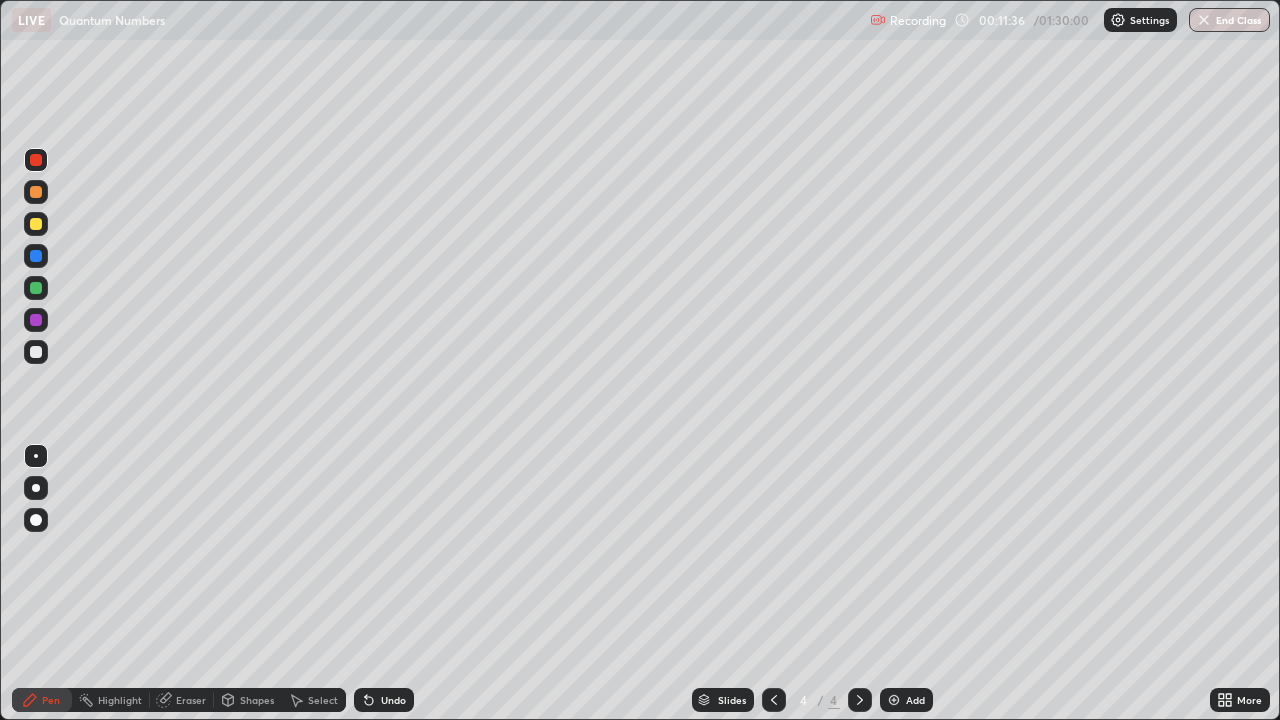 click at bounding box center (36, 224) 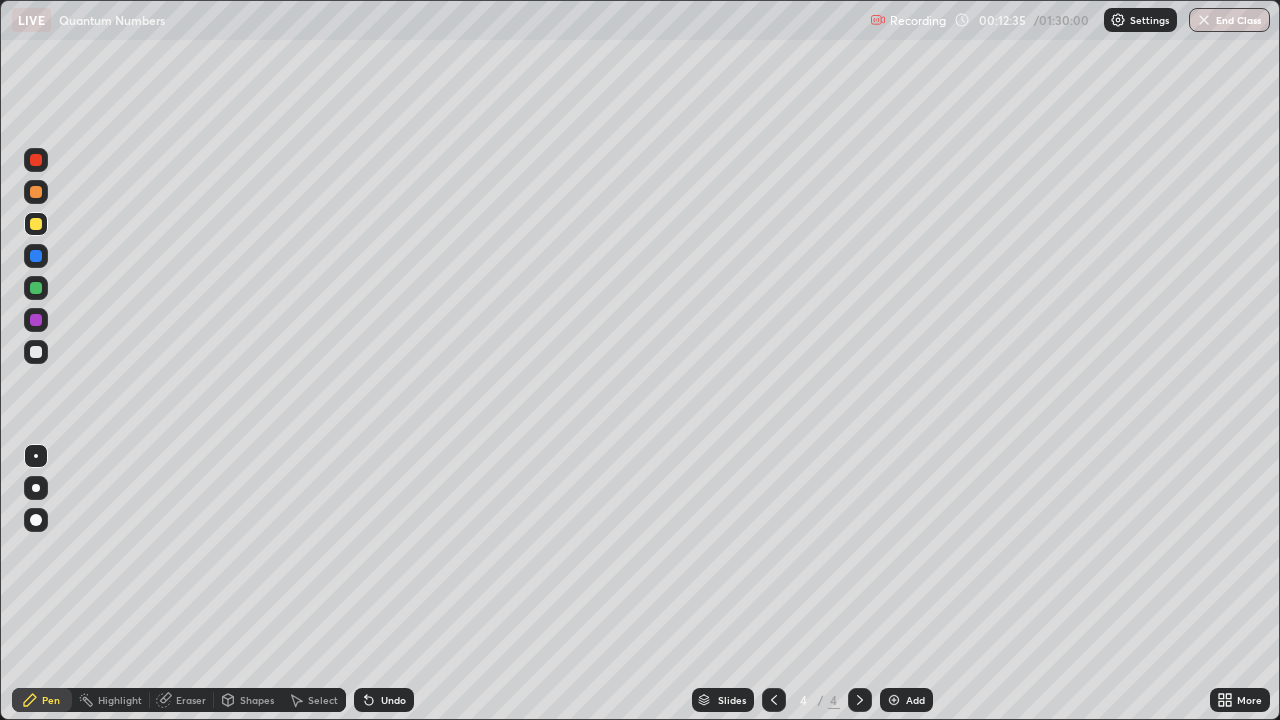 click at bounding box center [36, 320] 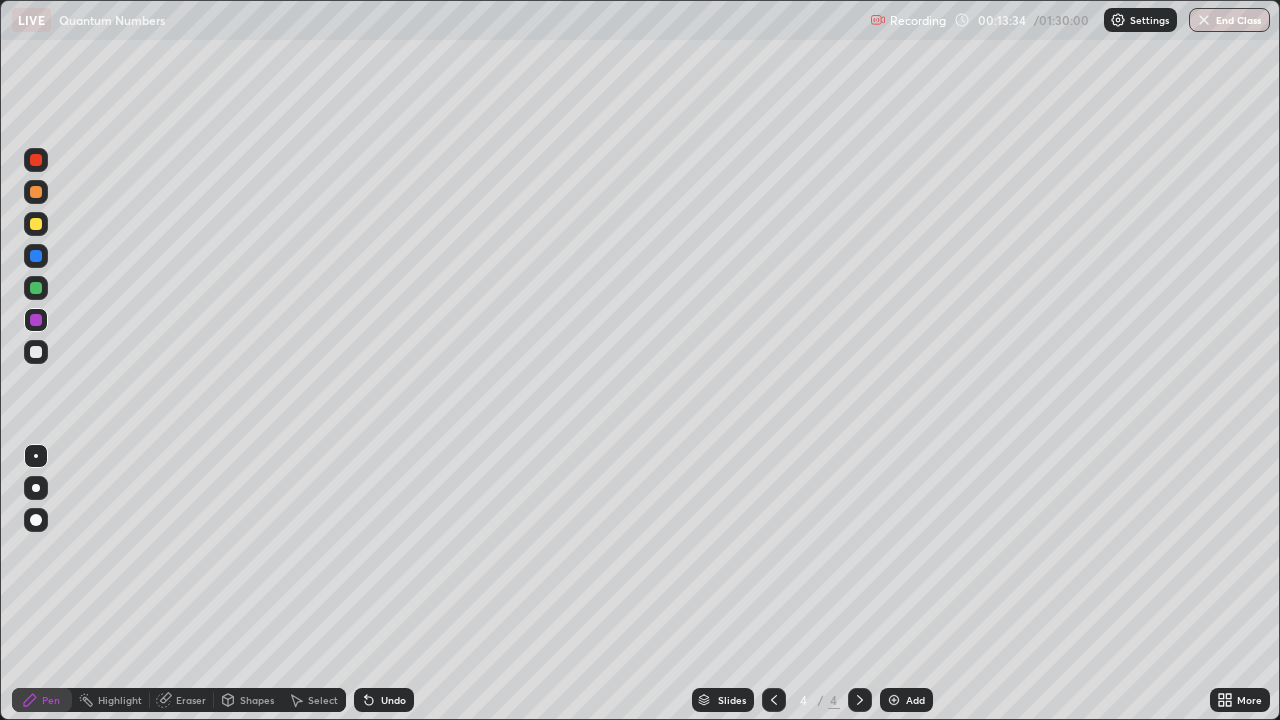 click at bounding box center (36, 352) 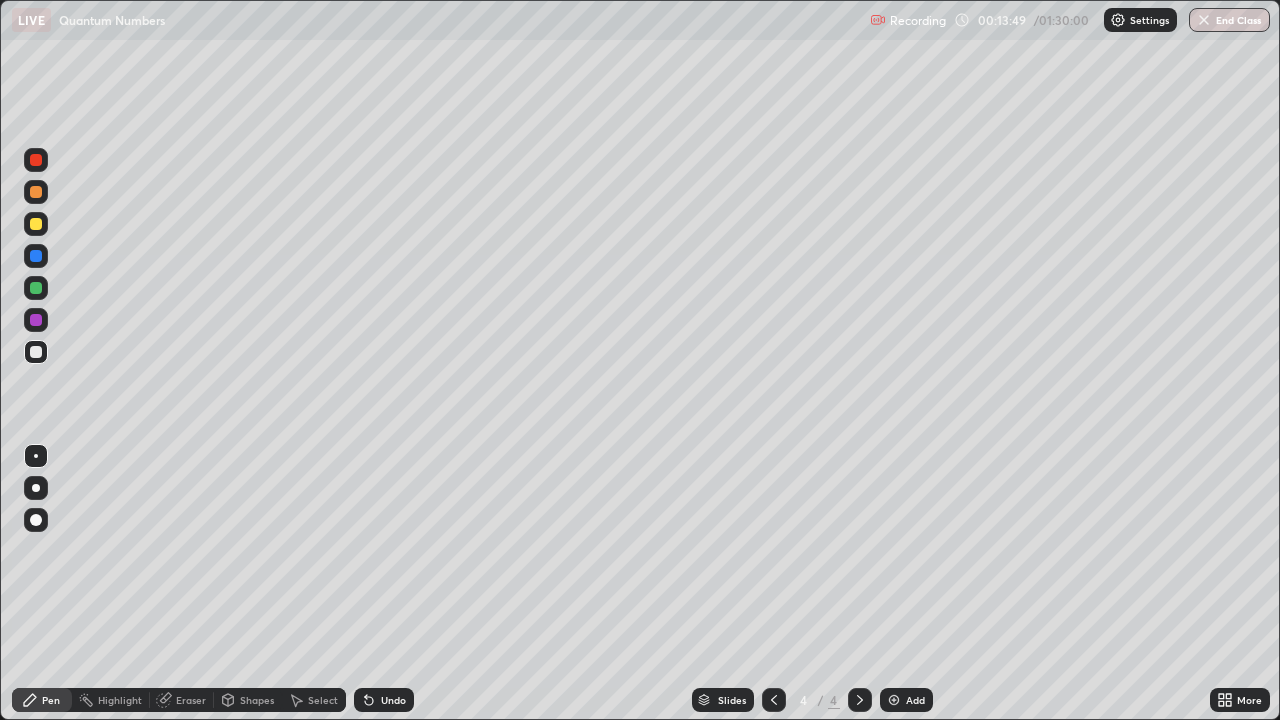 click at bounding box center (36, 224) 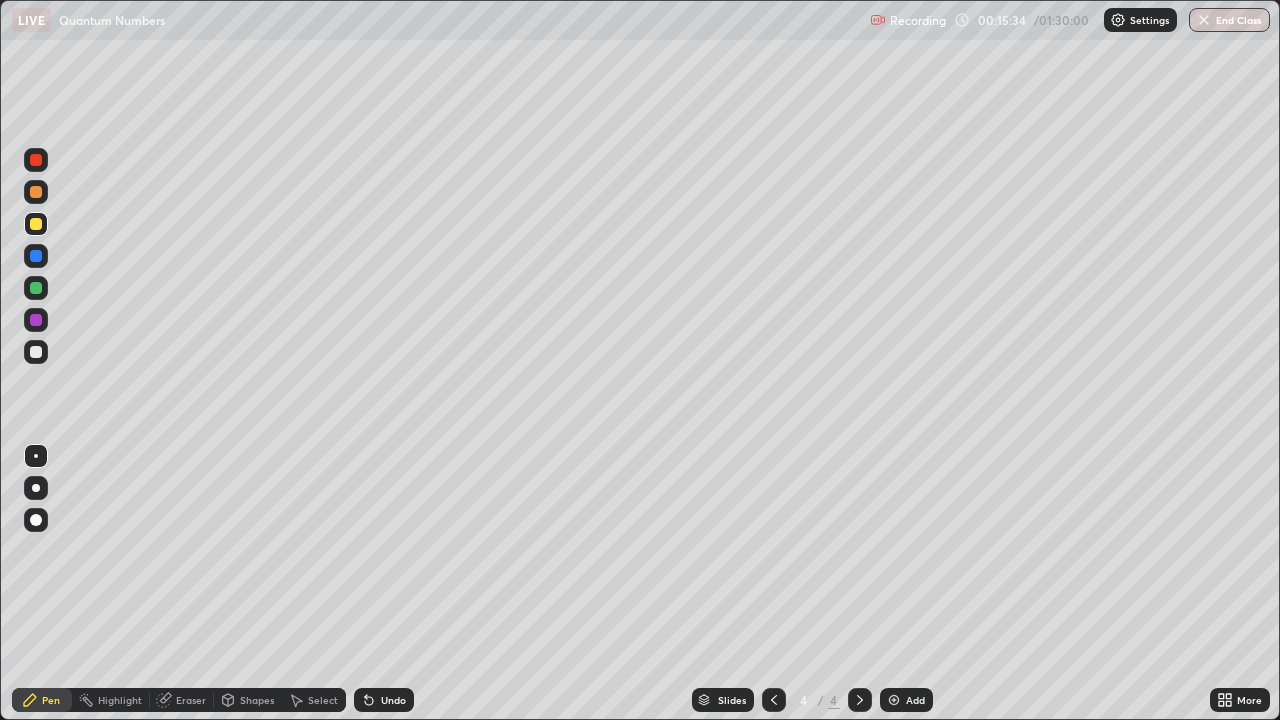click on "Add" at bounding box center [906, 700] 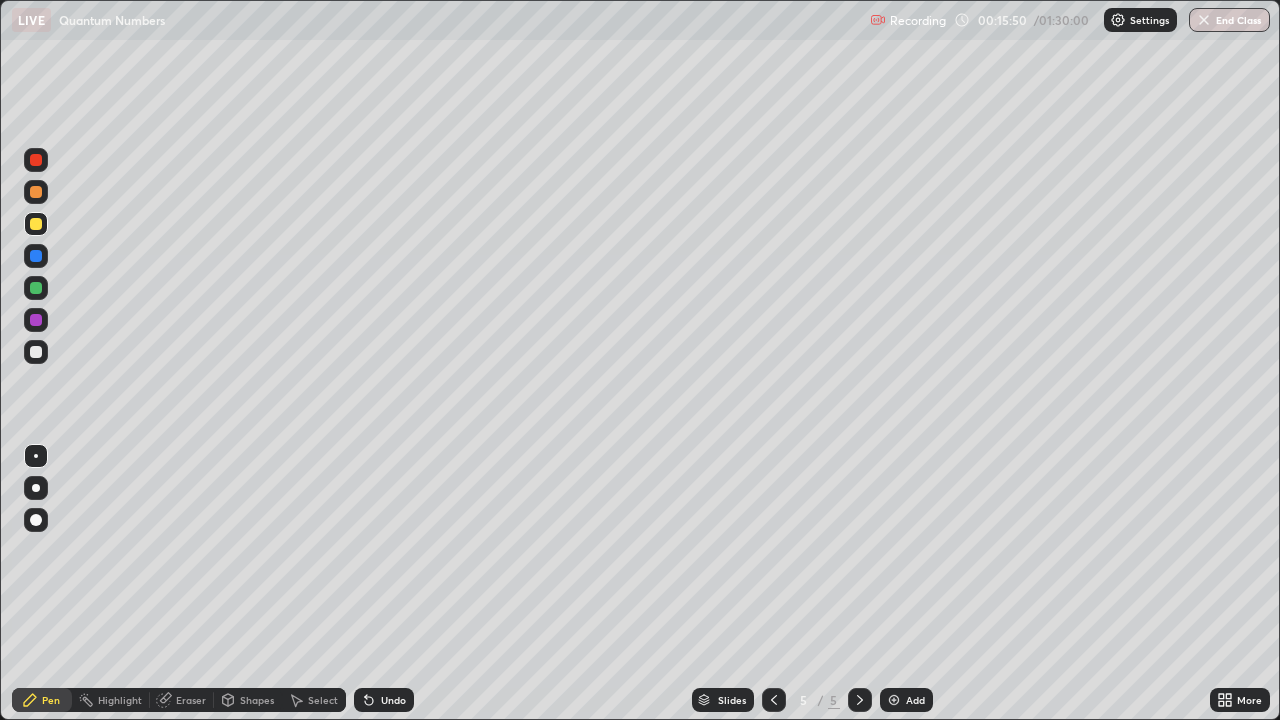 click at bounding box center [36, 256] 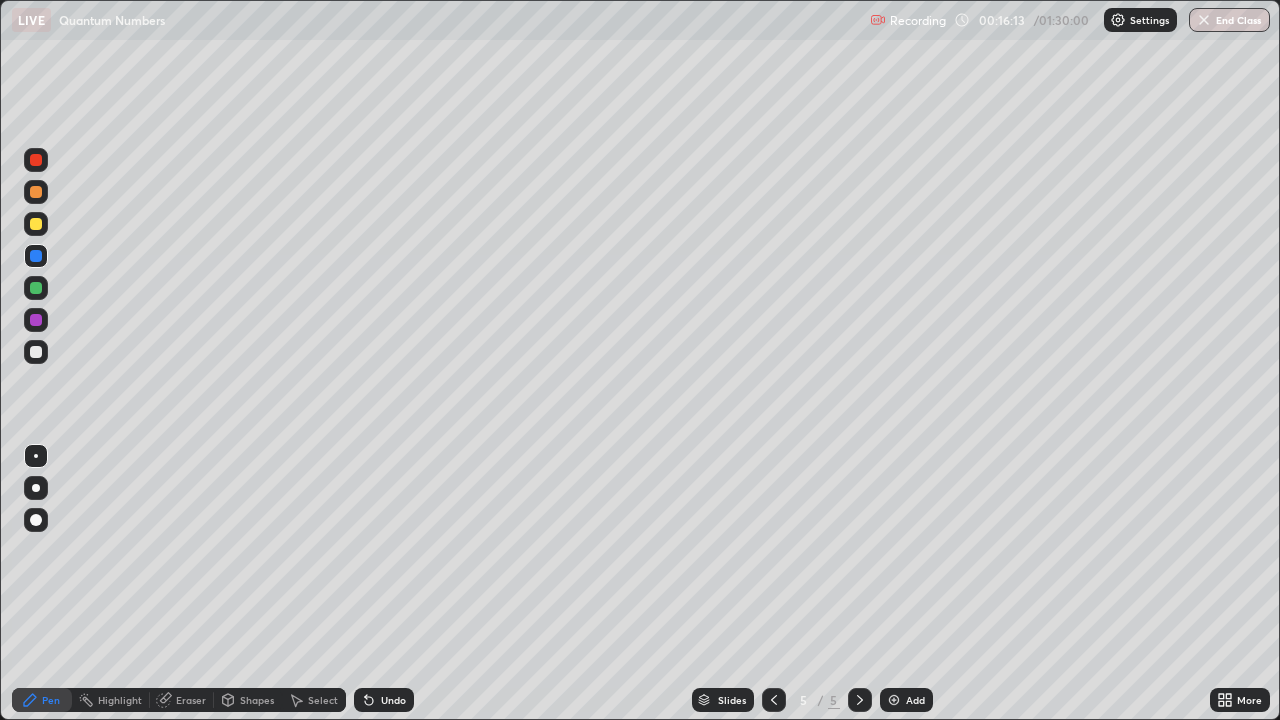 click on "Undo" at bounding box center (393, 700) 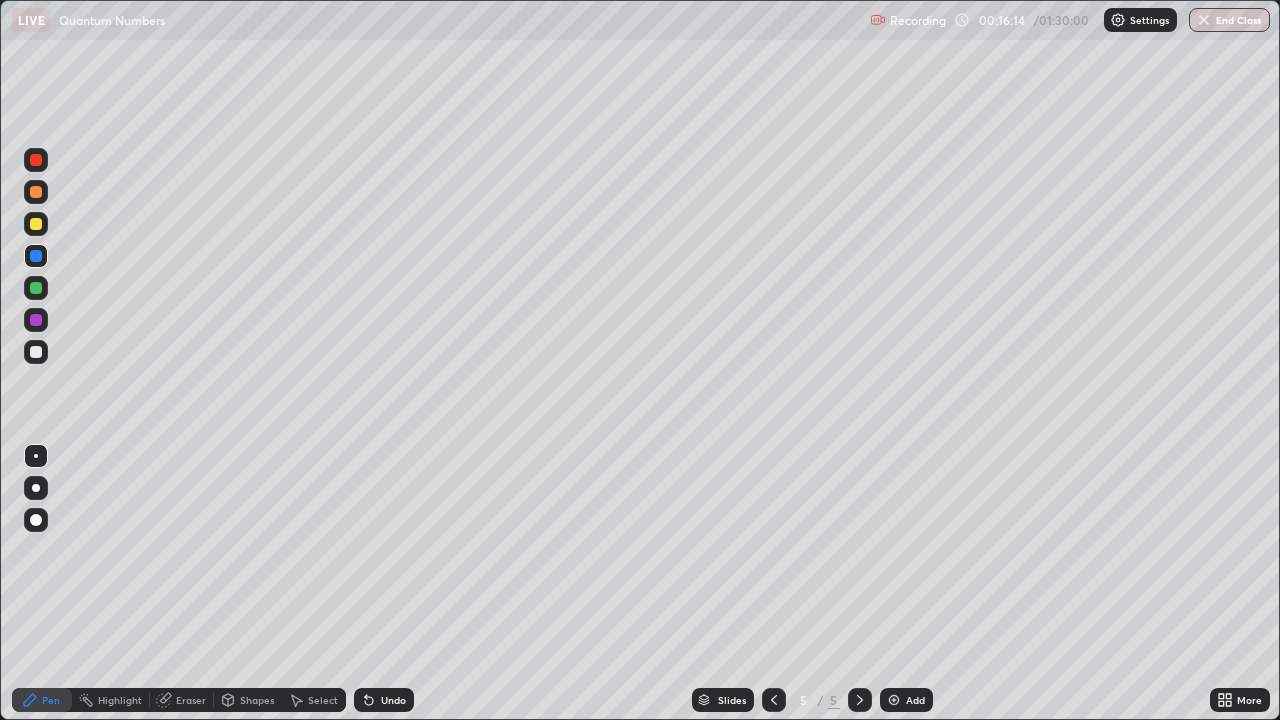 click 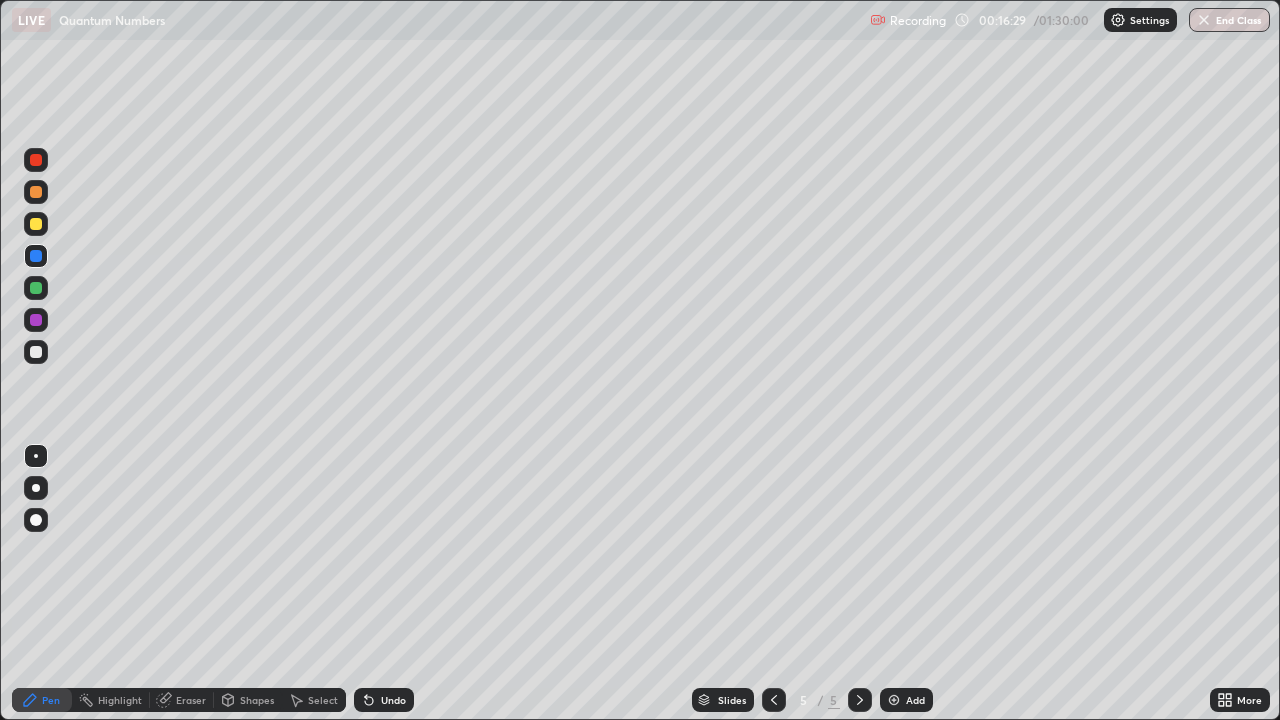 click at bounding box center [36, 352] 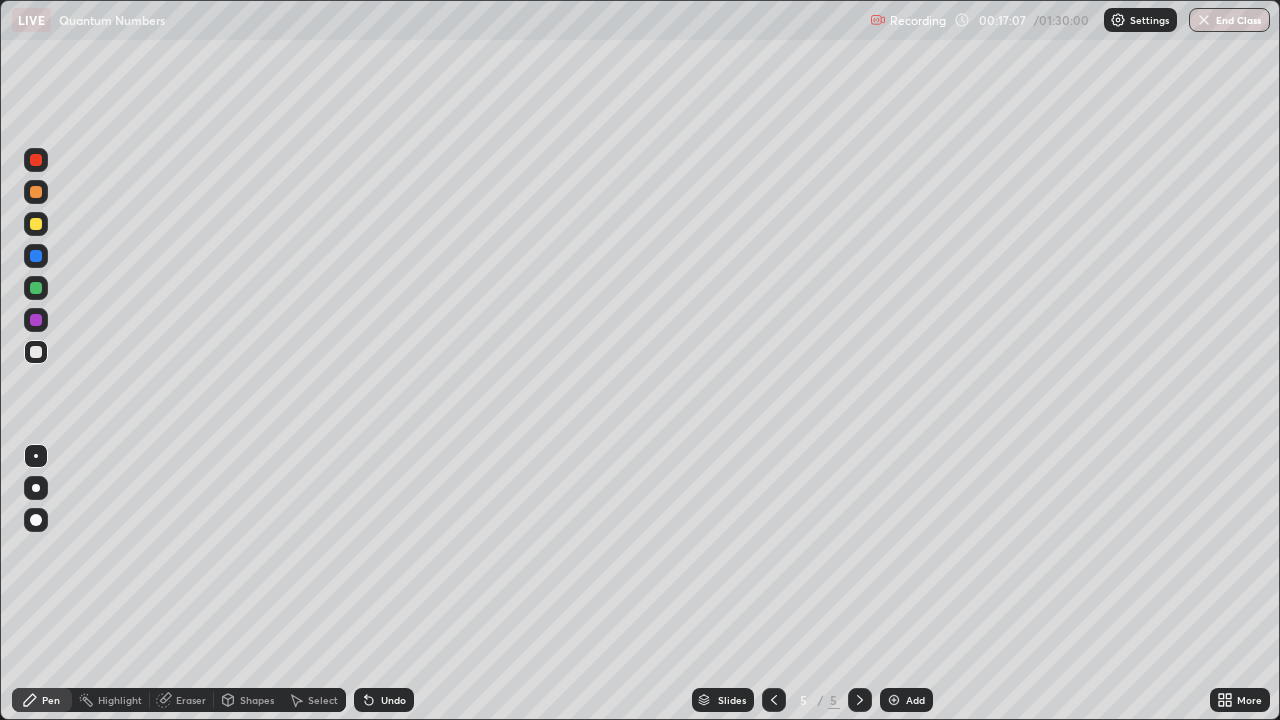 click at bounding box center [36, 320] 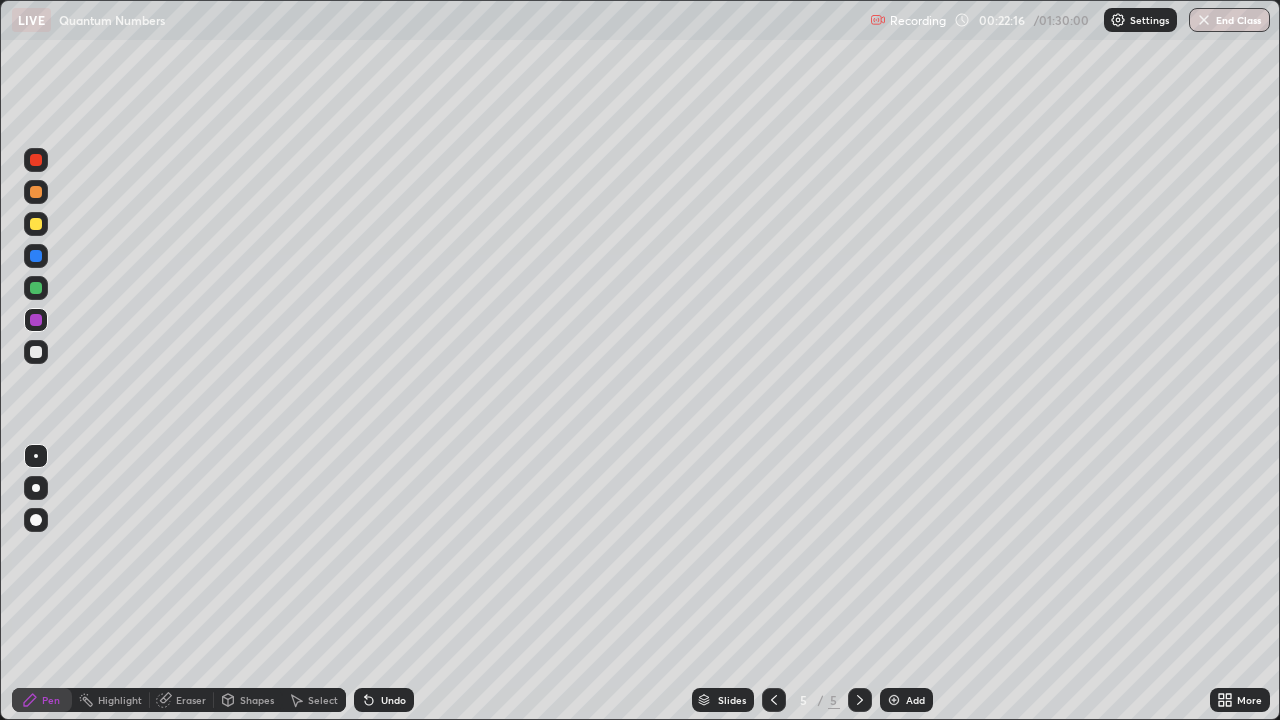 click on "Undo" at bounding box center [384, 700] 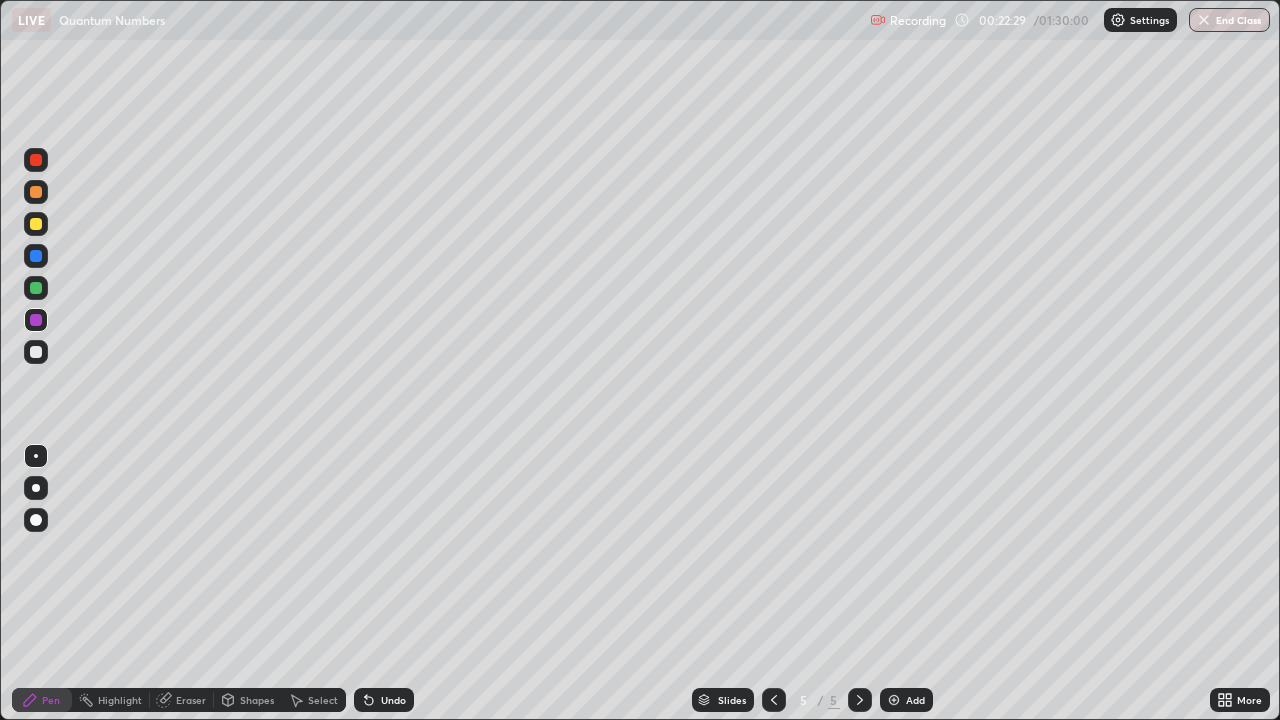 click on "Eraser" at bounding box center (191, 700) 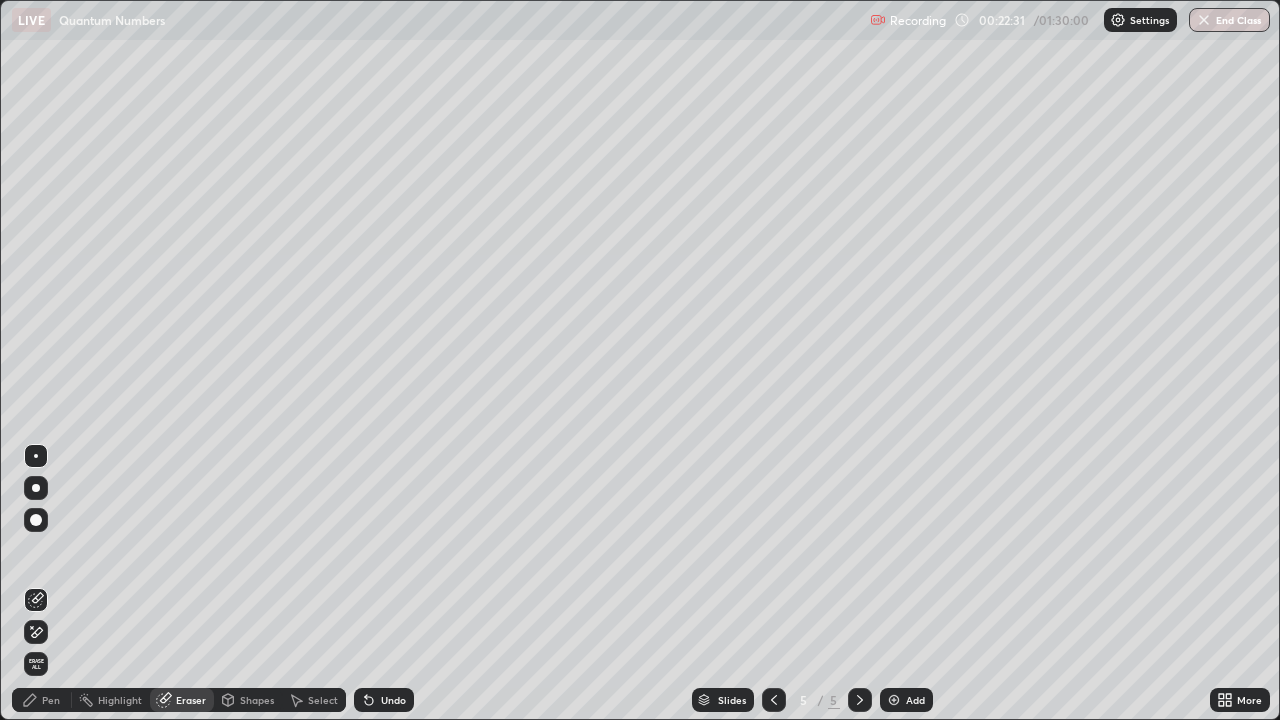 click on "Pen" at bounding box center (51, 700) 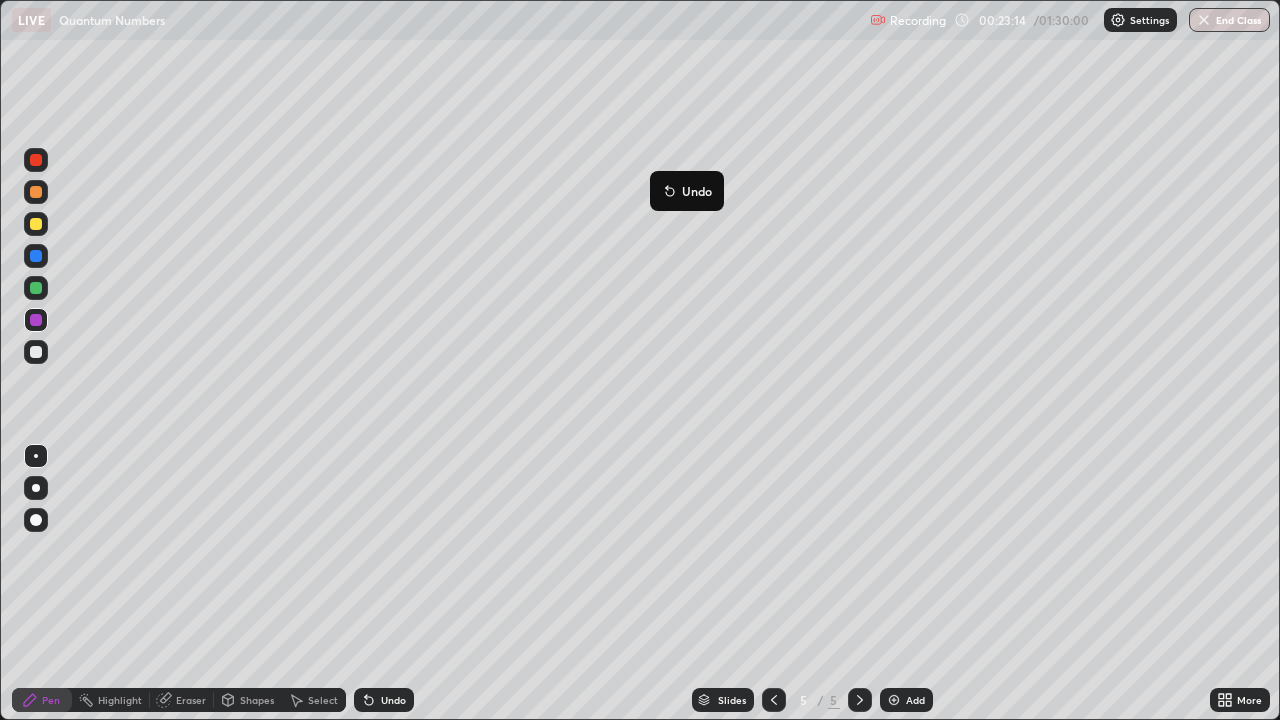 click on "Add" at bounding box center [915, 700] 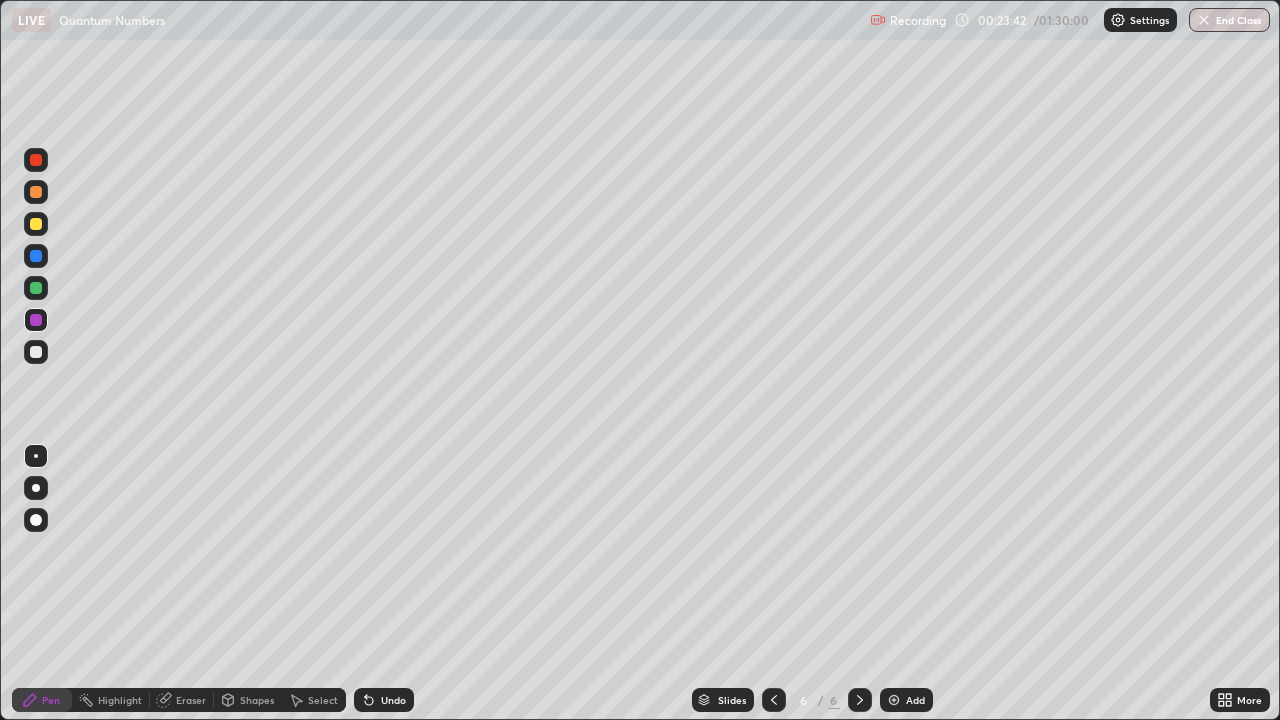 click on "Erase all" at bounding box center (36, 360) 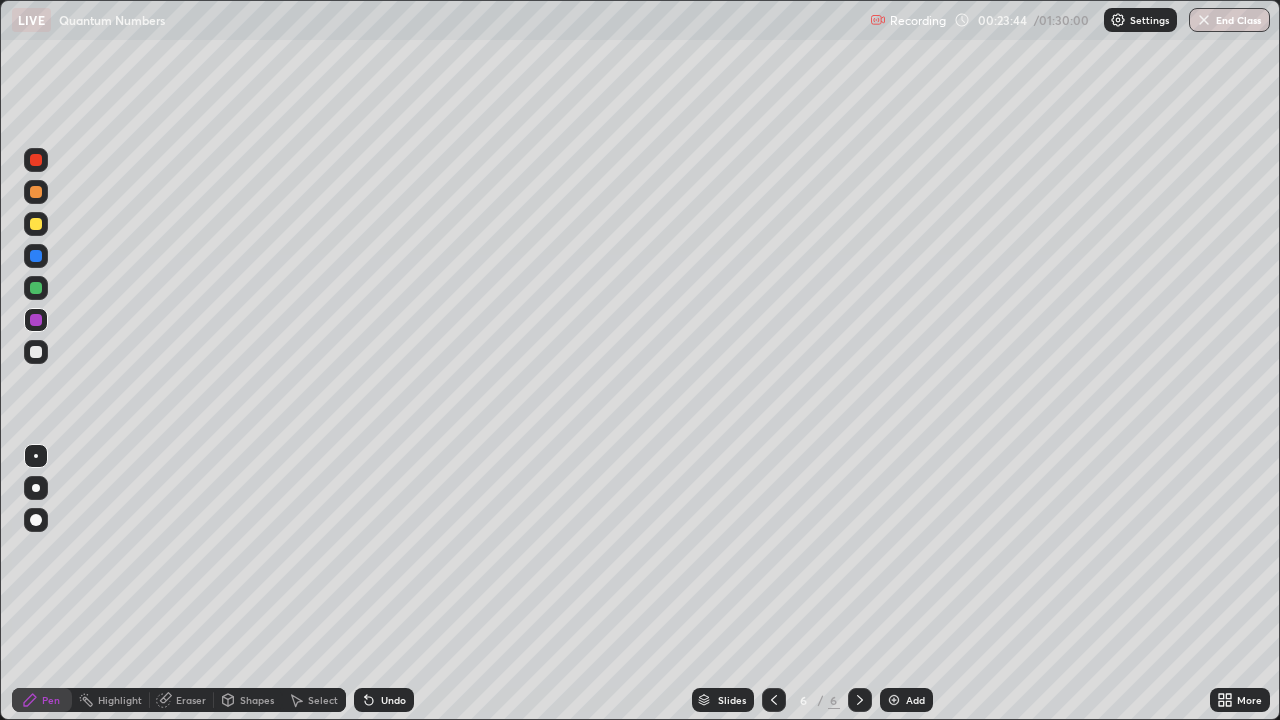 click at bounding box center (36, 352) 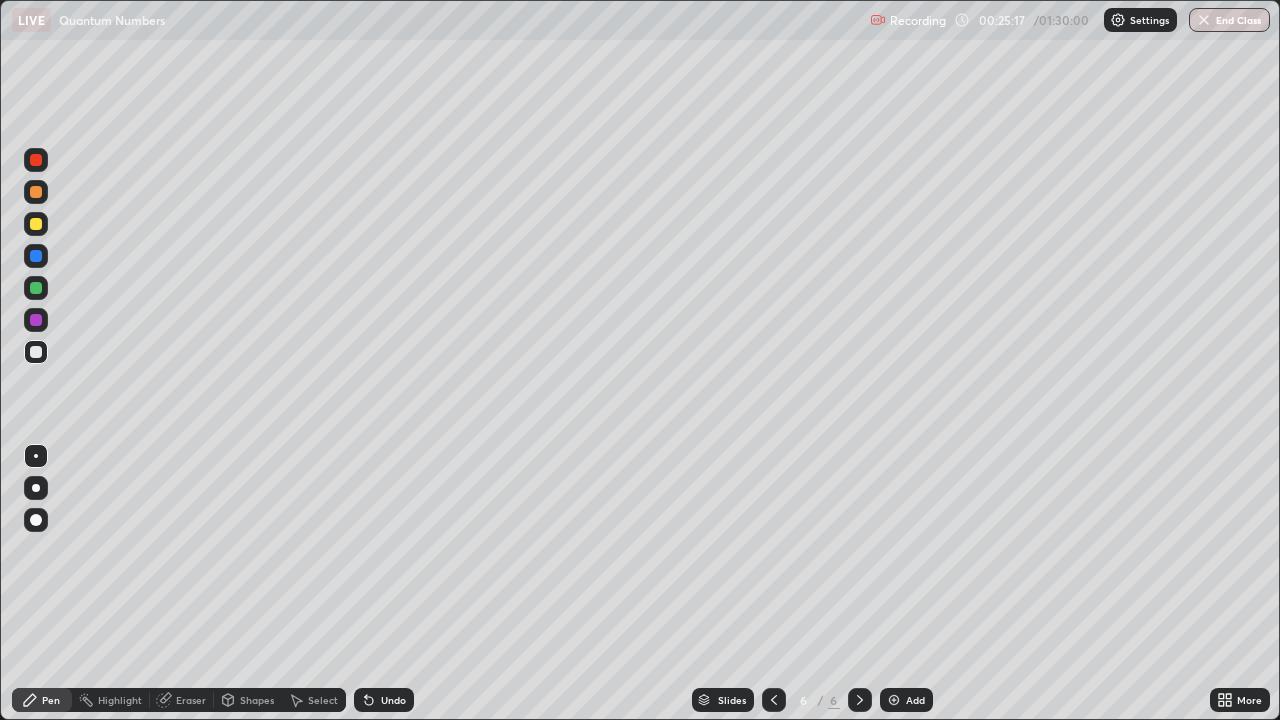 click at bounding box center (36, 352) 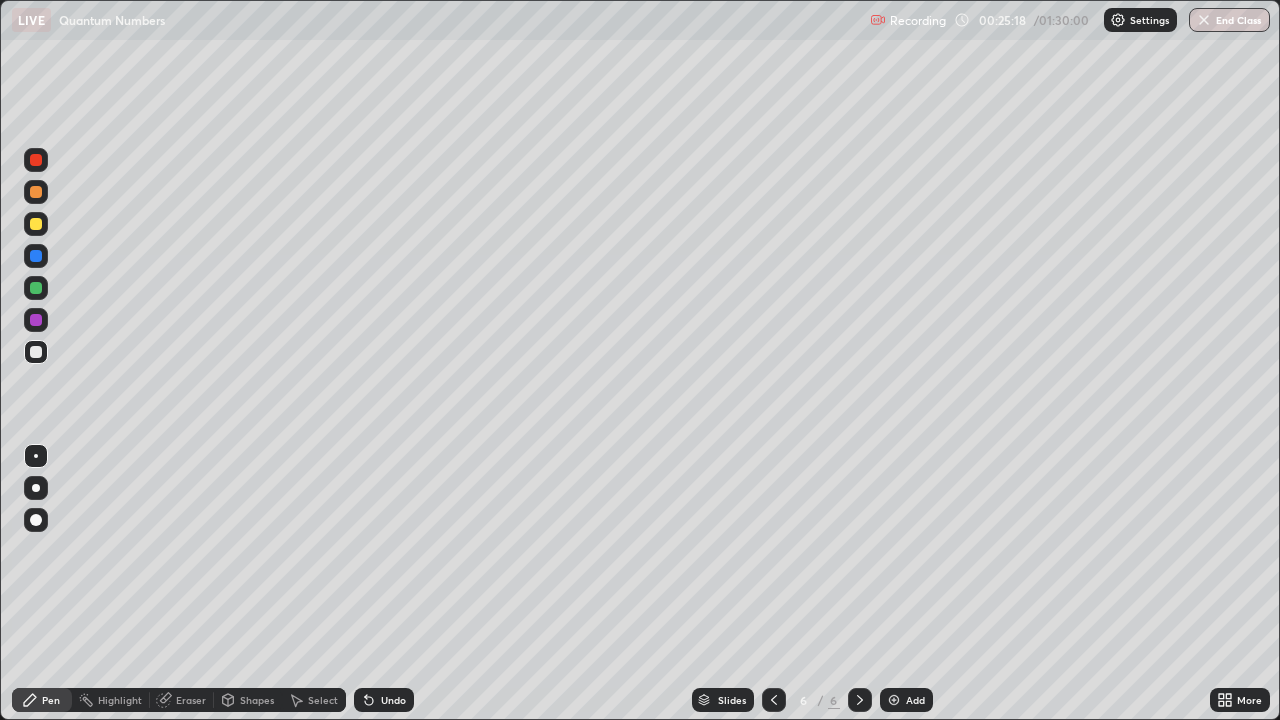 click at bounding box center (36, 288) 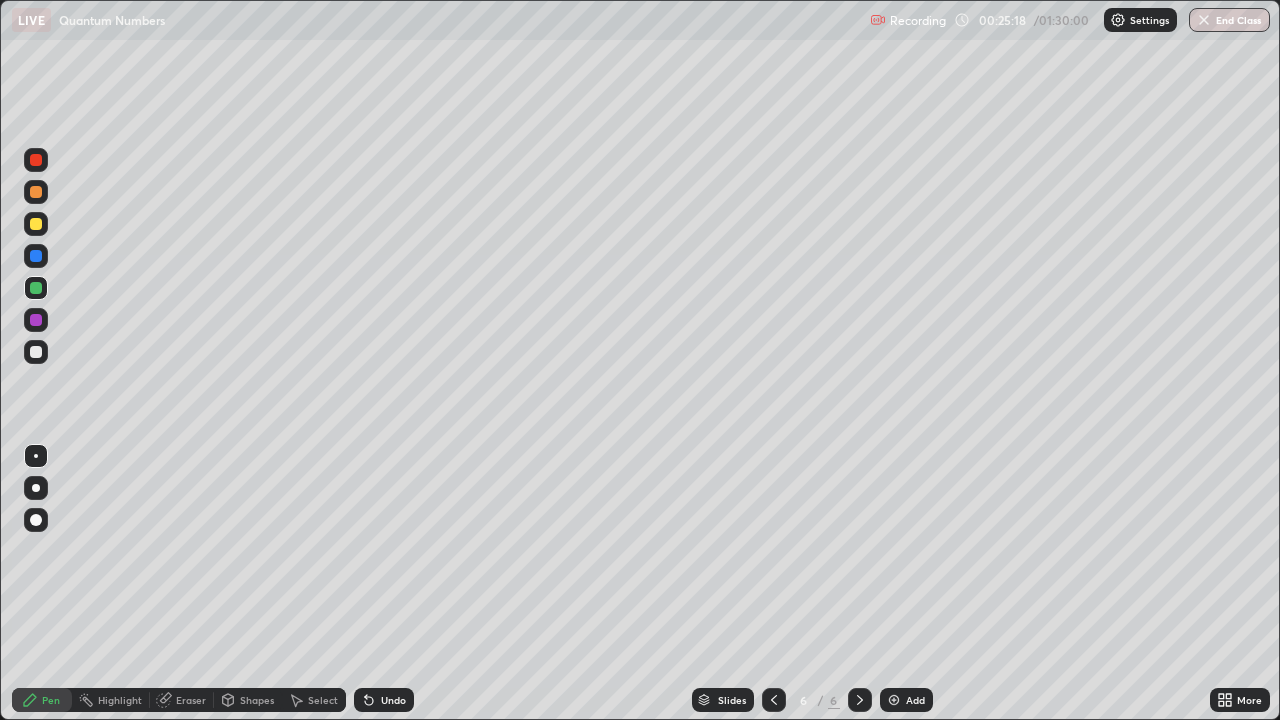 click at bounding box center (36, 256) 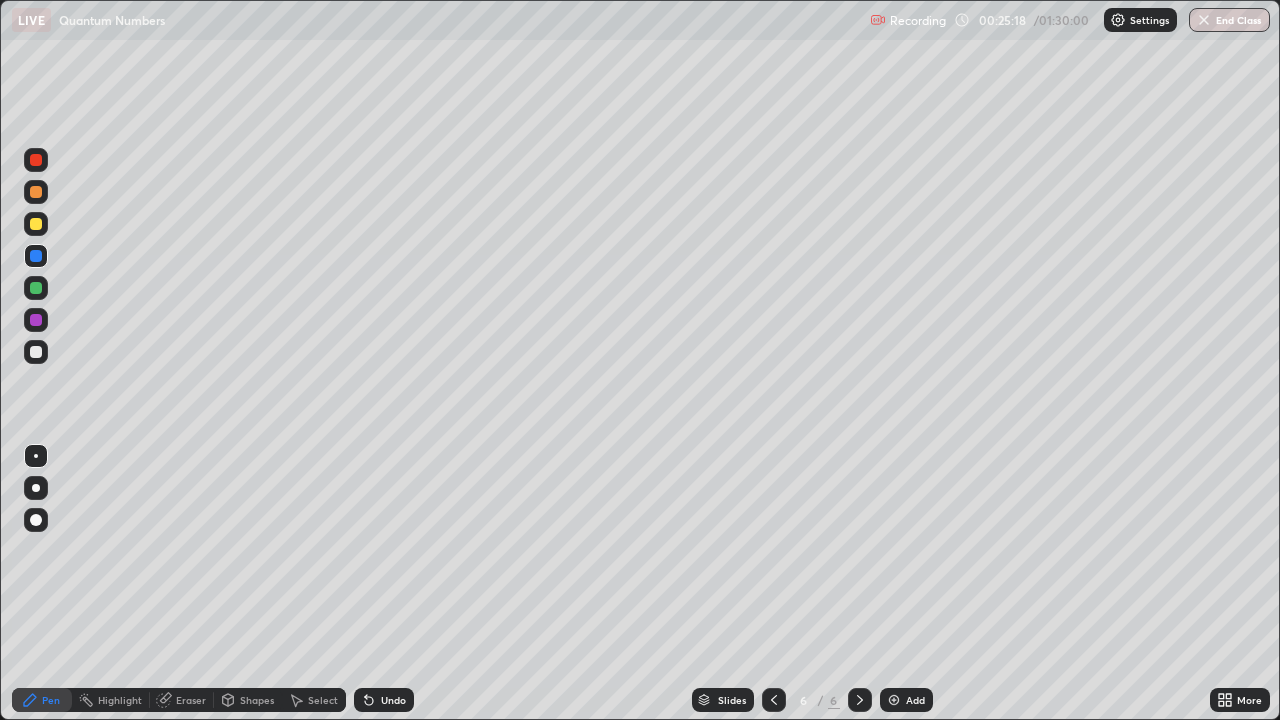 click at bounding box center (36, 224) 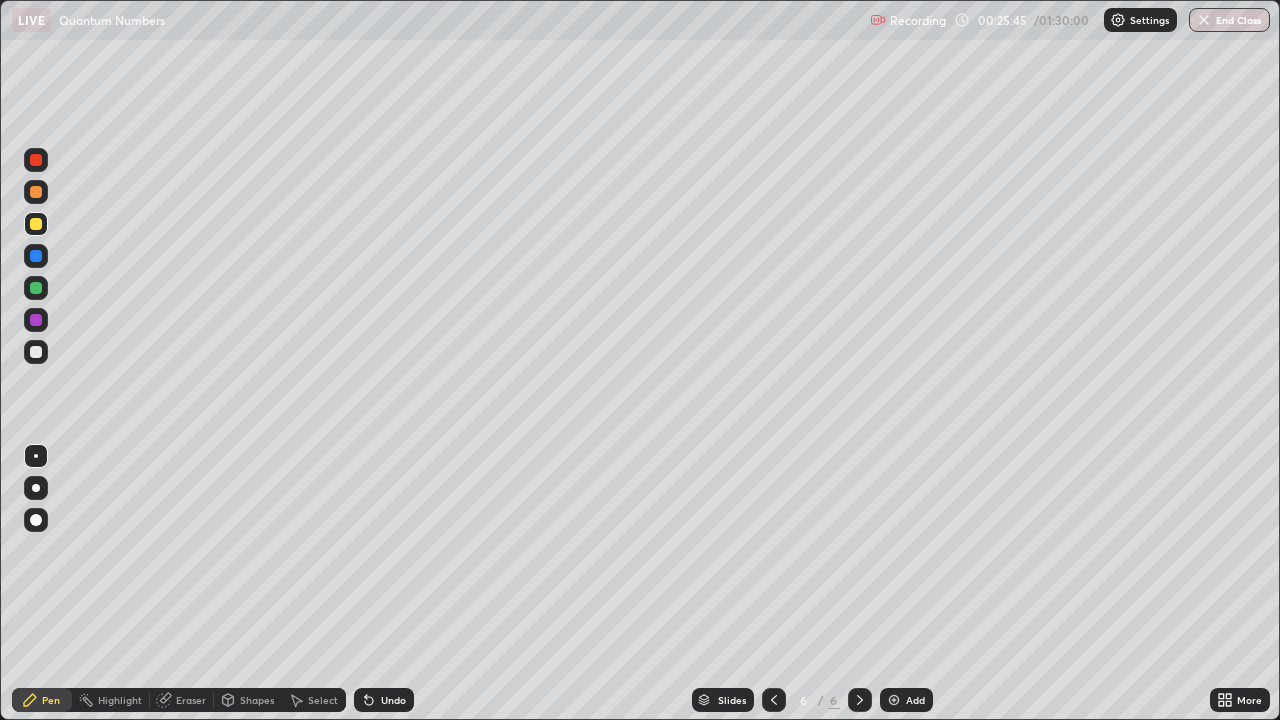click on "Undo" at bounding box center [384, 700] 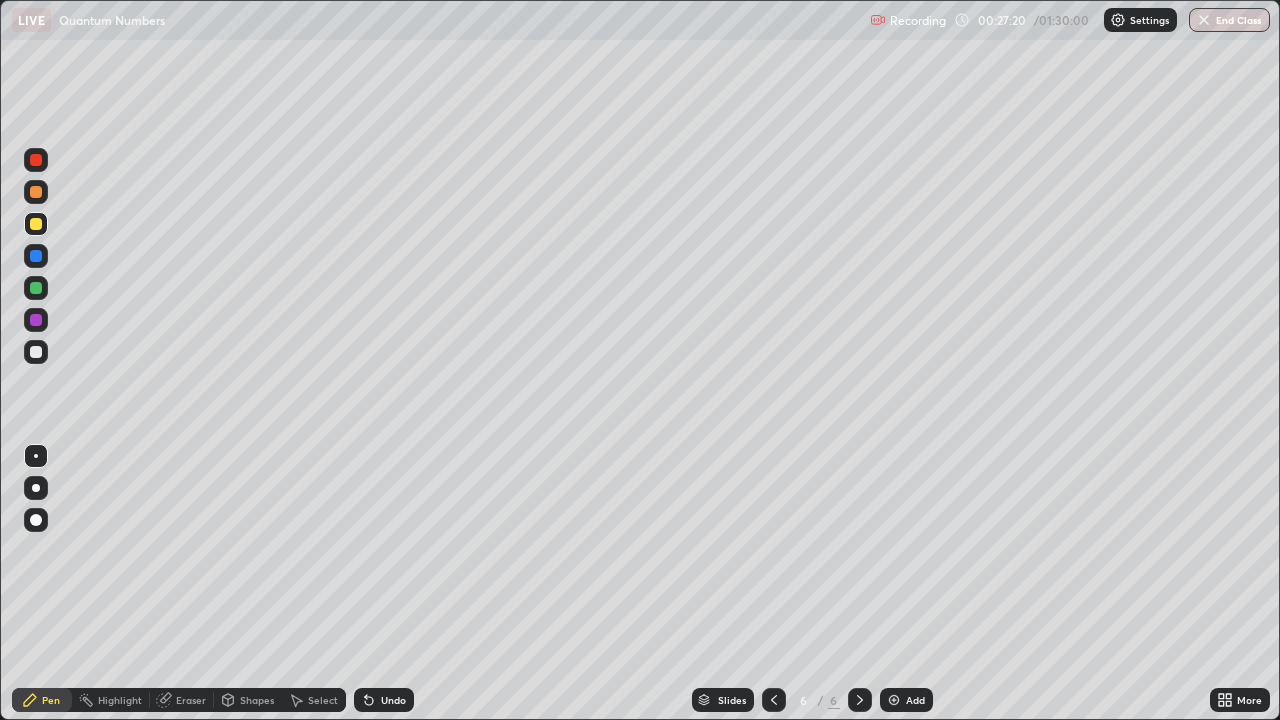 click at bounding box center (894, 700) 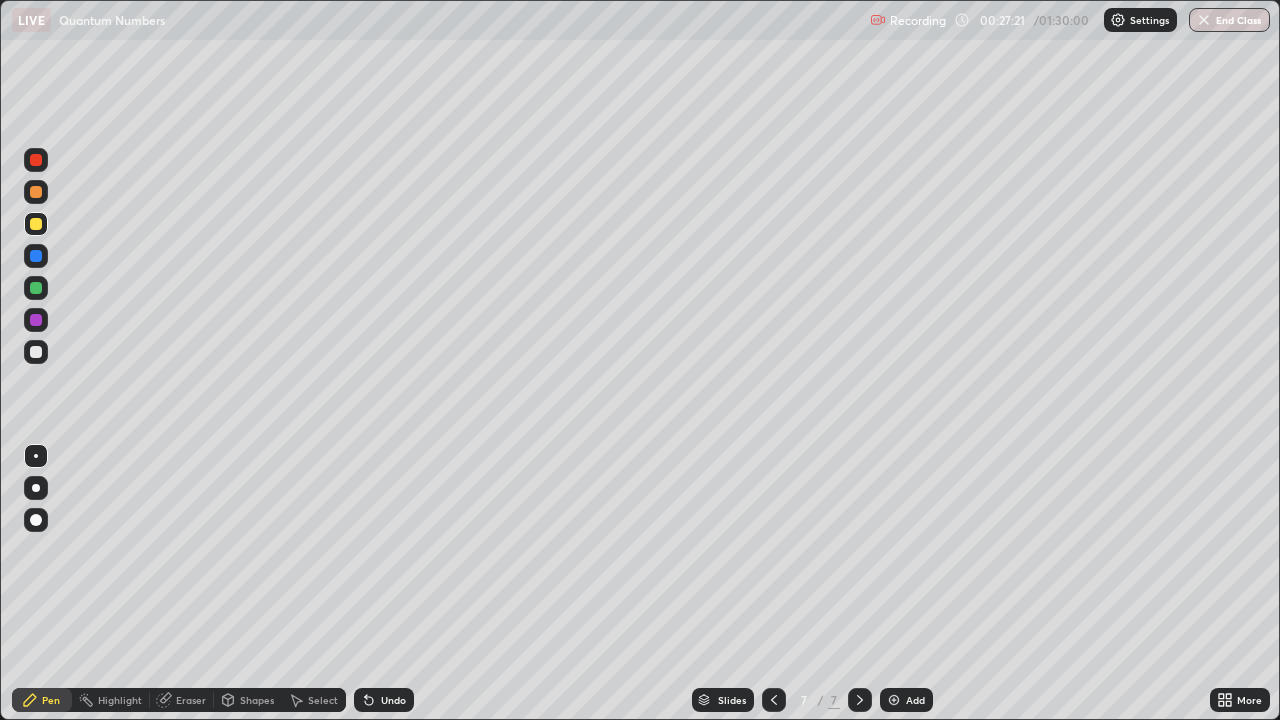 click at bounding box center [36, 160] 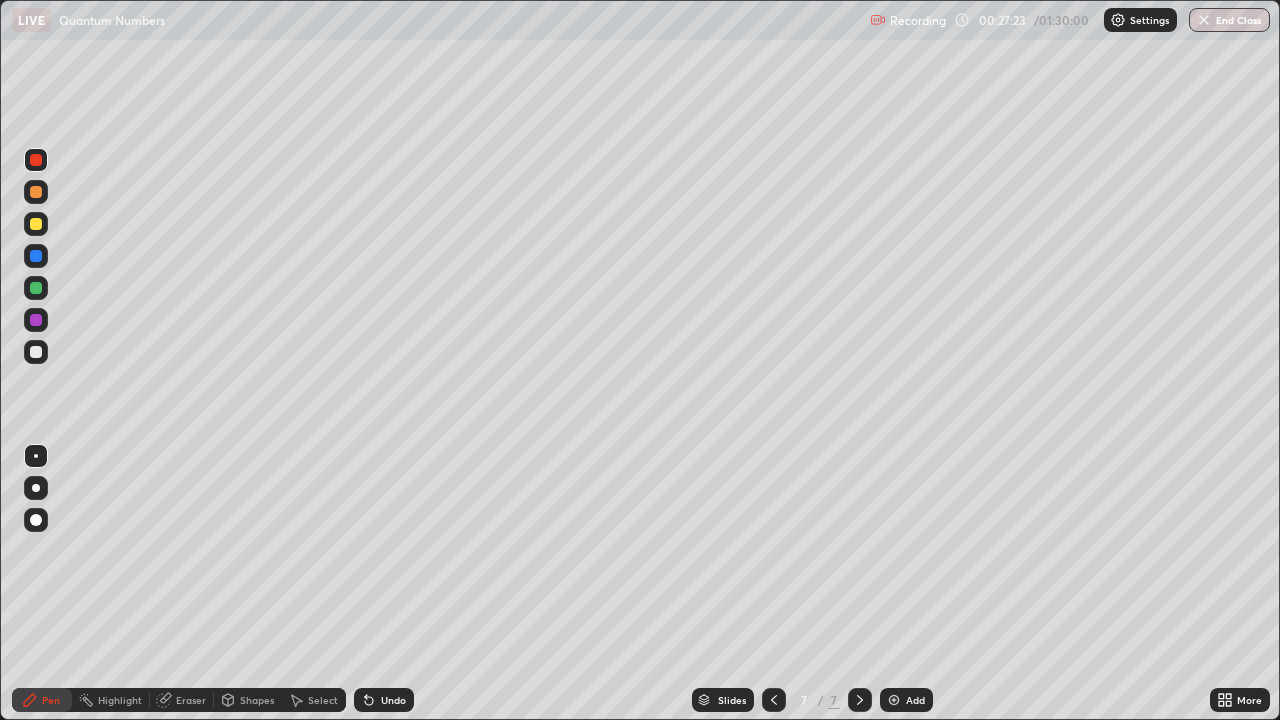 click at bounding box center [774, 700] 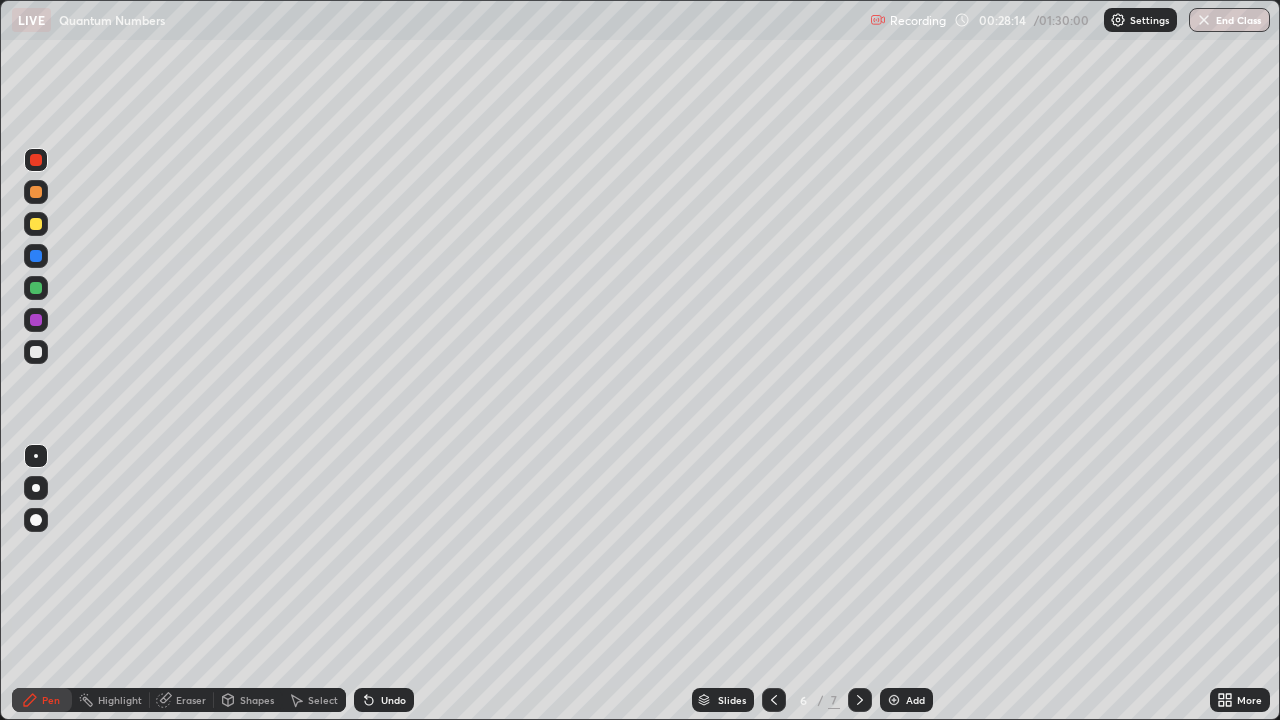 click on "Undo" at bounding box center (393, 700) 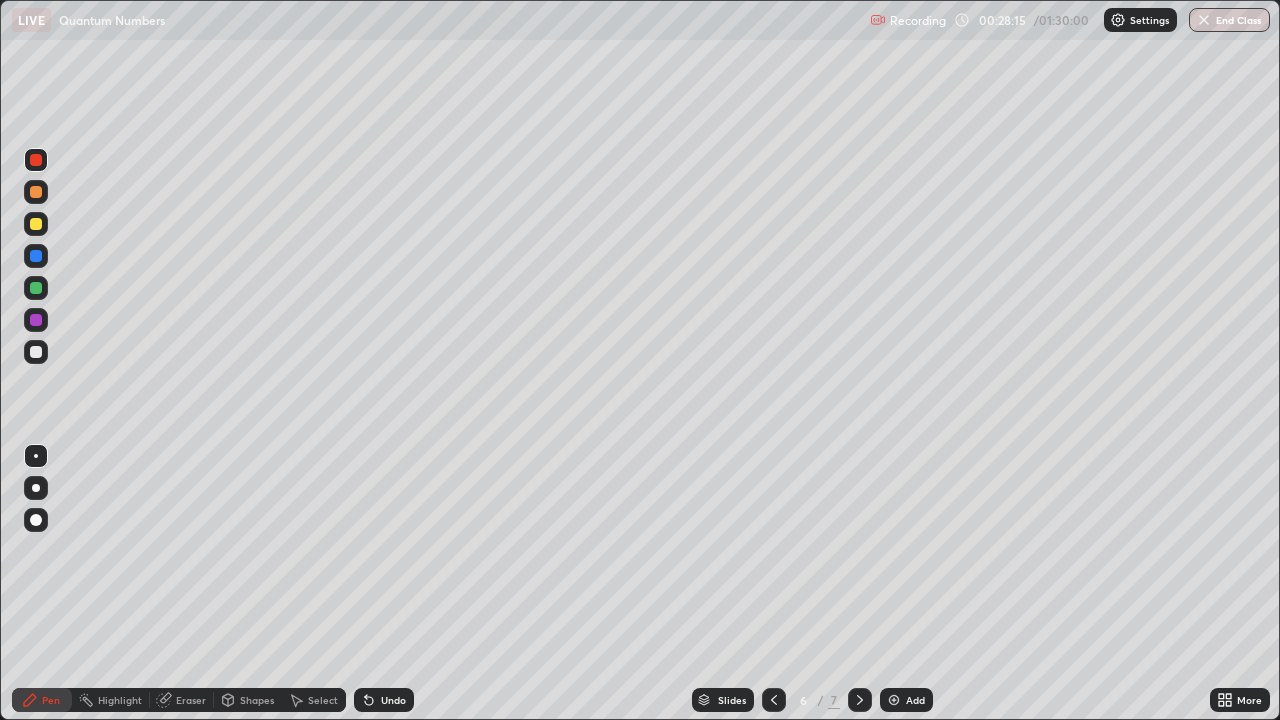 click on "Undo" at bounding box center [384, 700] 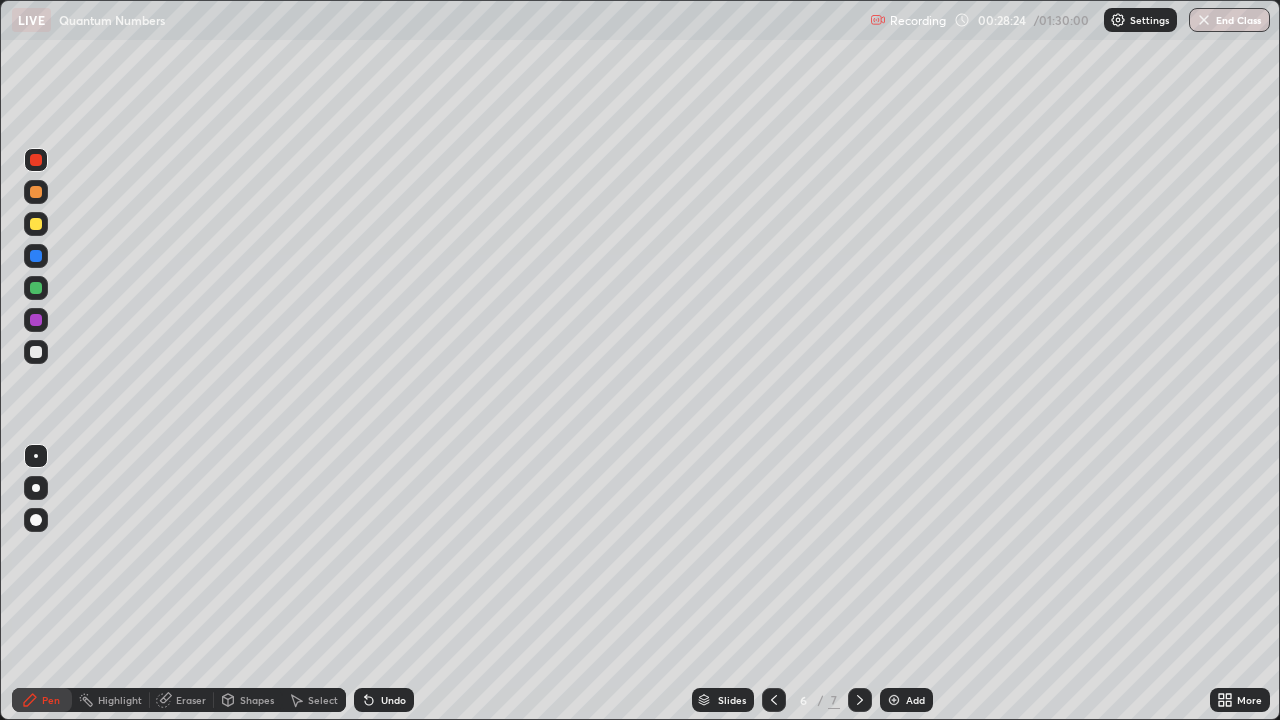 click 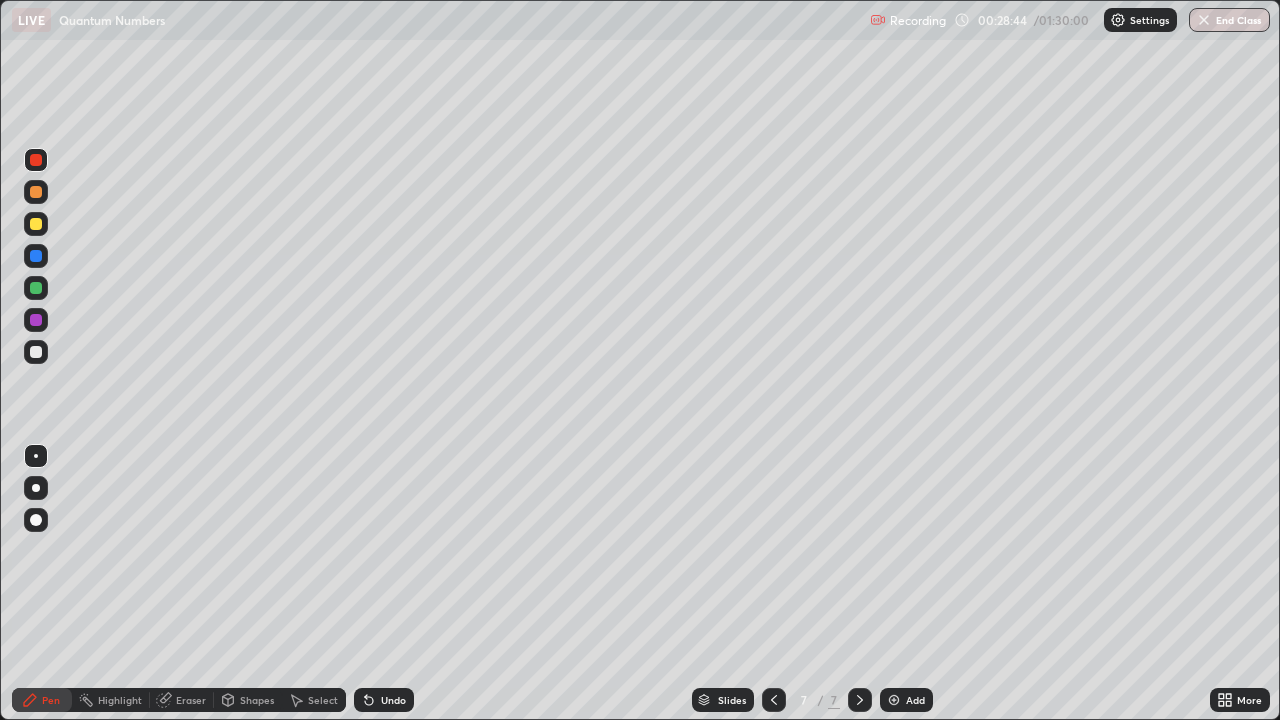 click at bounding box center (36, 192) 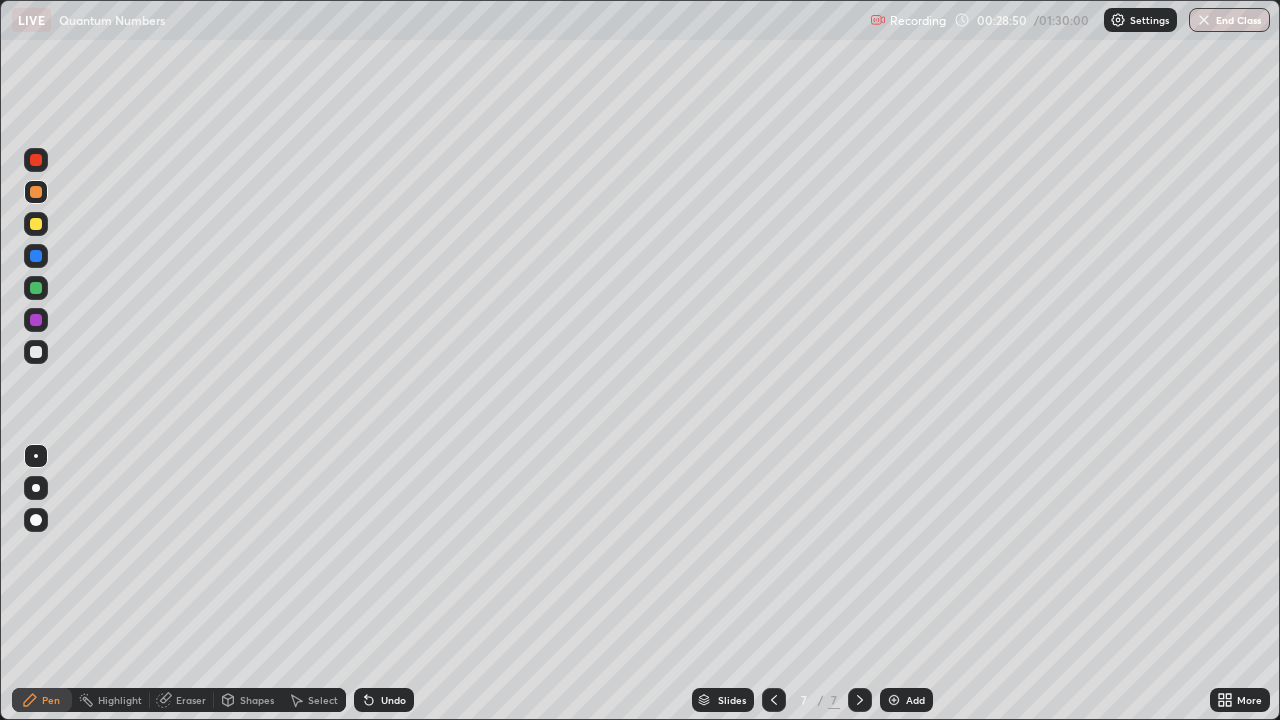 click at bounding box center [36, 352] 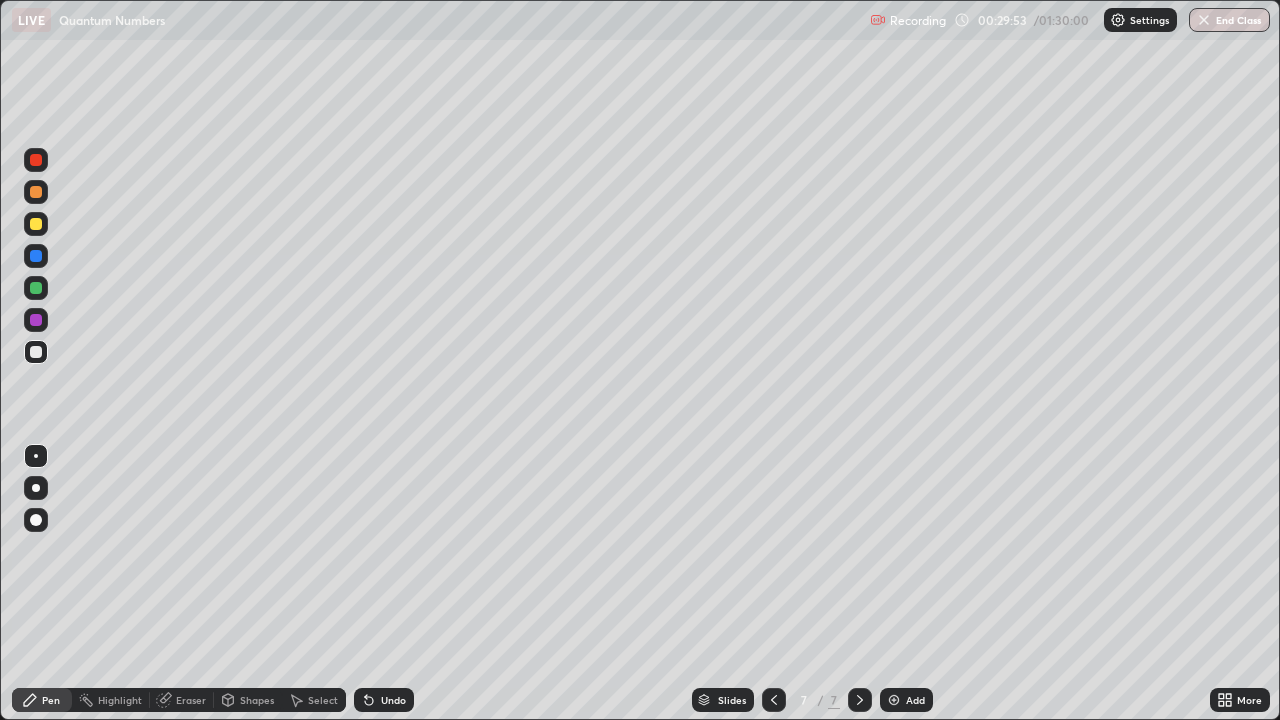 click on "Undo" at bounding box center [393, 700] 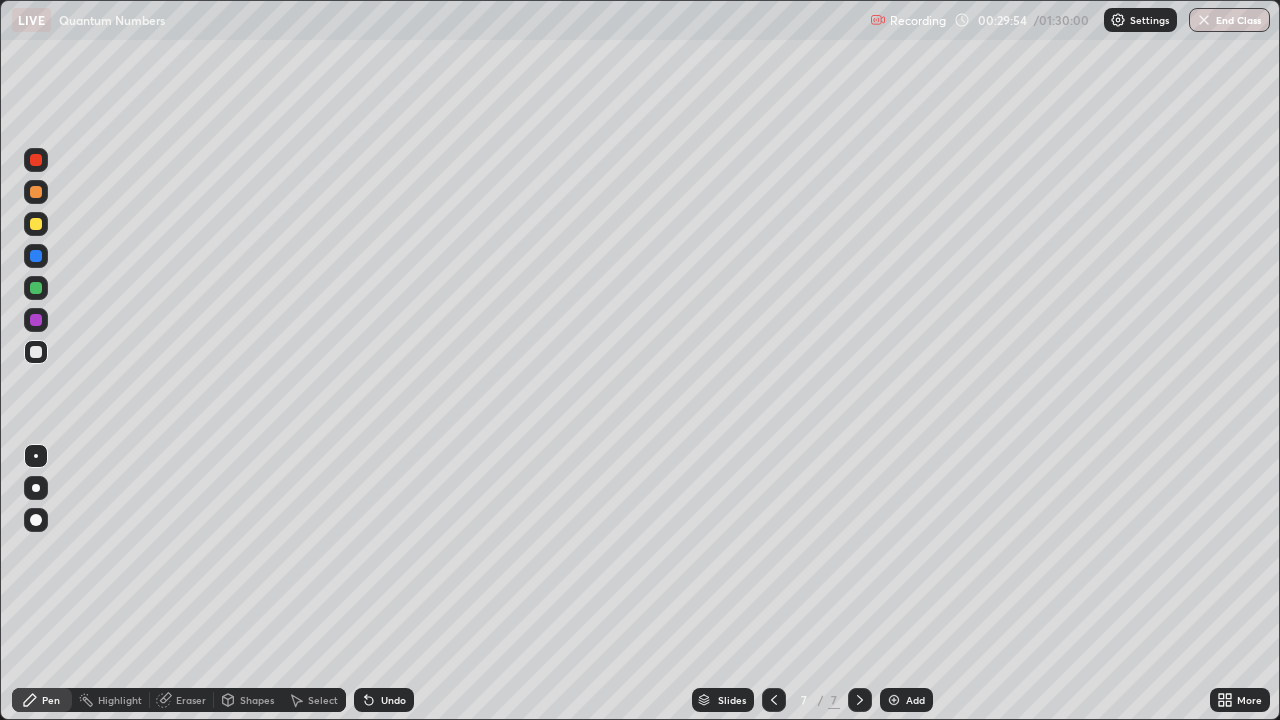 click on "Undo" at bounding box center (393, 700) 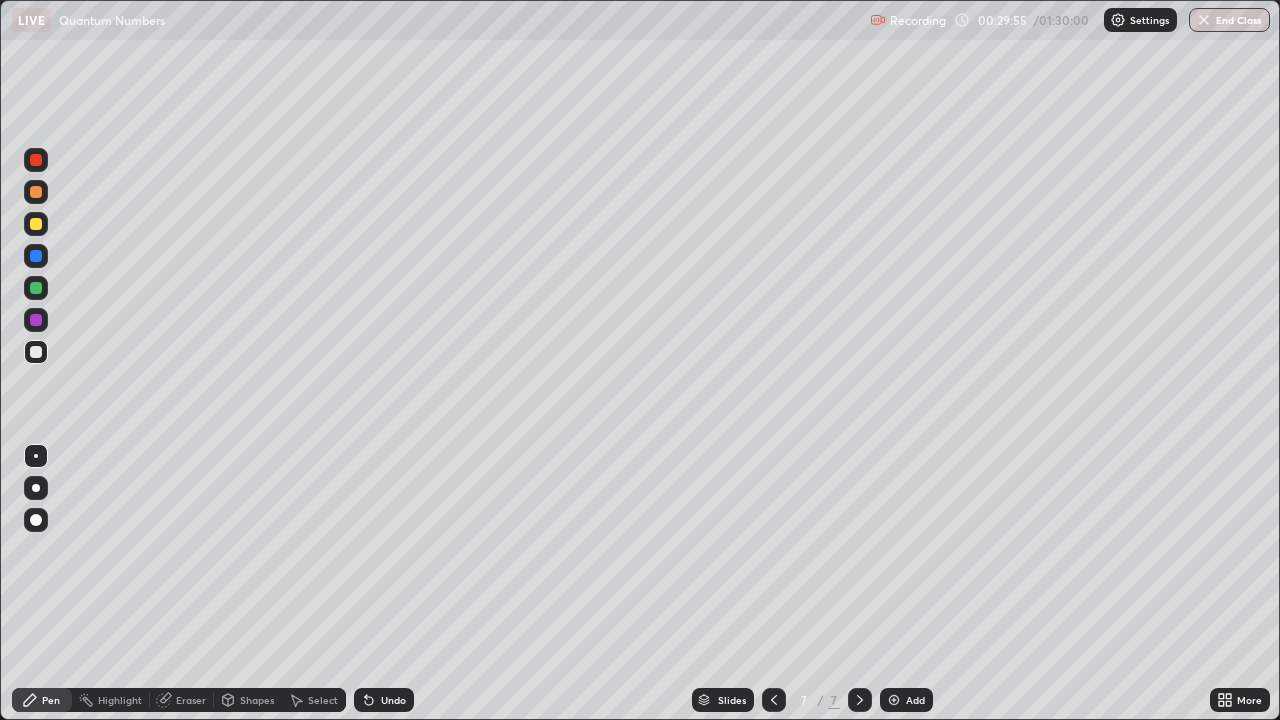 click on "Undo" at bounding box center (384, 700) 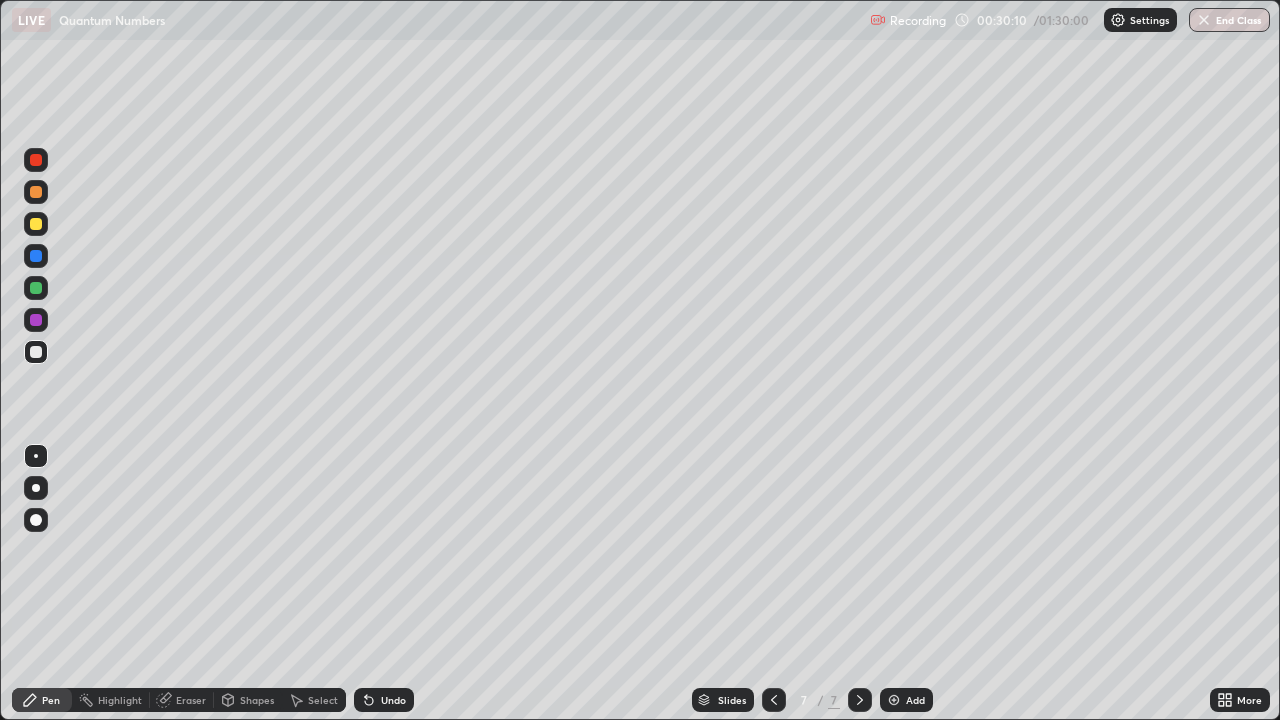 click on "Undo" at bounding box center [384, 700] 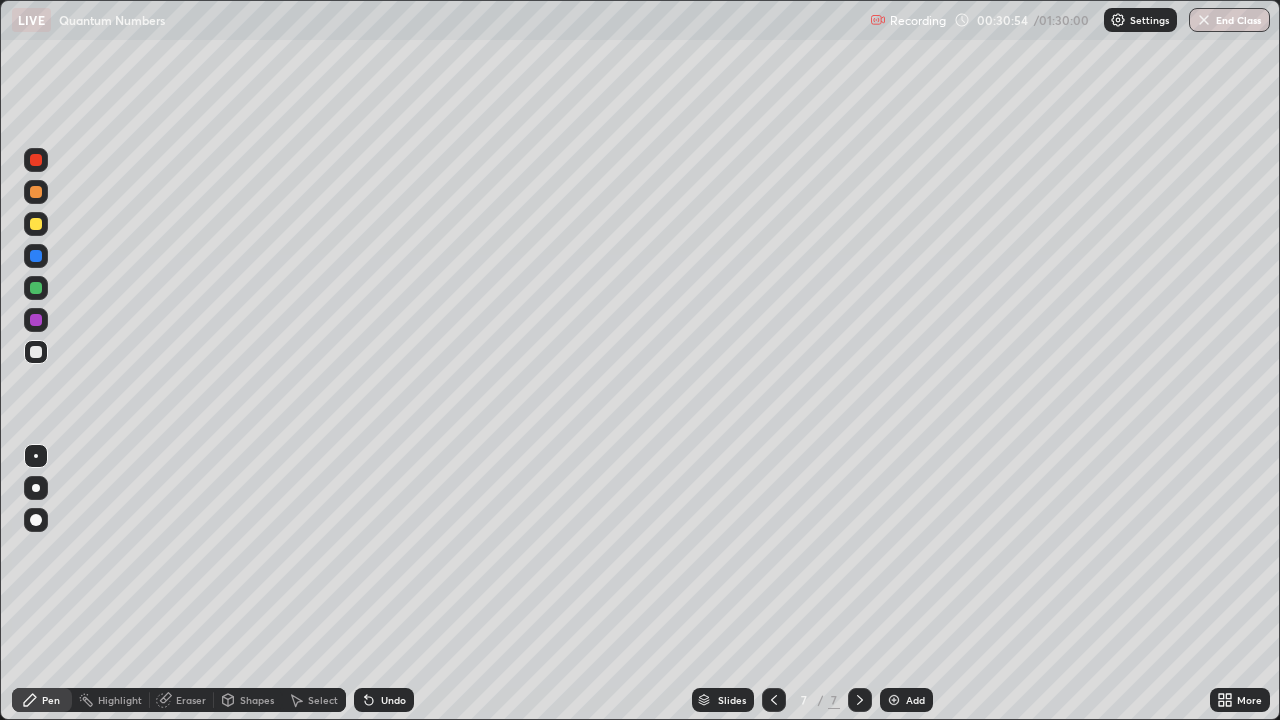 click at bounding box center (36, 288) 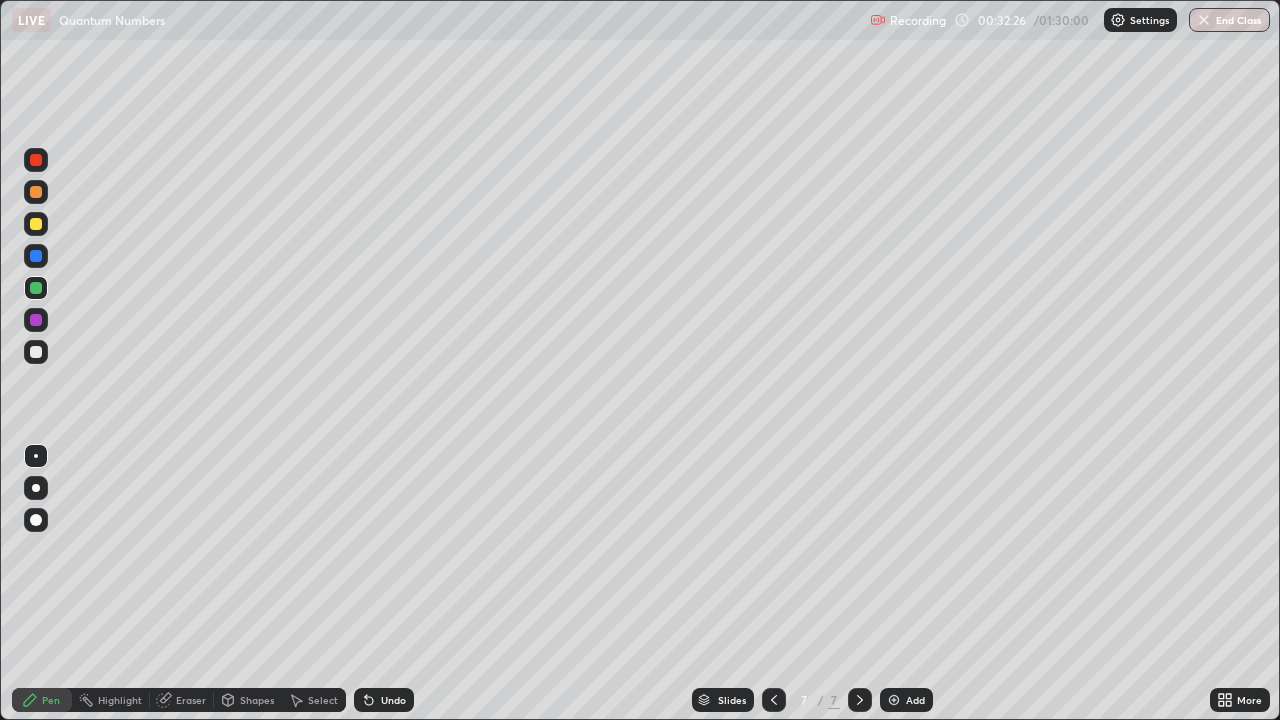 click at bounding box center (36, 352) 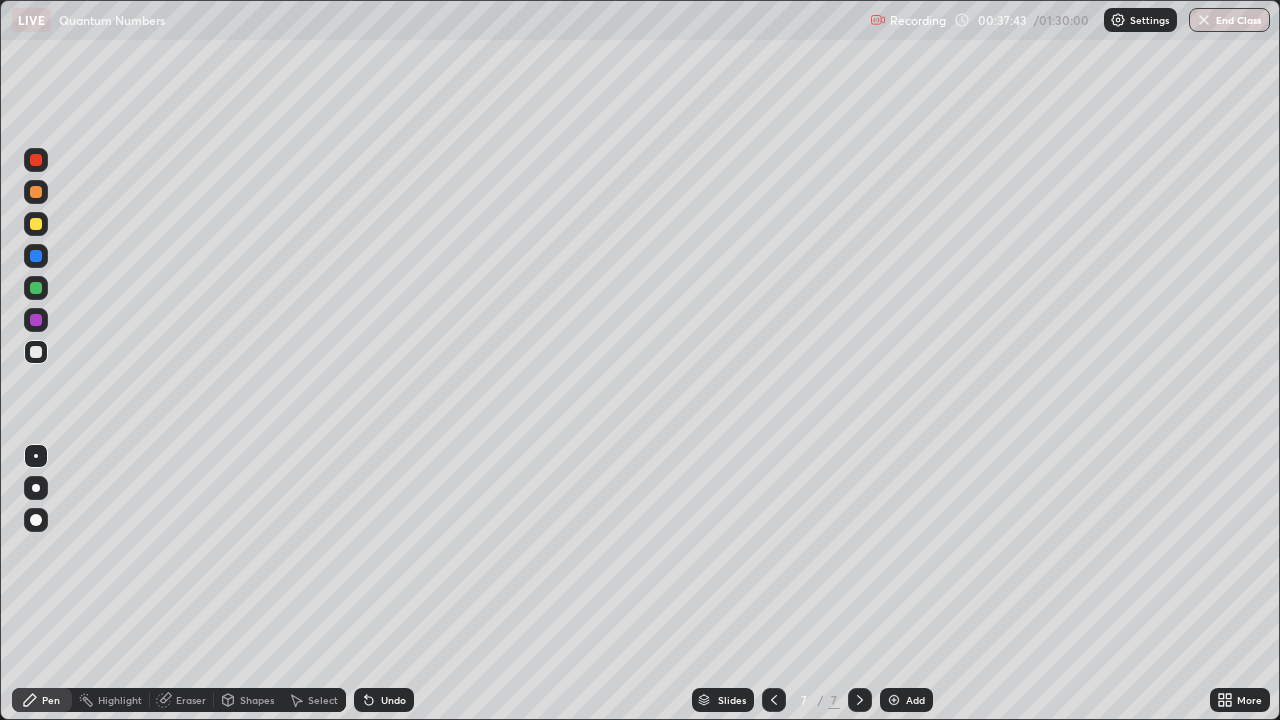 click at bounding box center [36, 288] 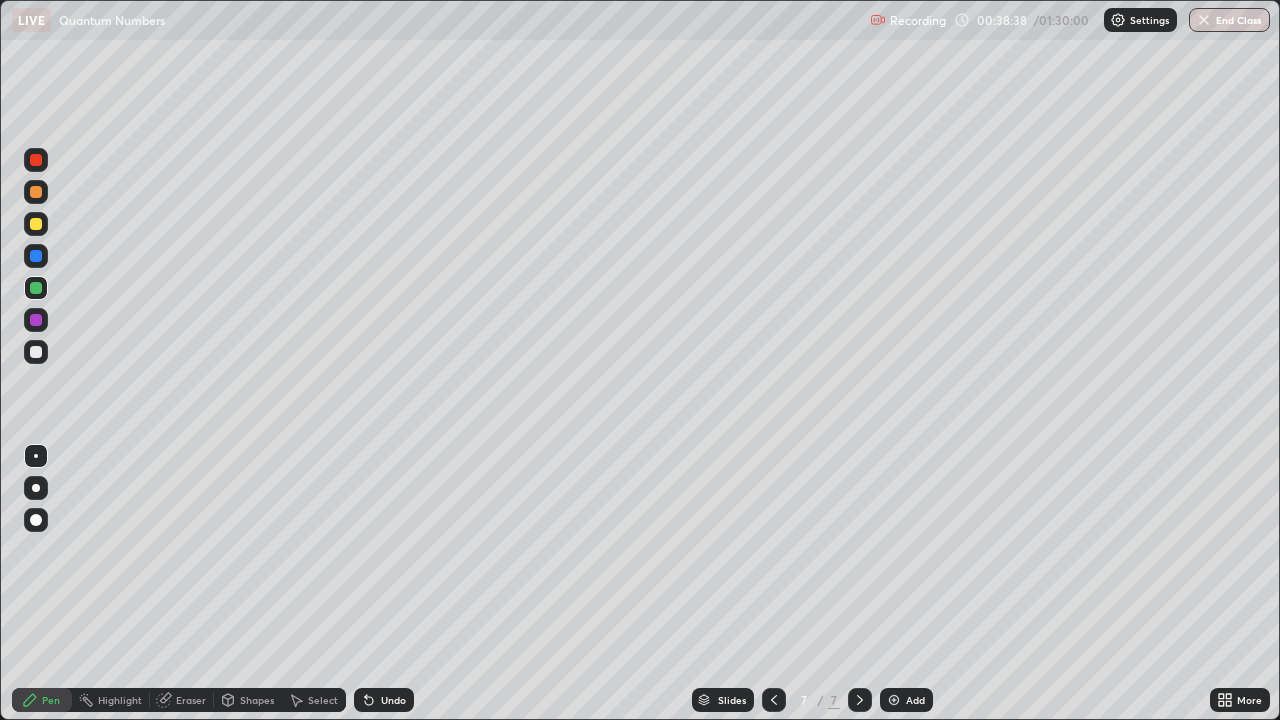 click at bounding box center (894, 700) 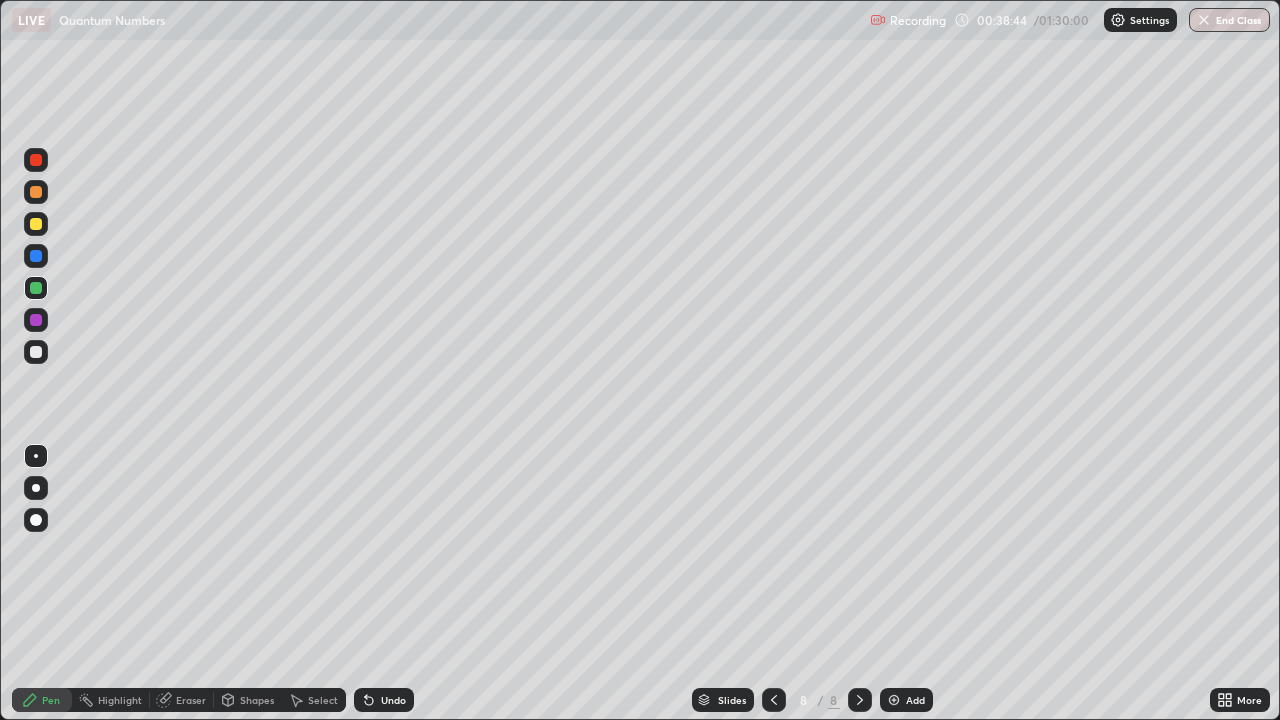 click at bounding box center (36, 352) 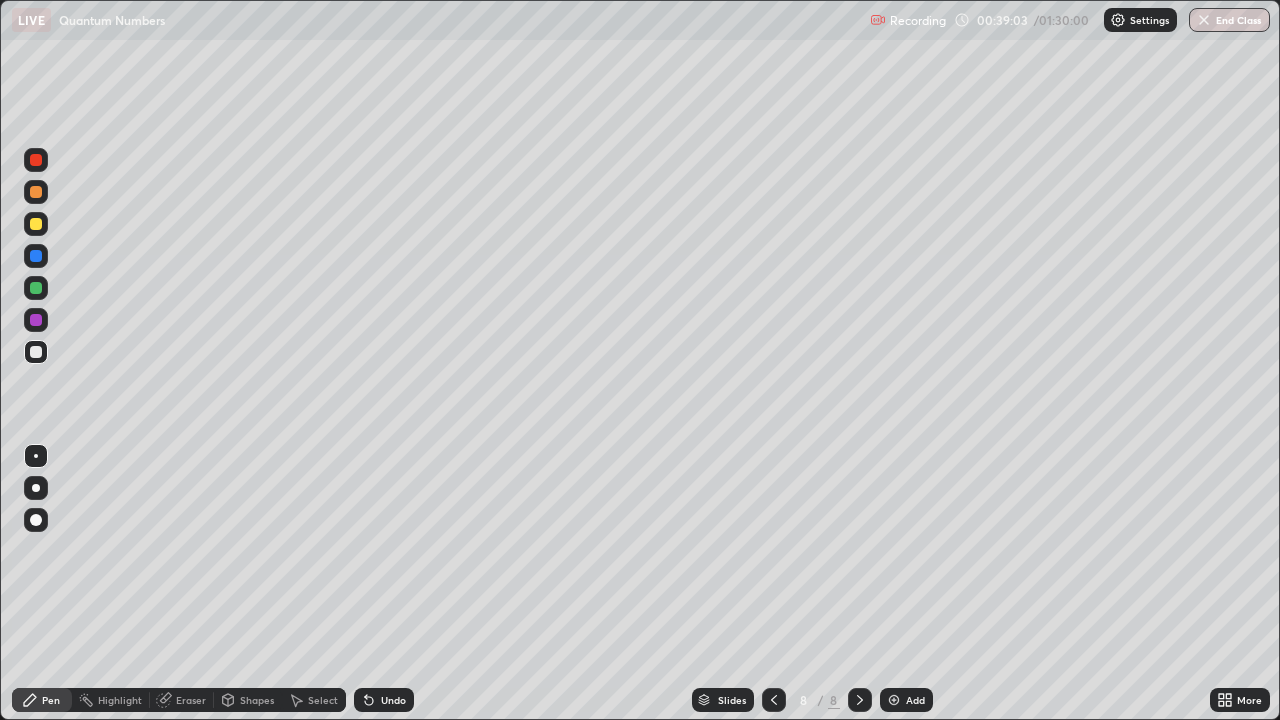 click at bounding box center (36, 224) 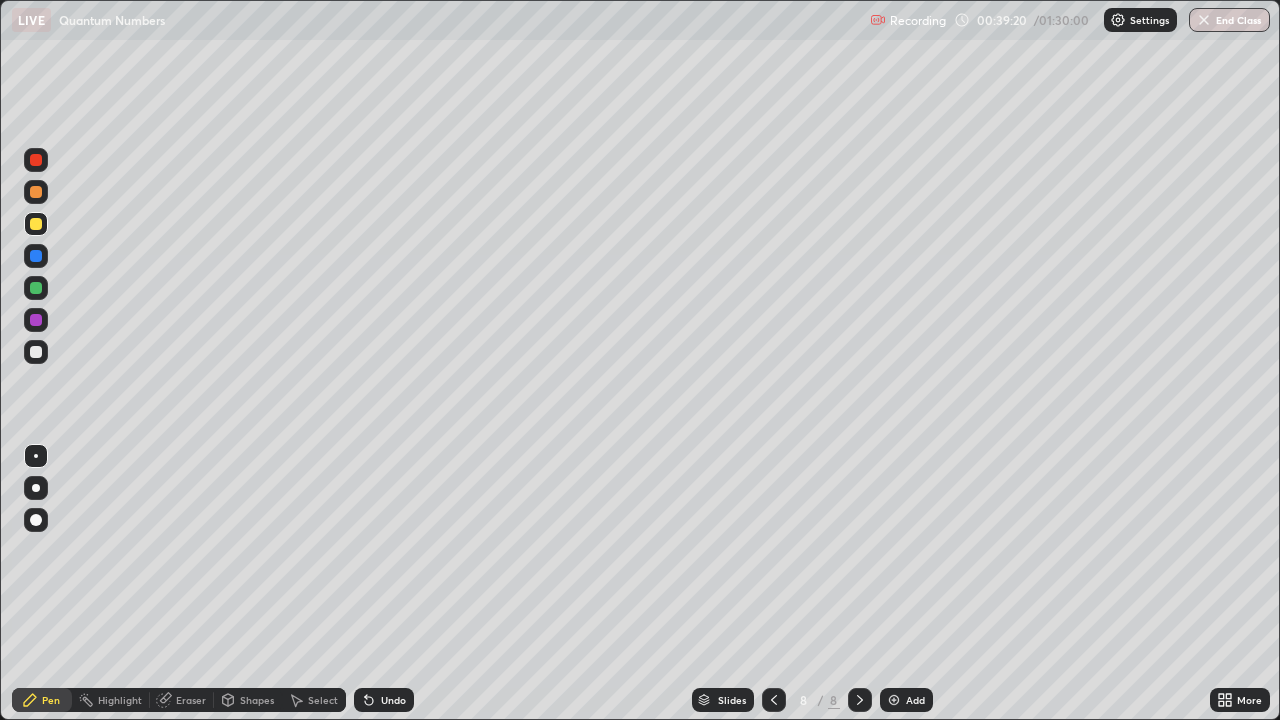click at bounding box center (774, 700) 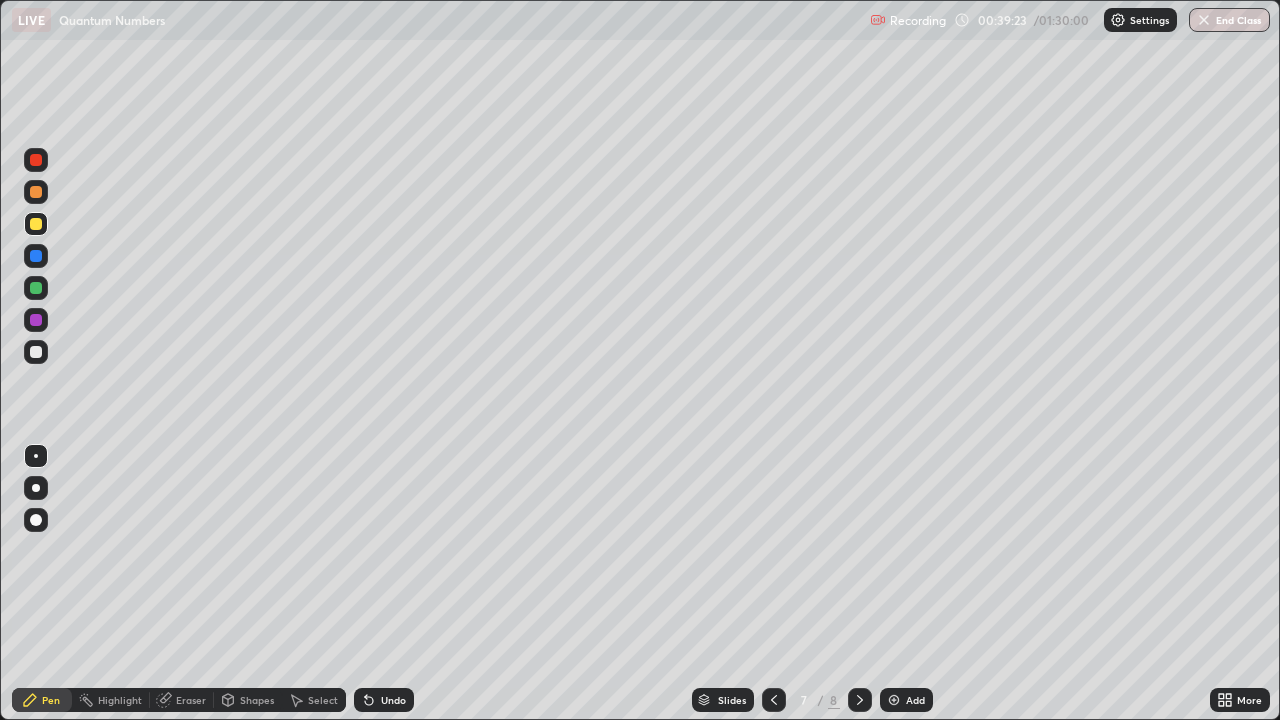 click at bounding box center [860, 700] 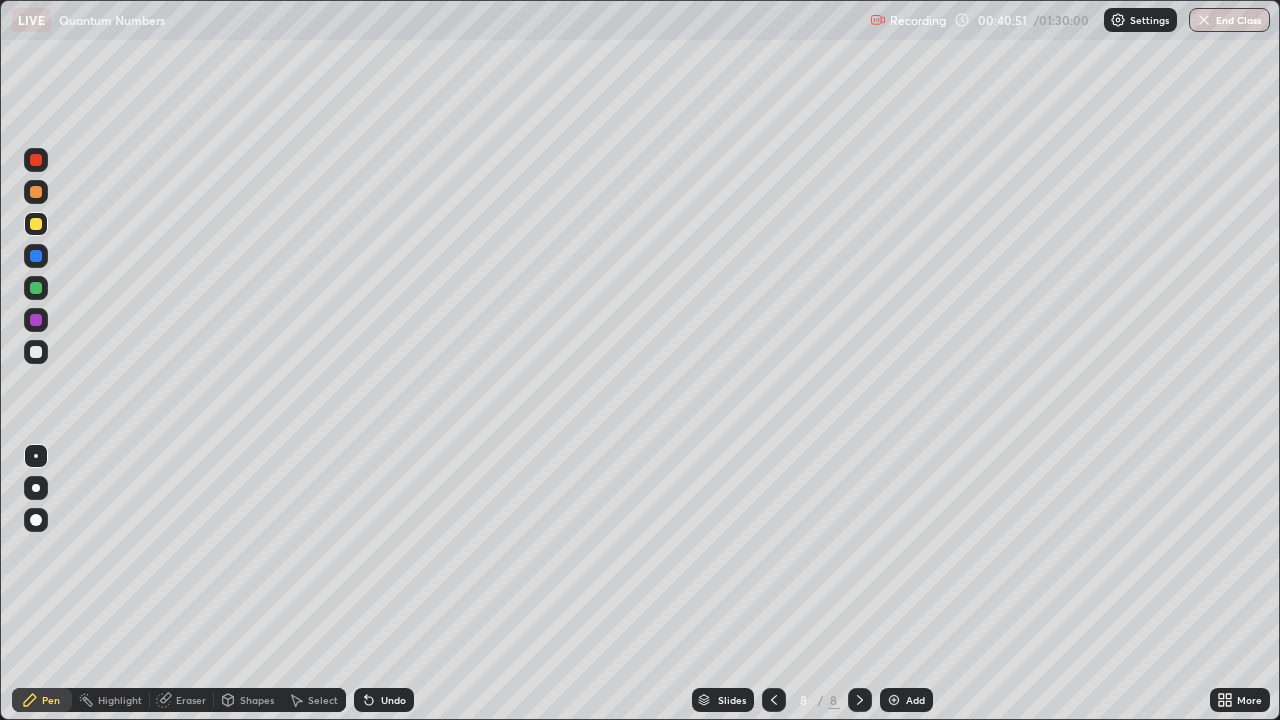 click at bounding box center (36, 352) 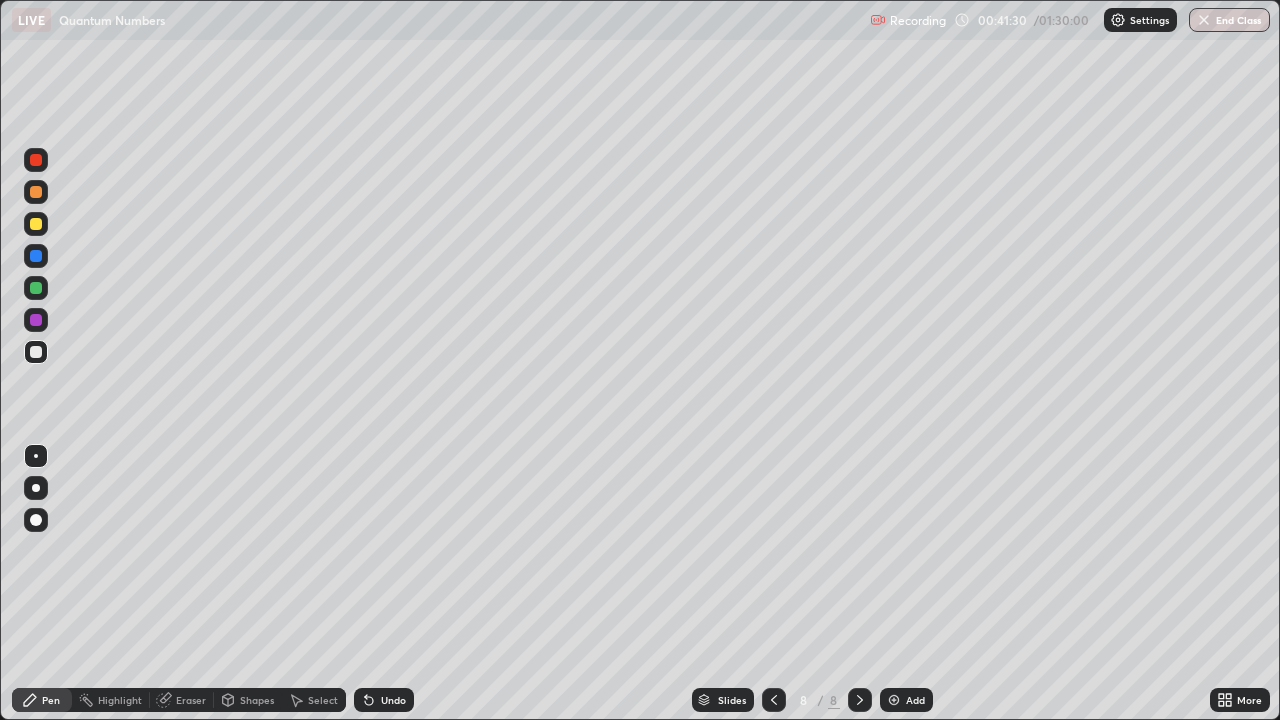 click on "Undo" at bounding box center [393, 700] 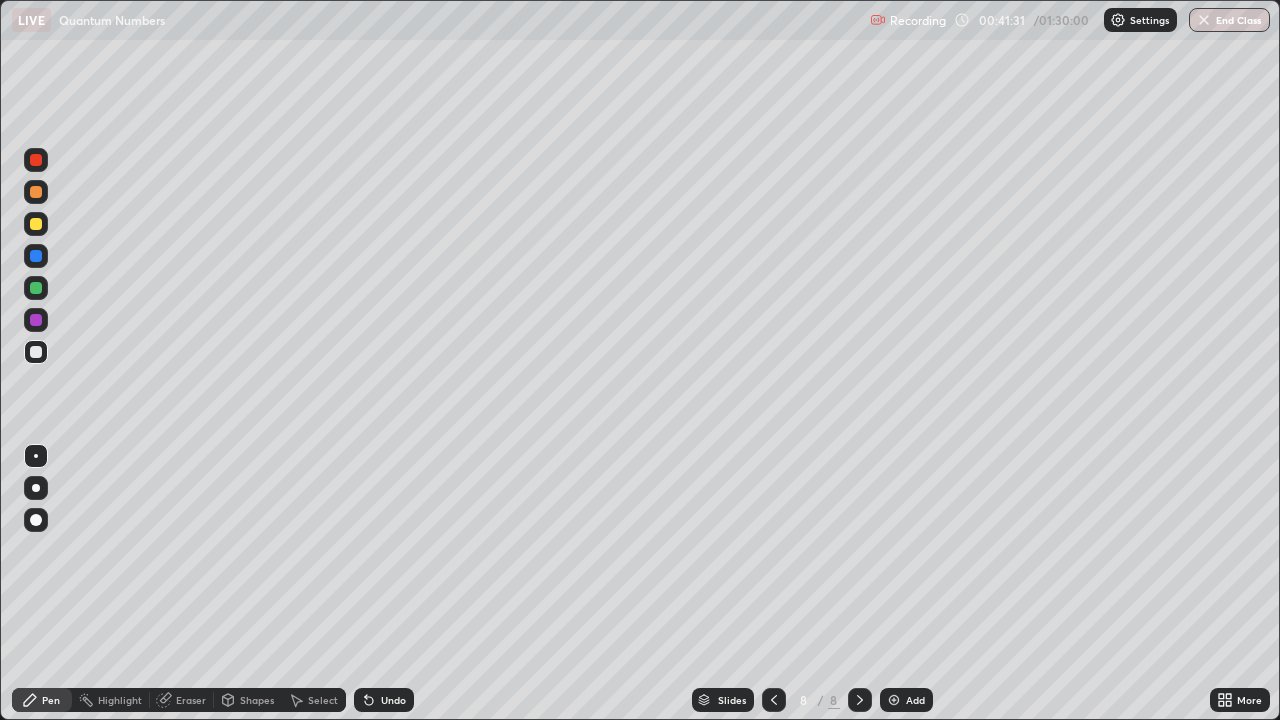 click on "Undo" at bounding box center (393, 700) 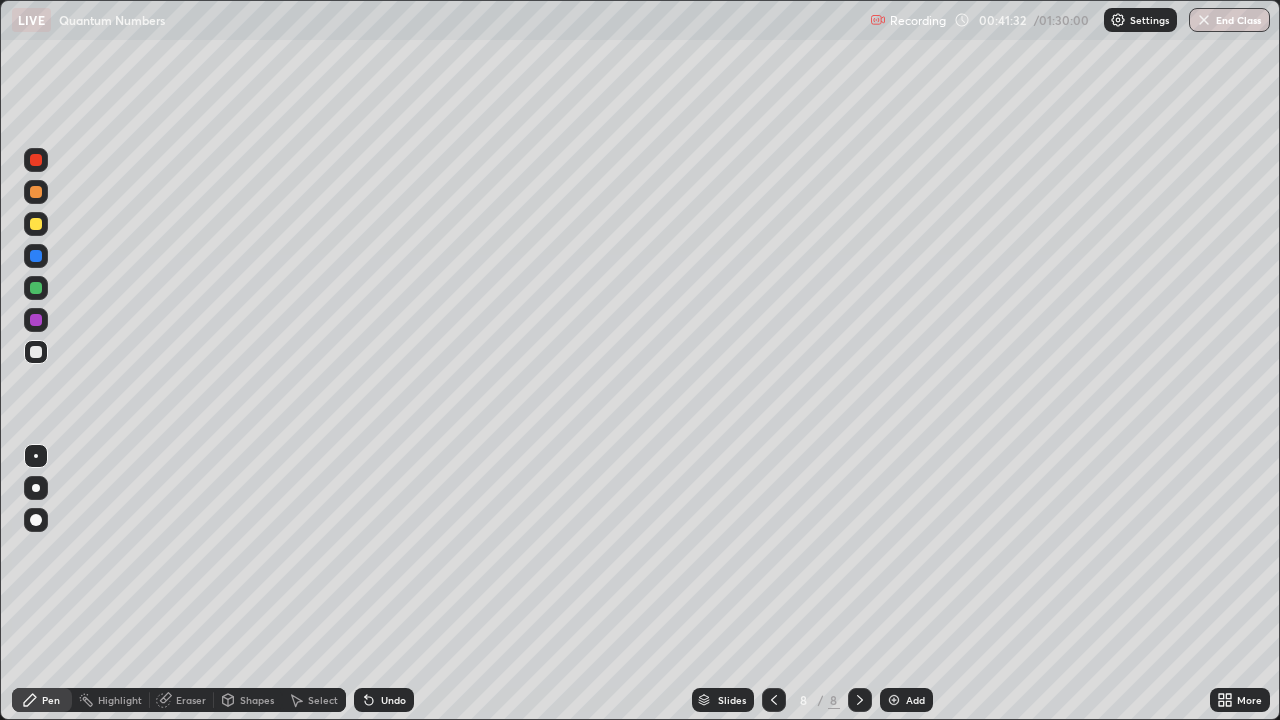 click 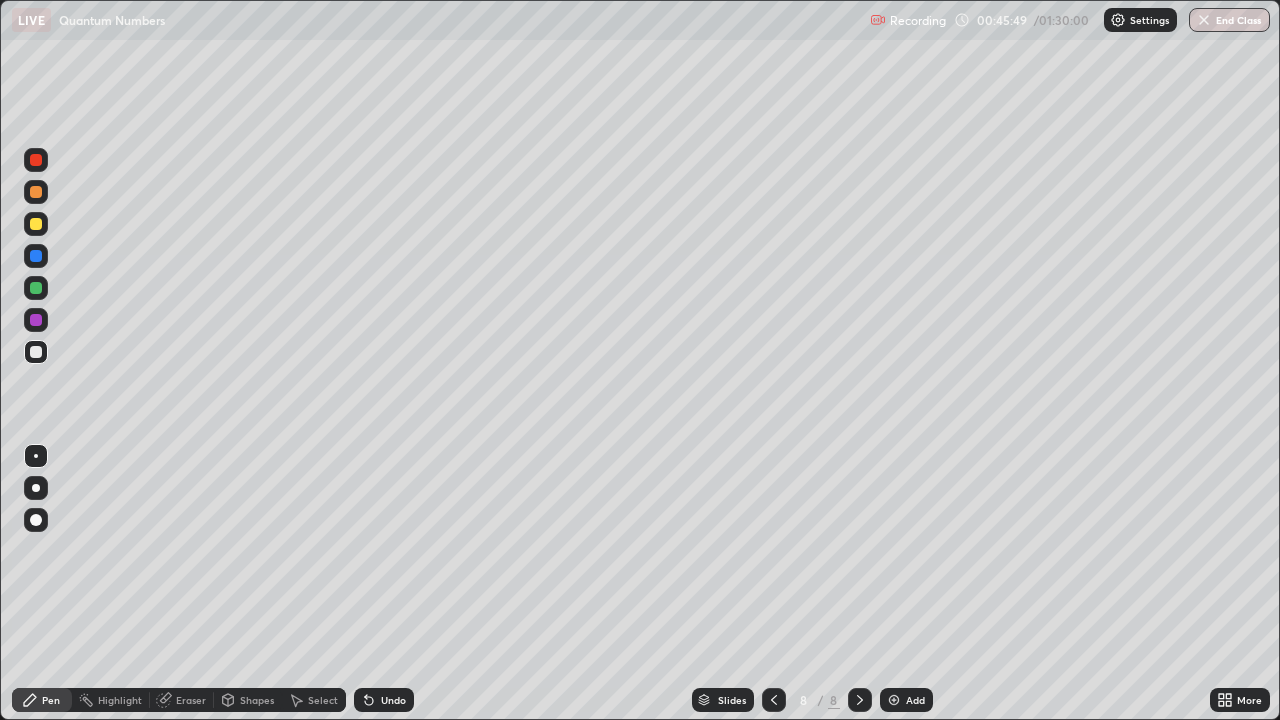 click at bounding box center [894, 700] 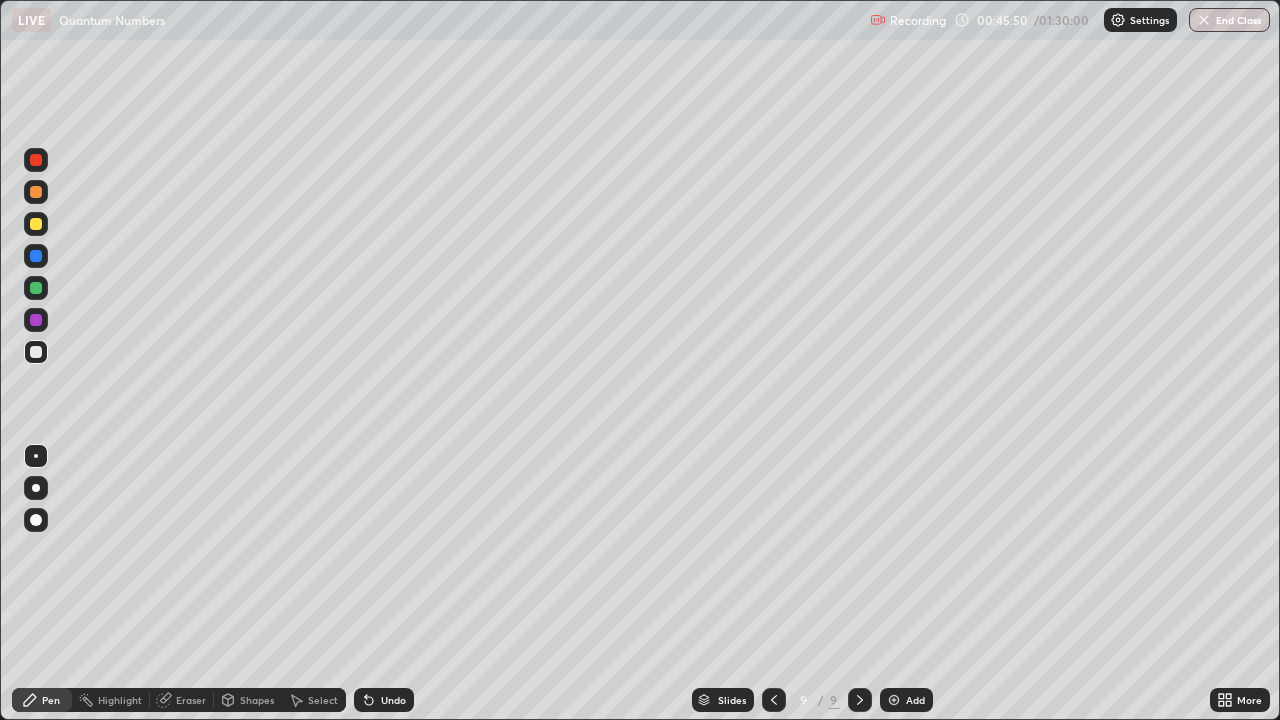click at bounding box center (36, 160) 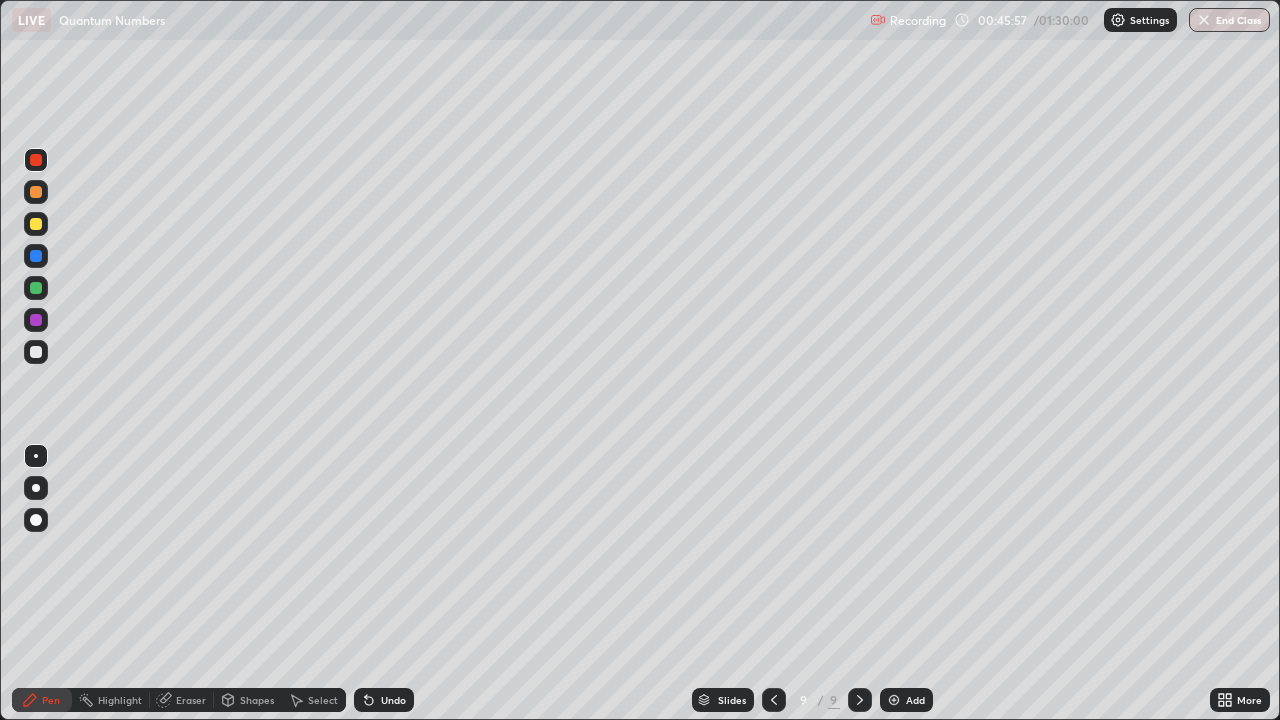click 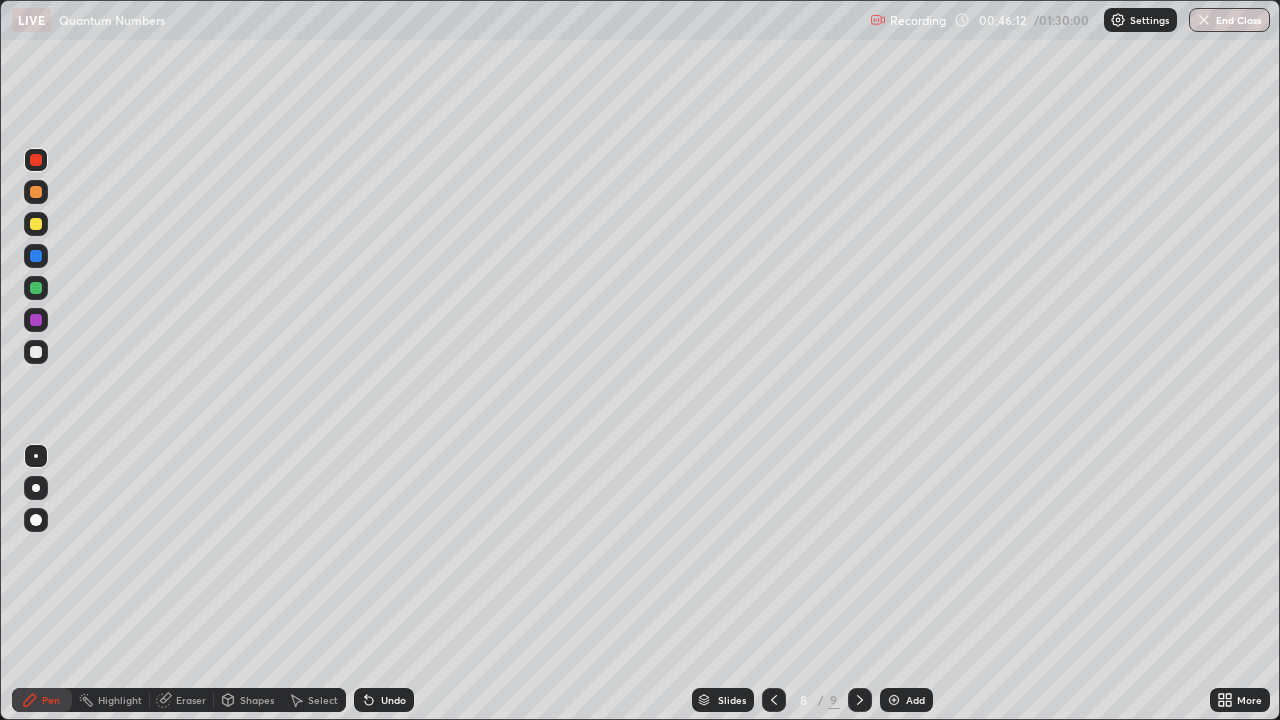 click 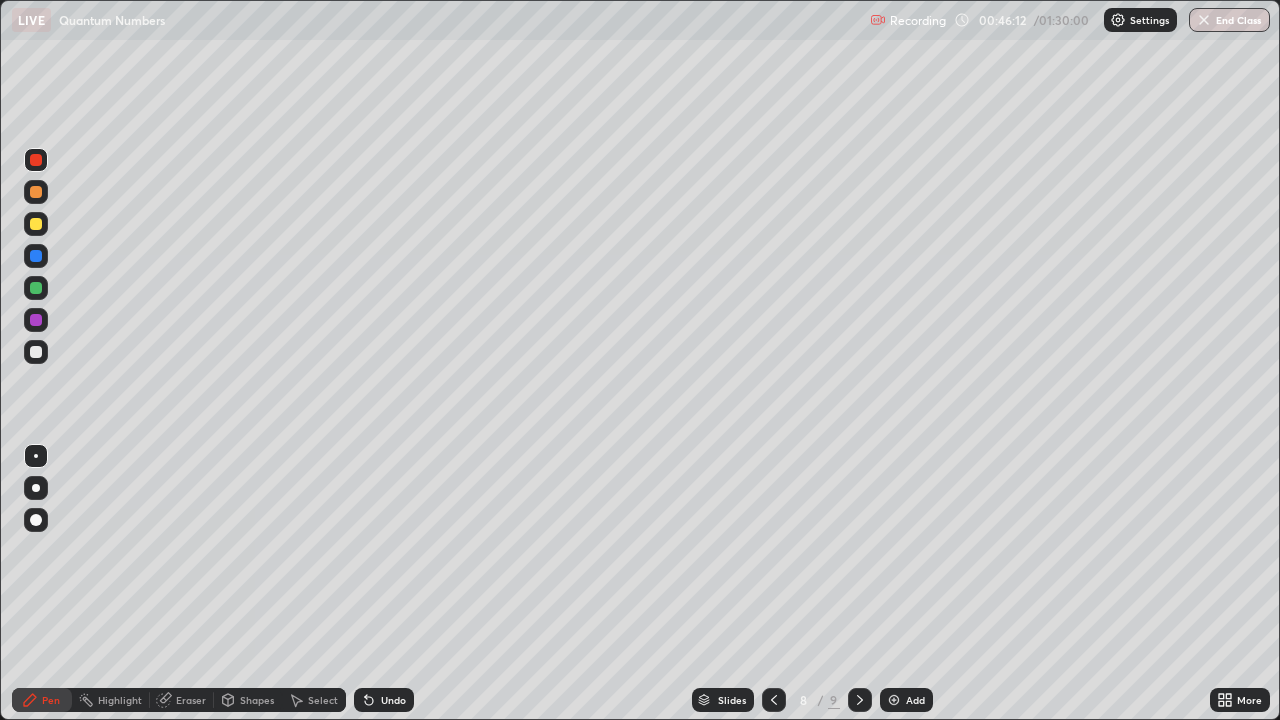 click on "Undo" at bounding box center (384, 700) 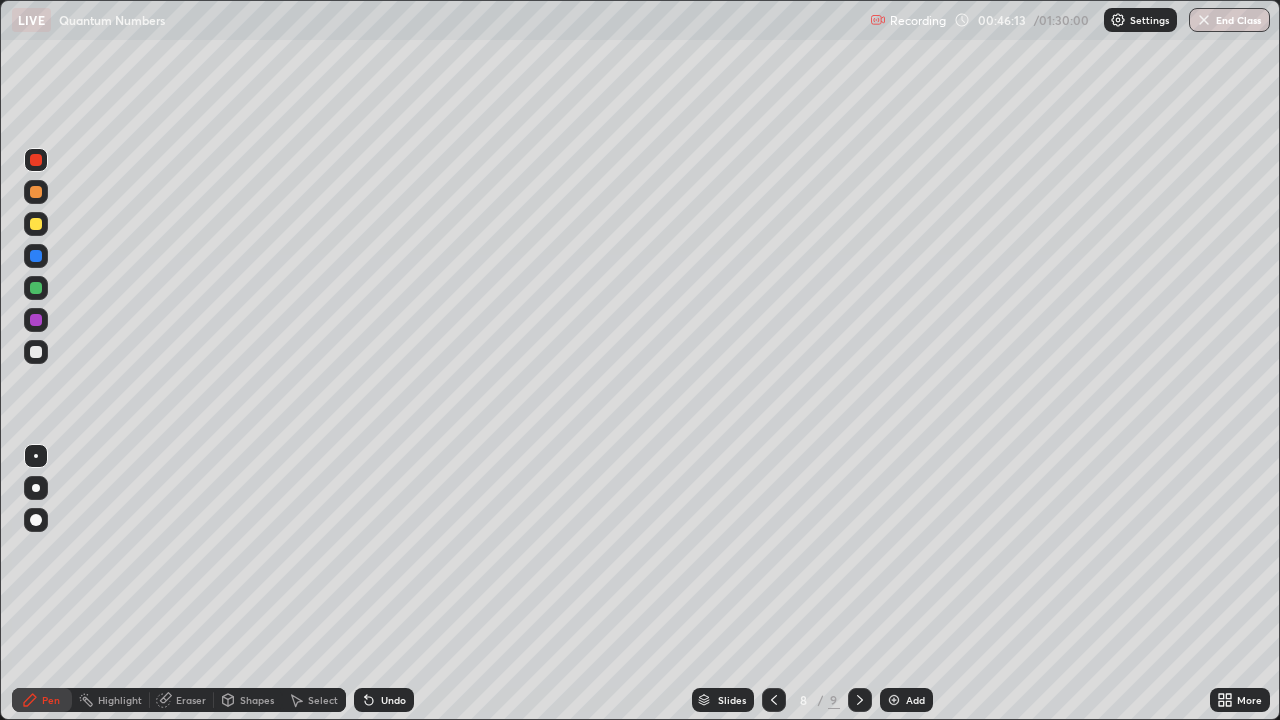 click on "Undo" at bounding box center [384, 700] 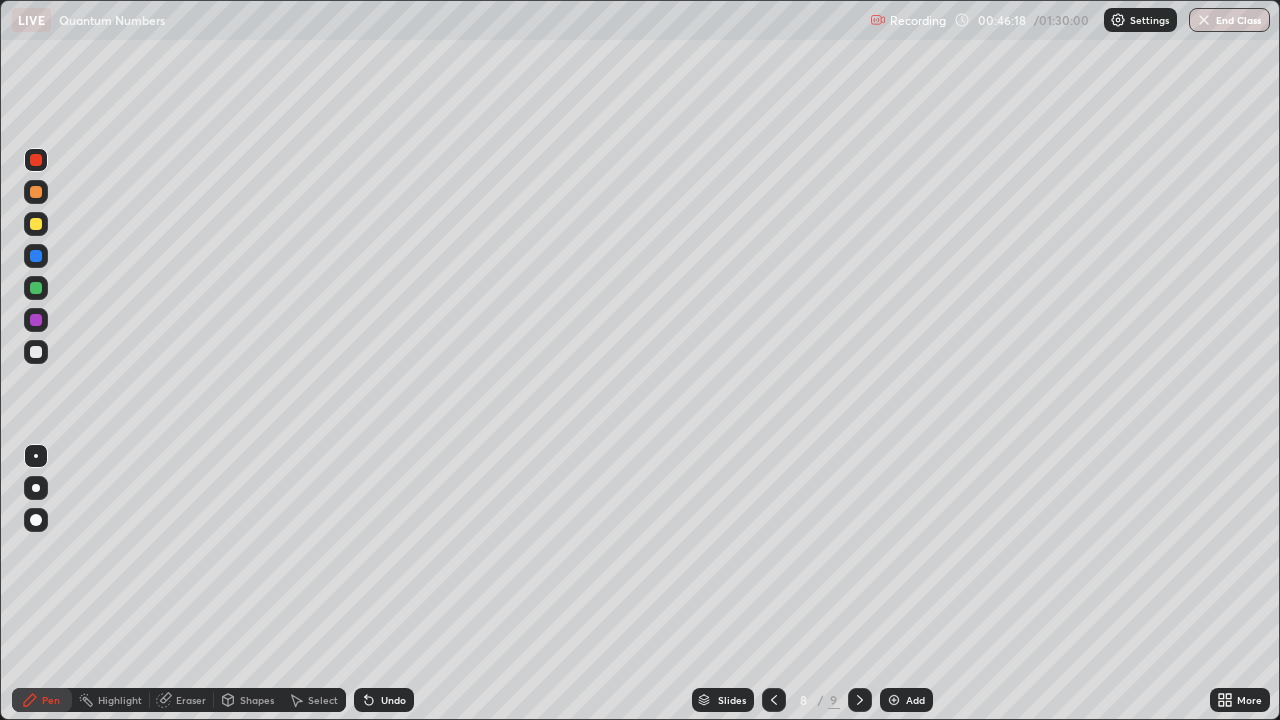 click 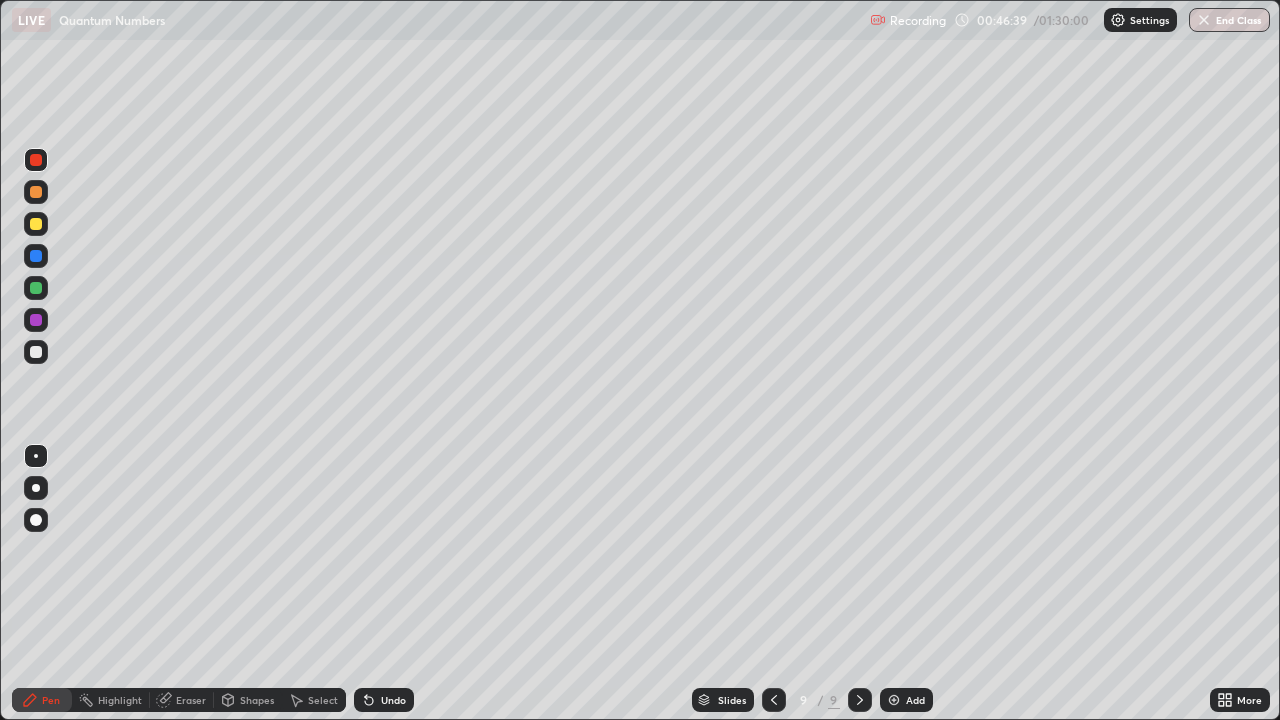 click at bounding box center [36, 224] 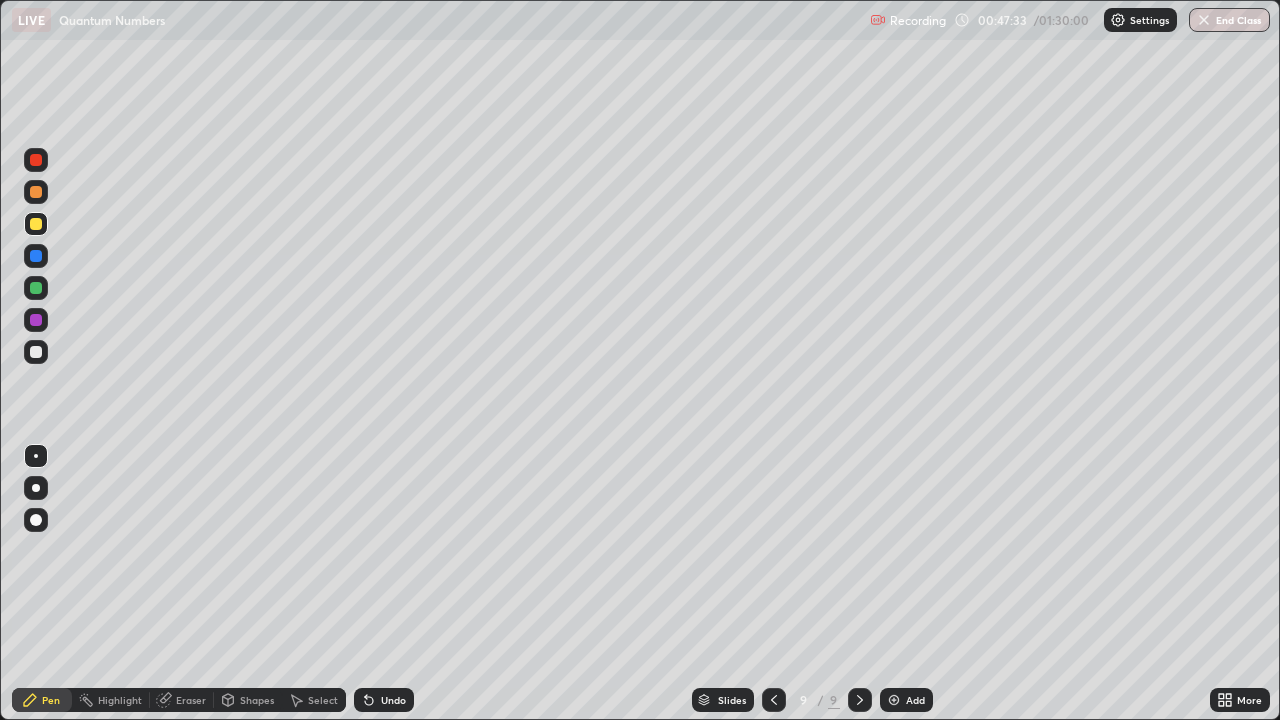 click at bounding box center (36, 288) 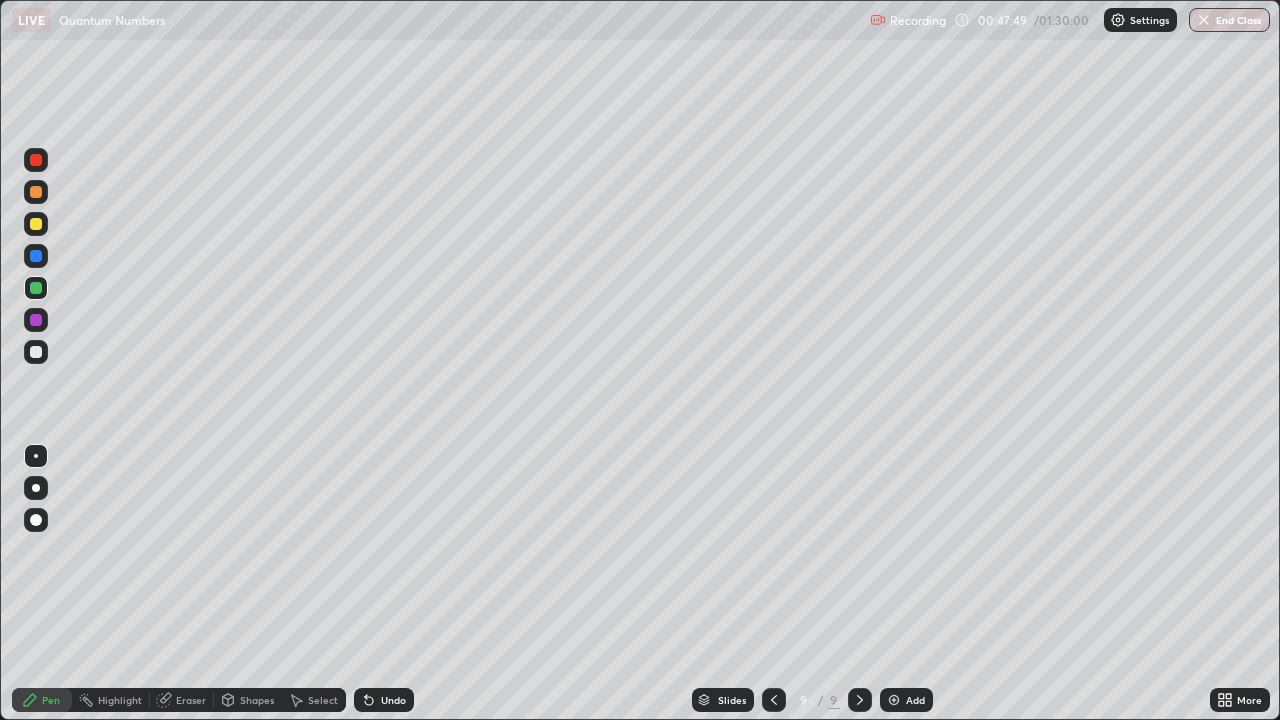 click on "Undo" at bounding box center [384, 700] 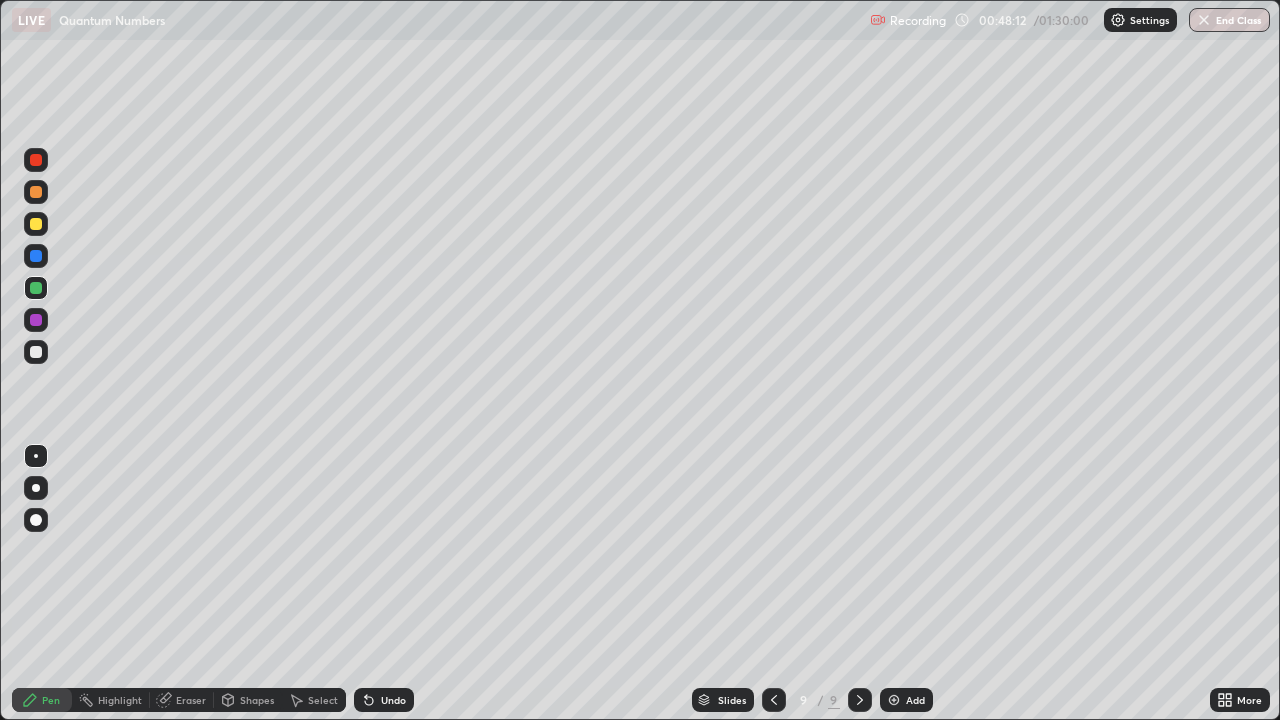 click at bounding box center (36, 352) 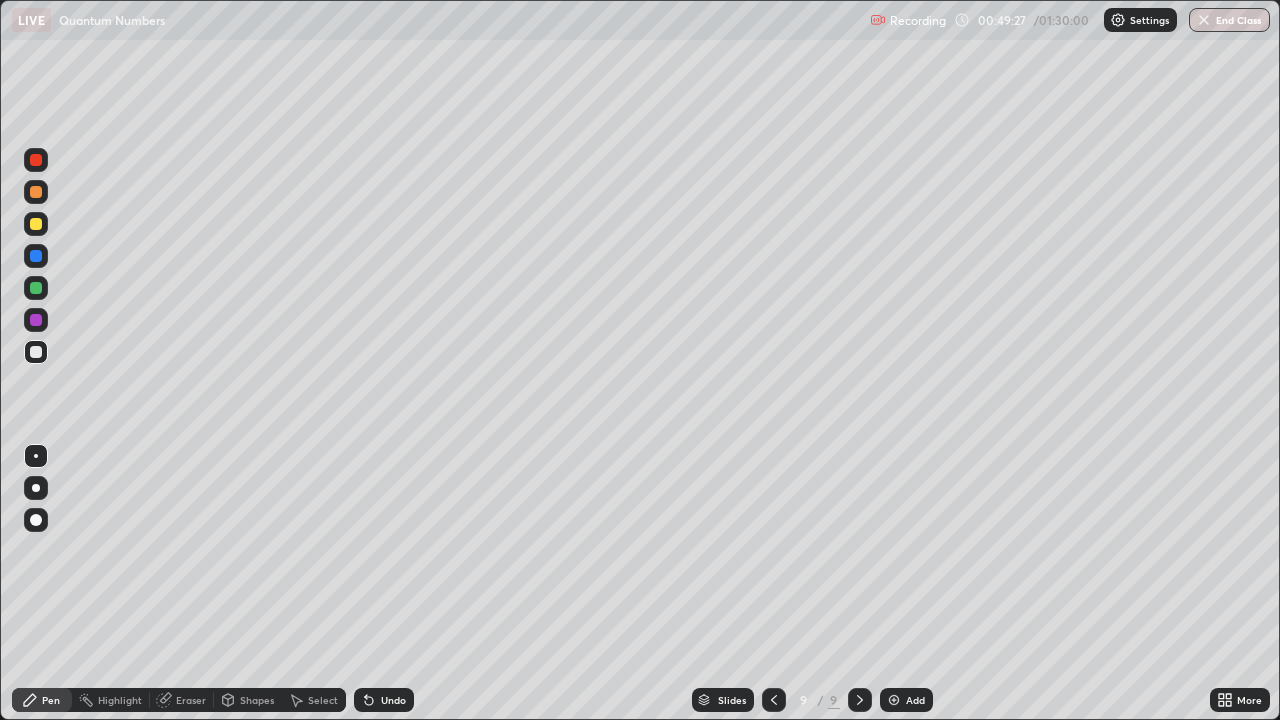 click at bounding box center [36, 352] 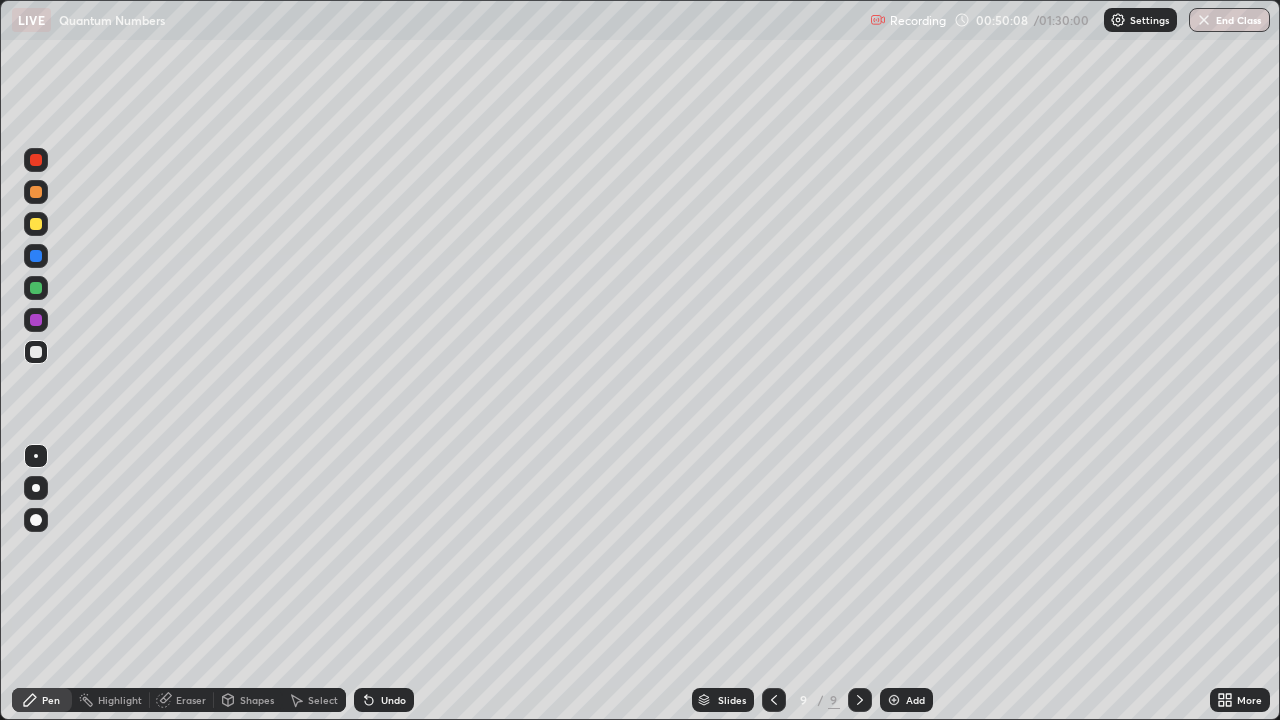 click on "Undo" at bounding box center [393, 700] 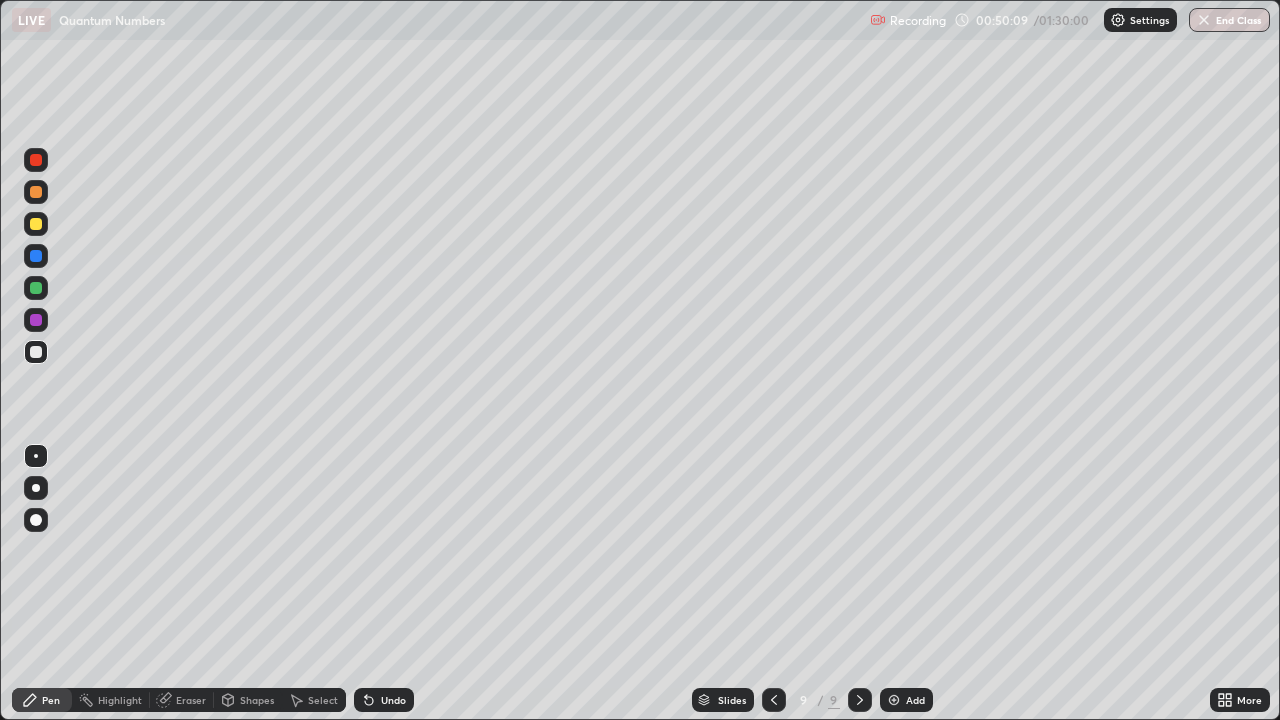 click on "Undo" at bounding box center [393, 700] 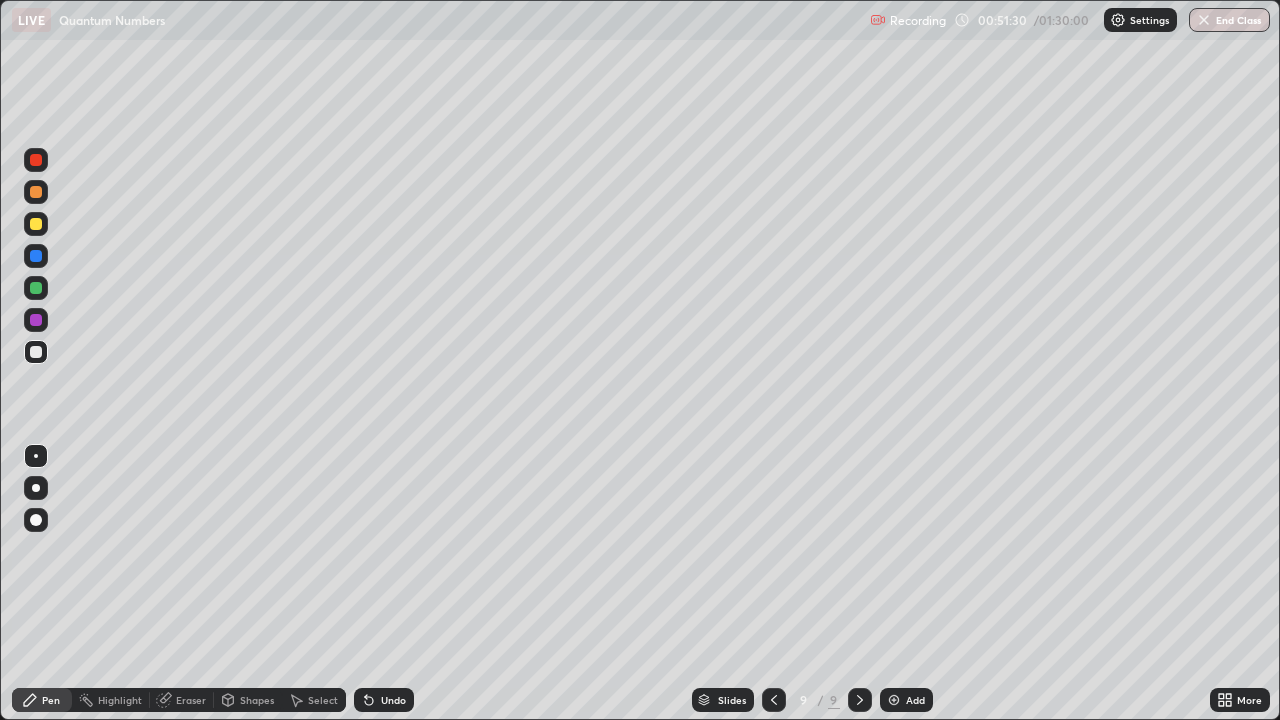 click at bounding box center (36, 320) 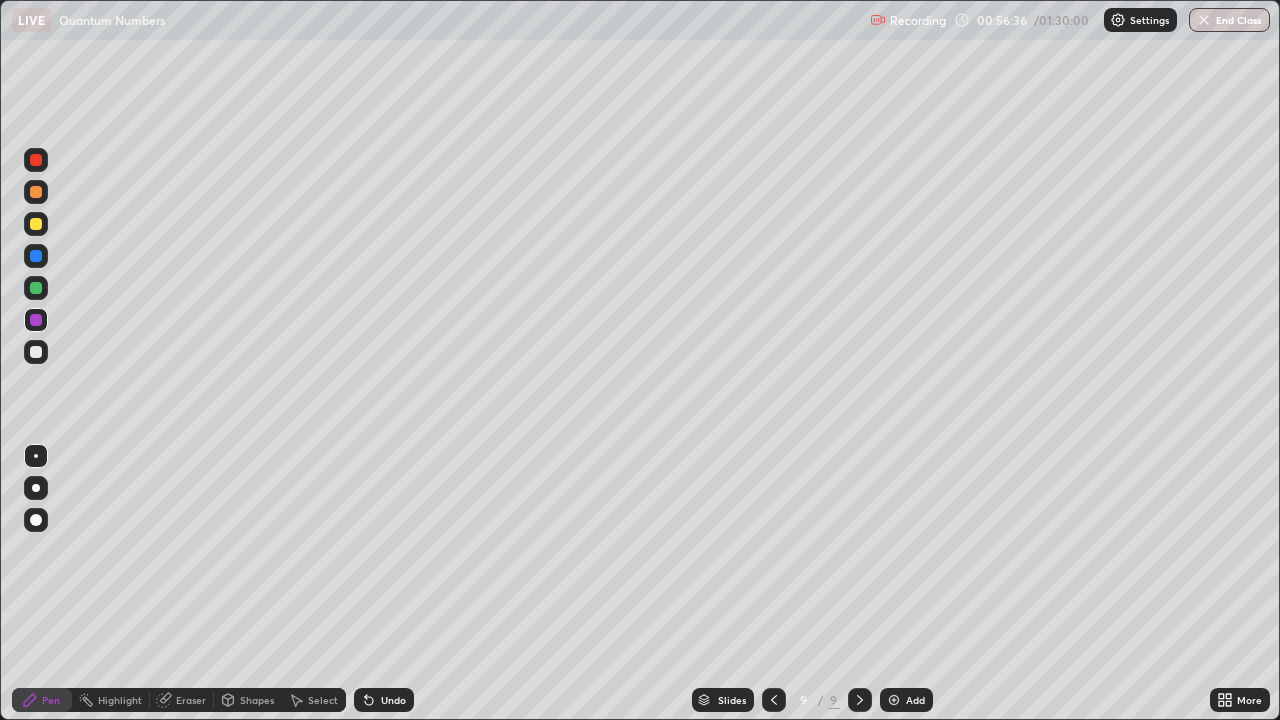 click on "Add" at bounding box center [906, 700] 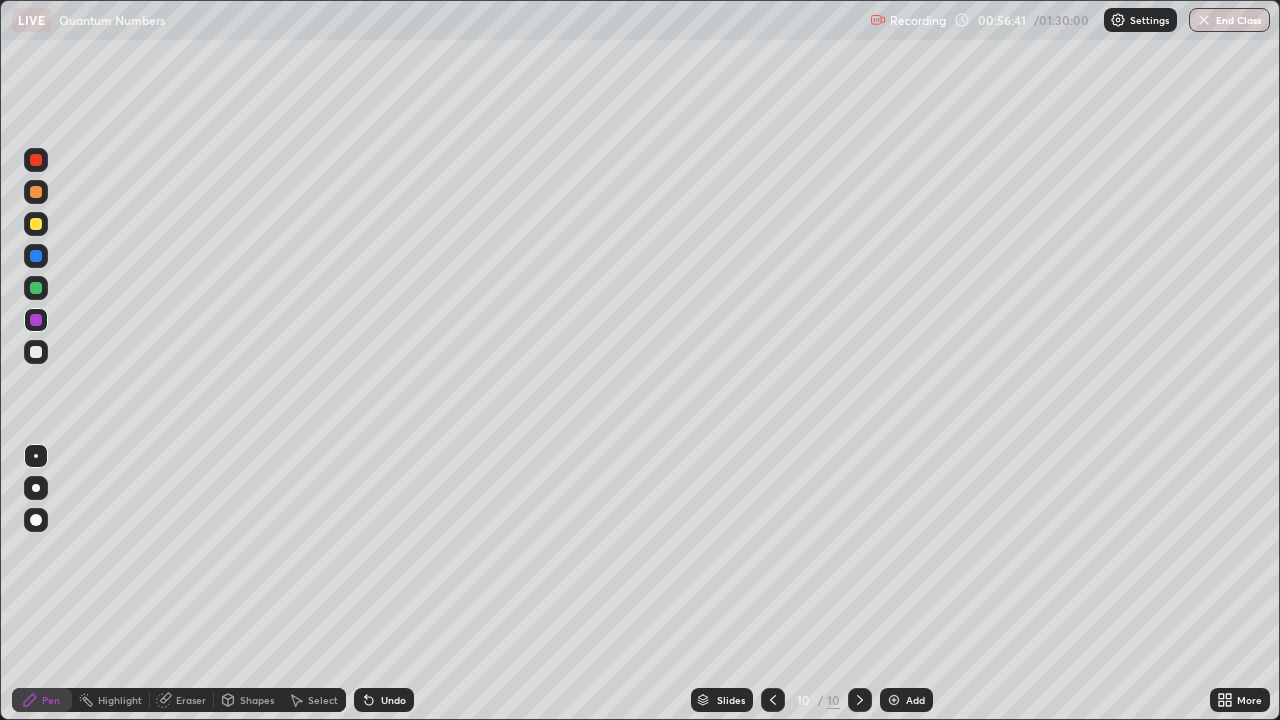 click at bounding box center (36, 160) 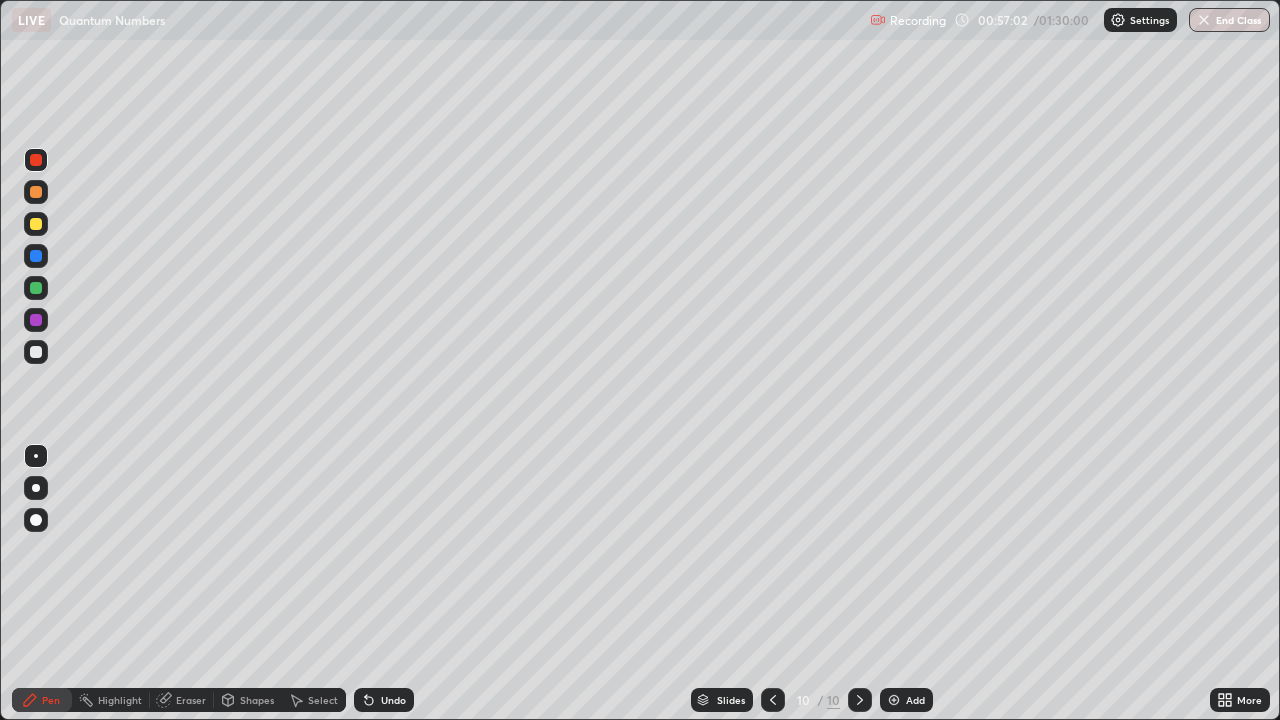 click at bounding box center (36, 192) 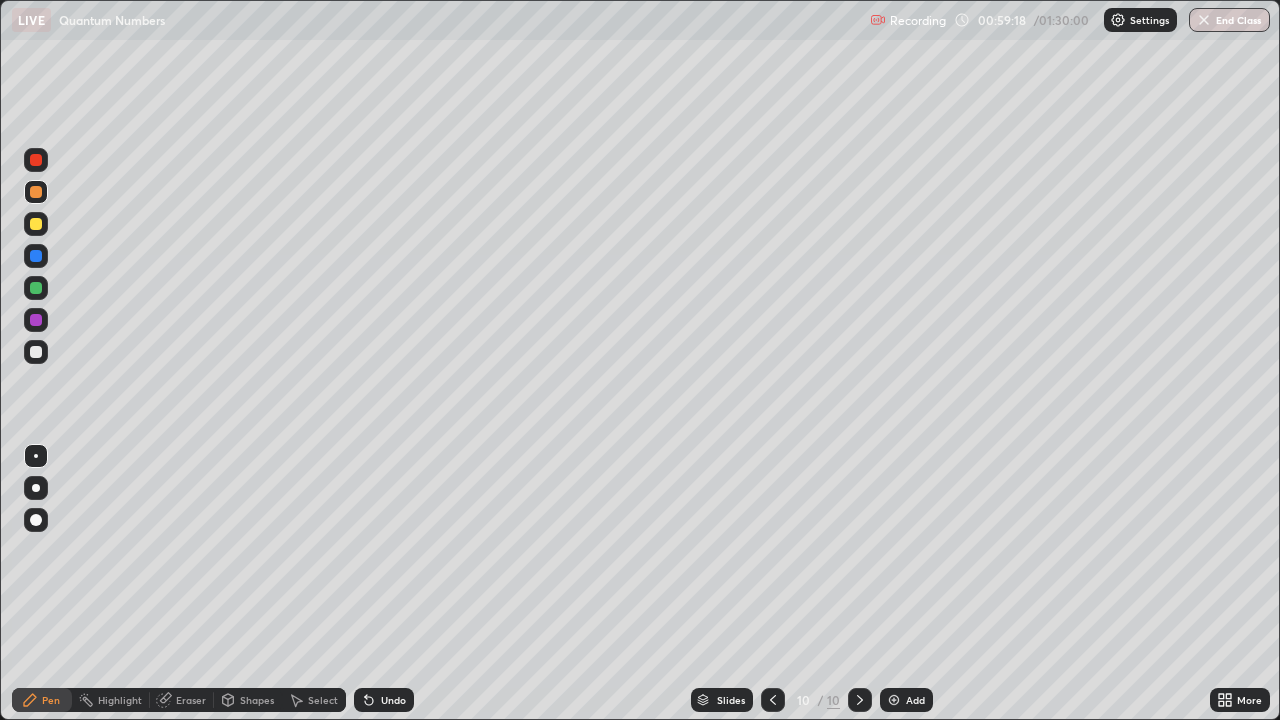 click at bounding box center (36, 320) 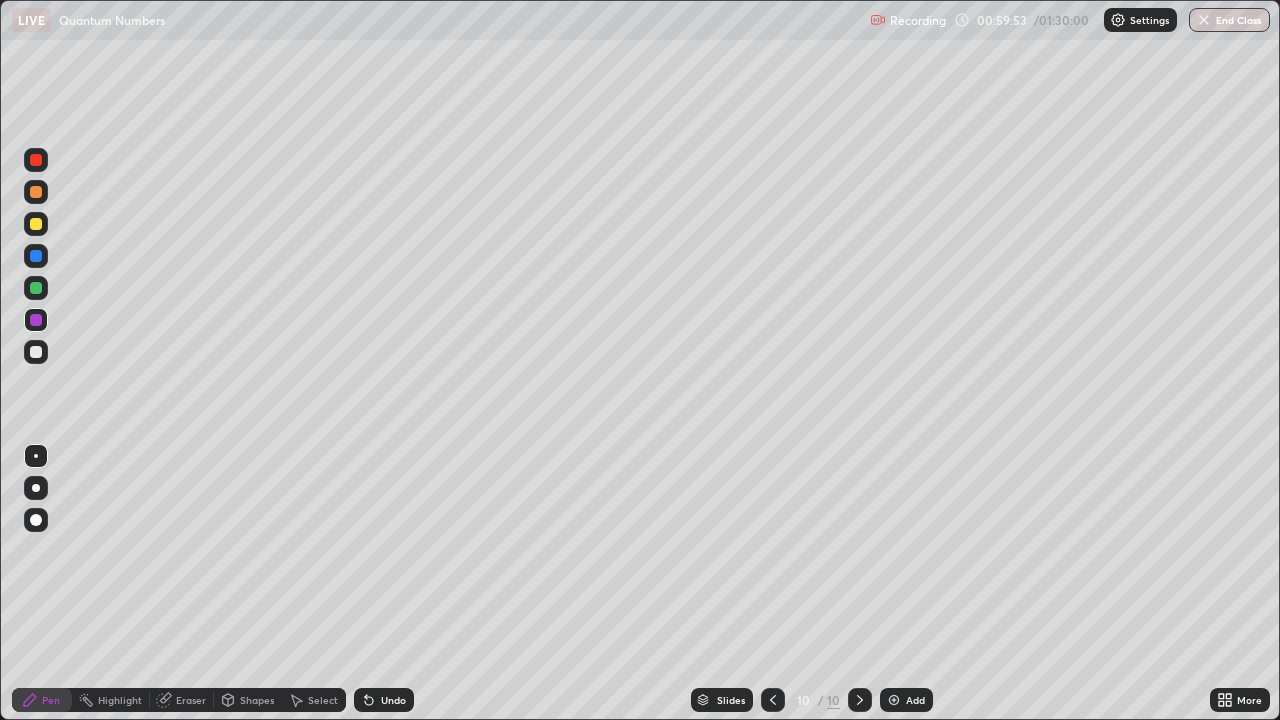 click on "Eraser" at bounding box center [182, 700] 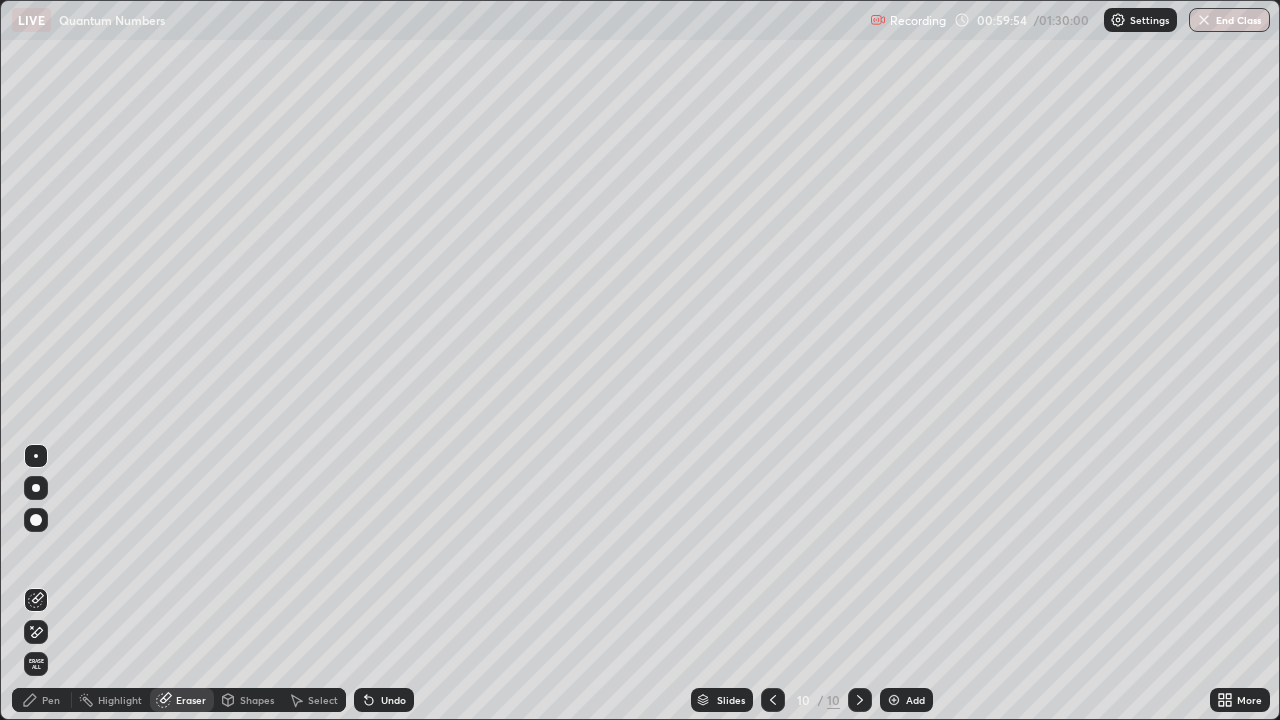 click on "Pen" at bounding box center [51, 700] 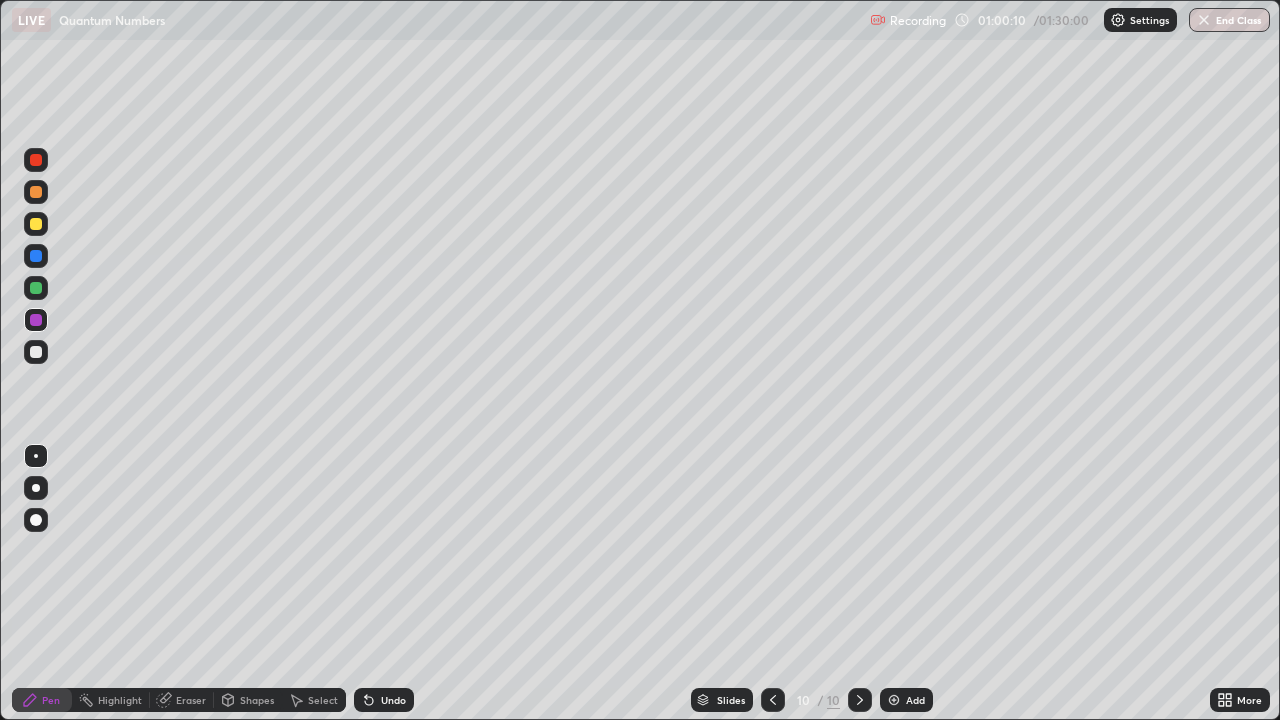 click at bounding box center (36, 352) 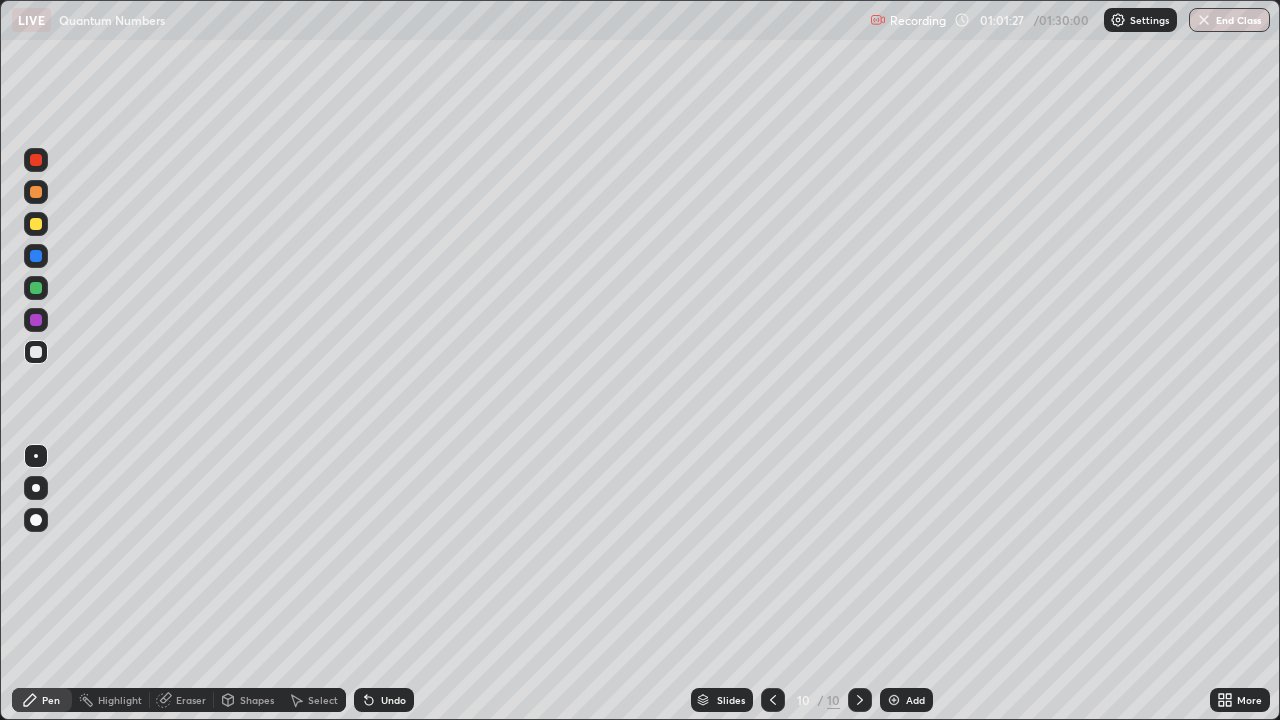 click on "Add" at bounding box center (906, 700) 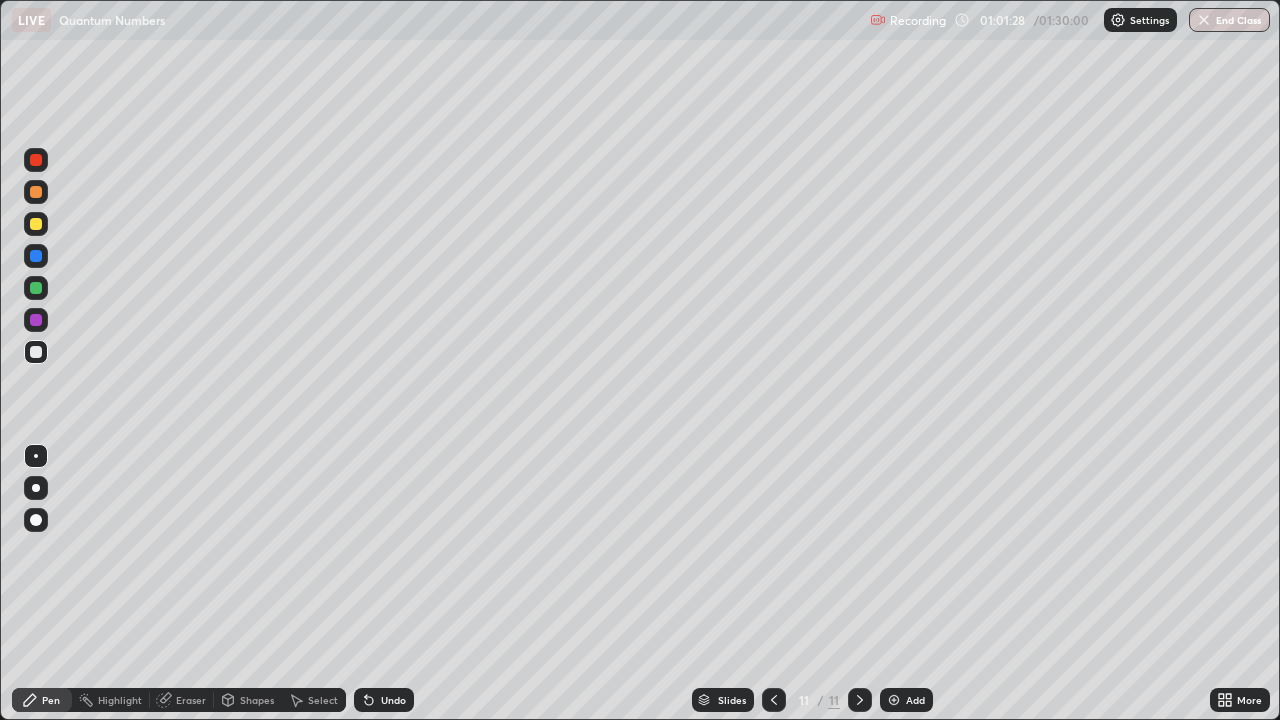click at bounding box center [36, 160] 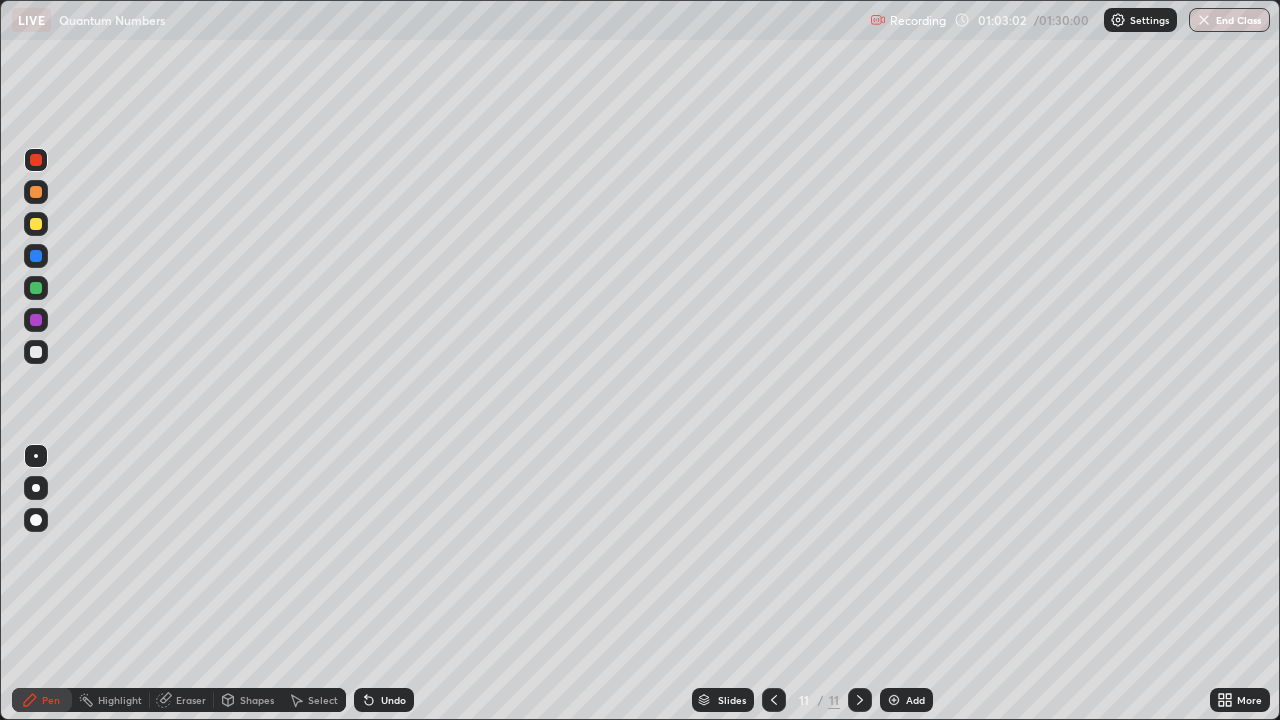 click at bounding box center (36, 224) 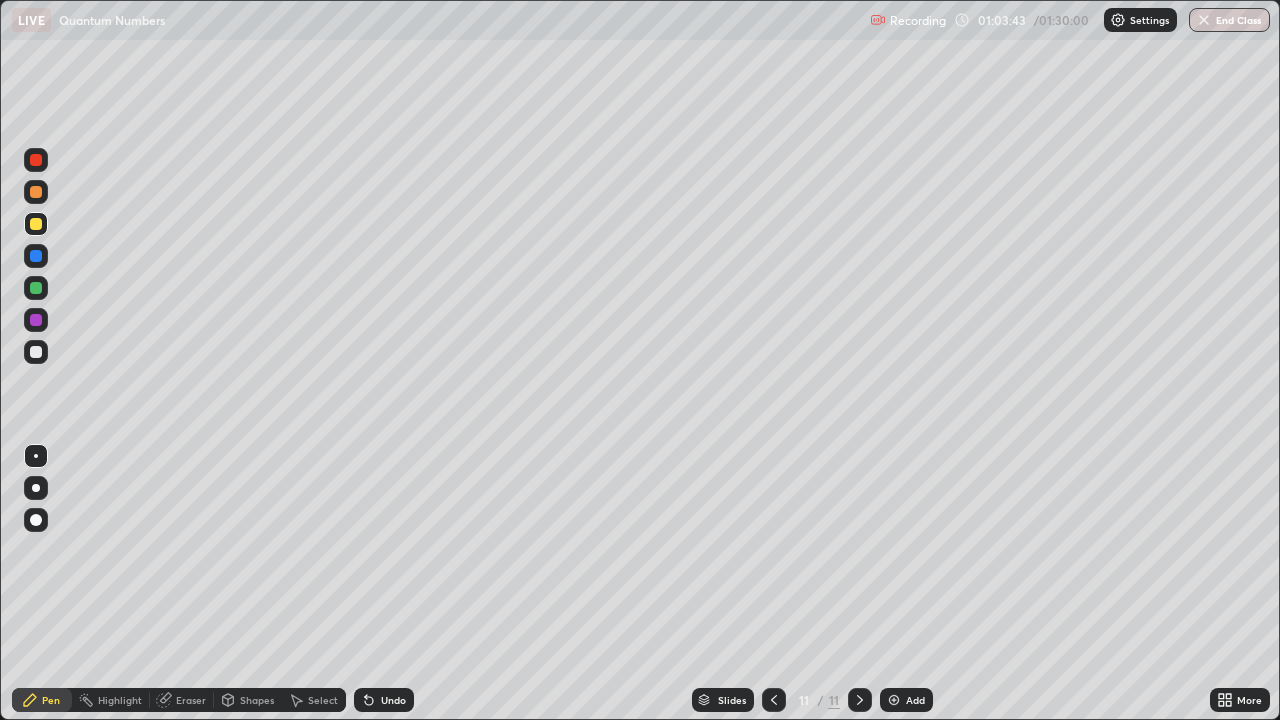 click at bounding box center [36, 352] 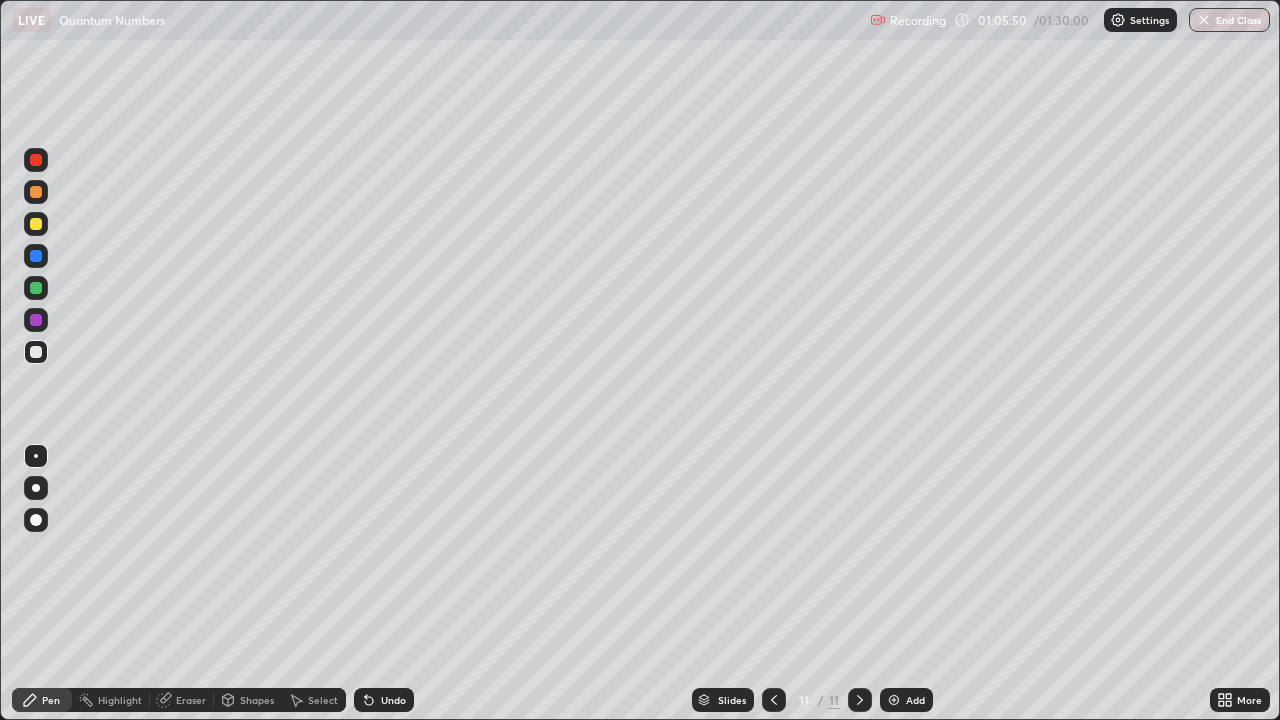 click at bounding box center [894, 700] 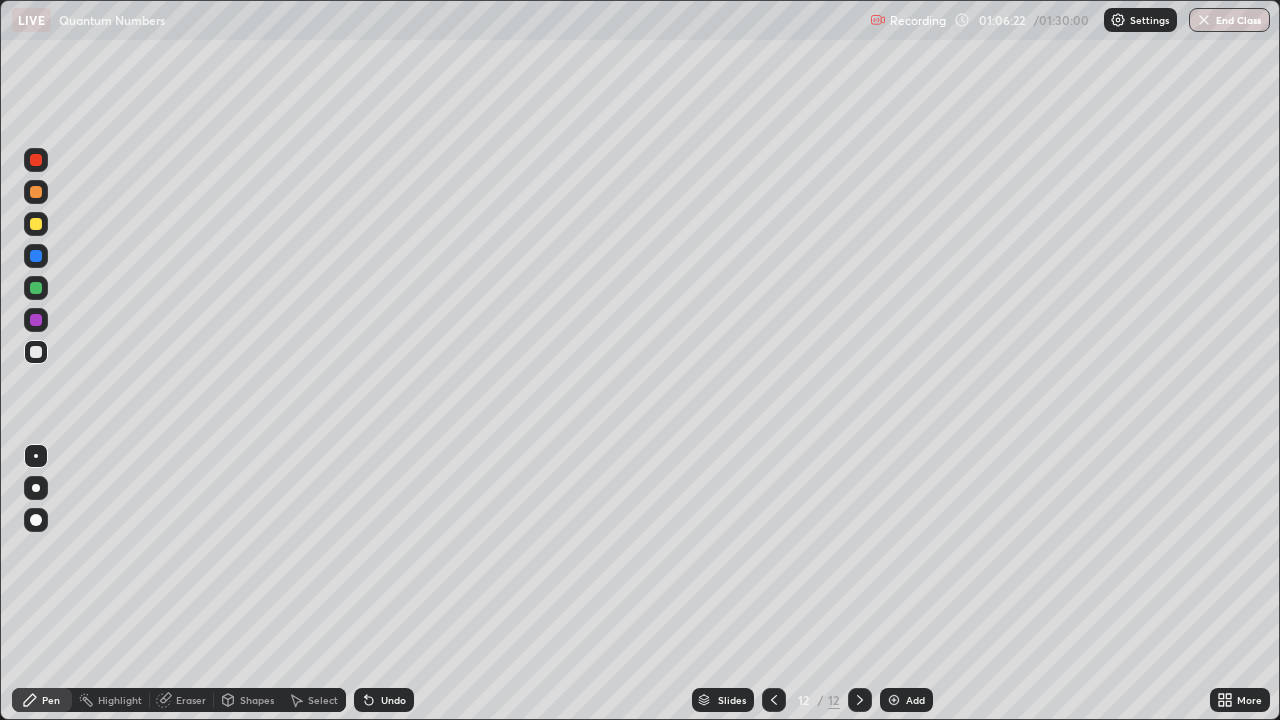 click at bounding box center [36, 224] 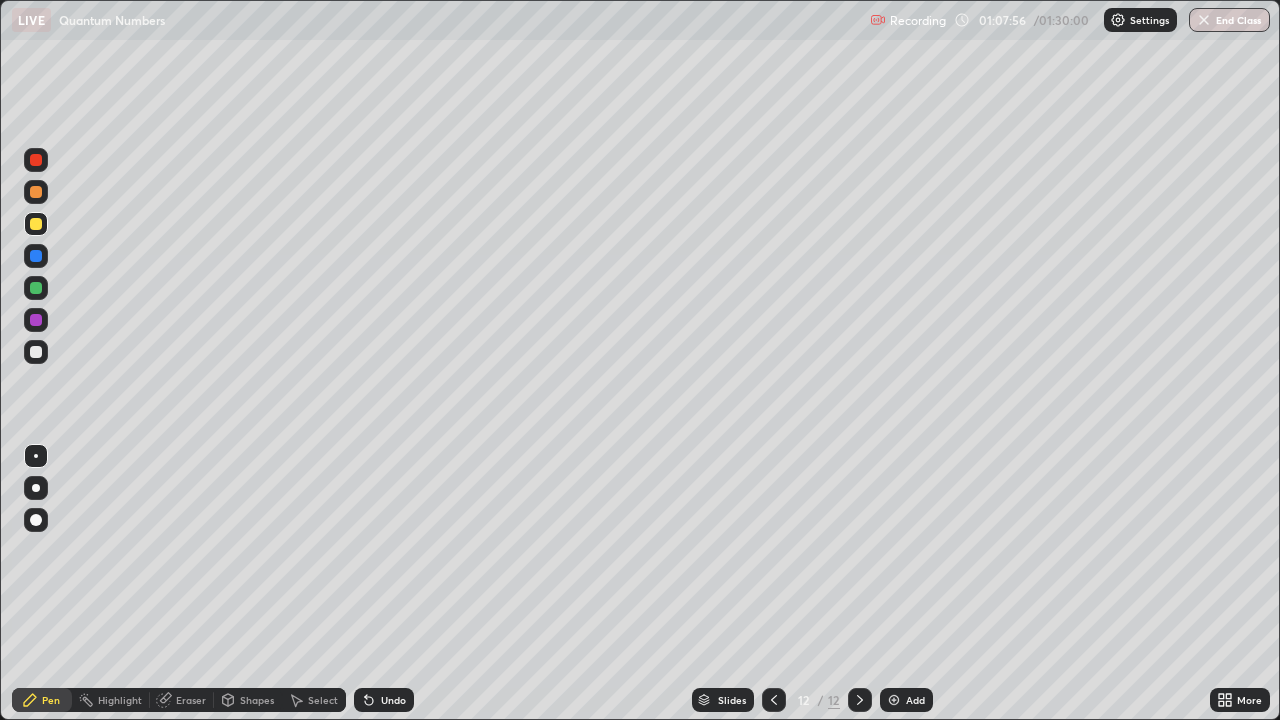 click at bounding box center [36, 288] 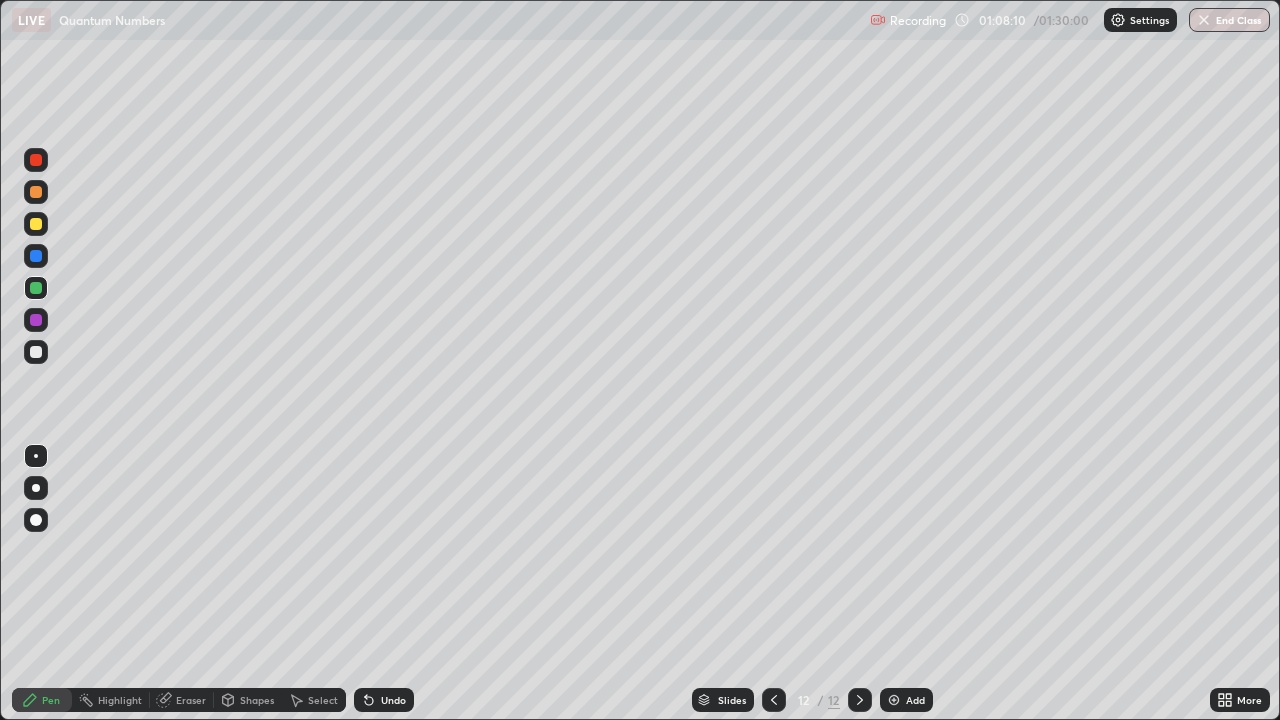 click at bounding box center (36, 320) 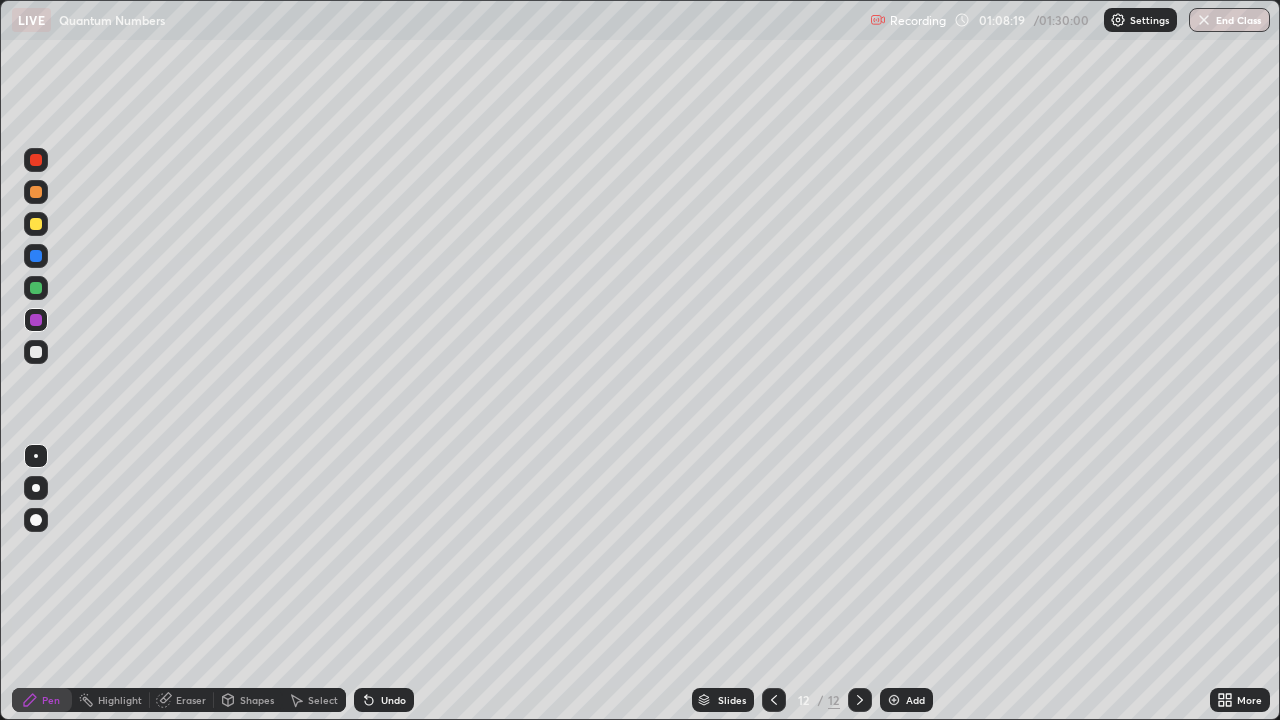 click on "Undo" at bounding box center (384, 700) 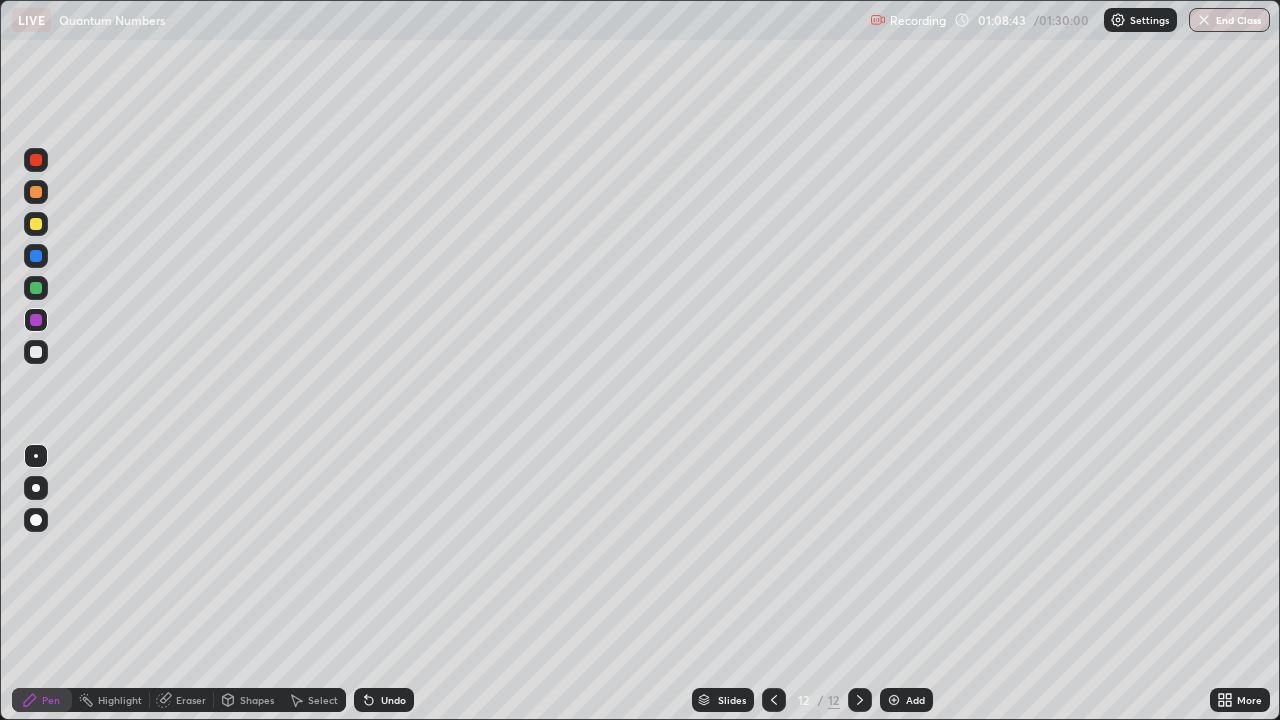 click at bounding box center [36, 288] 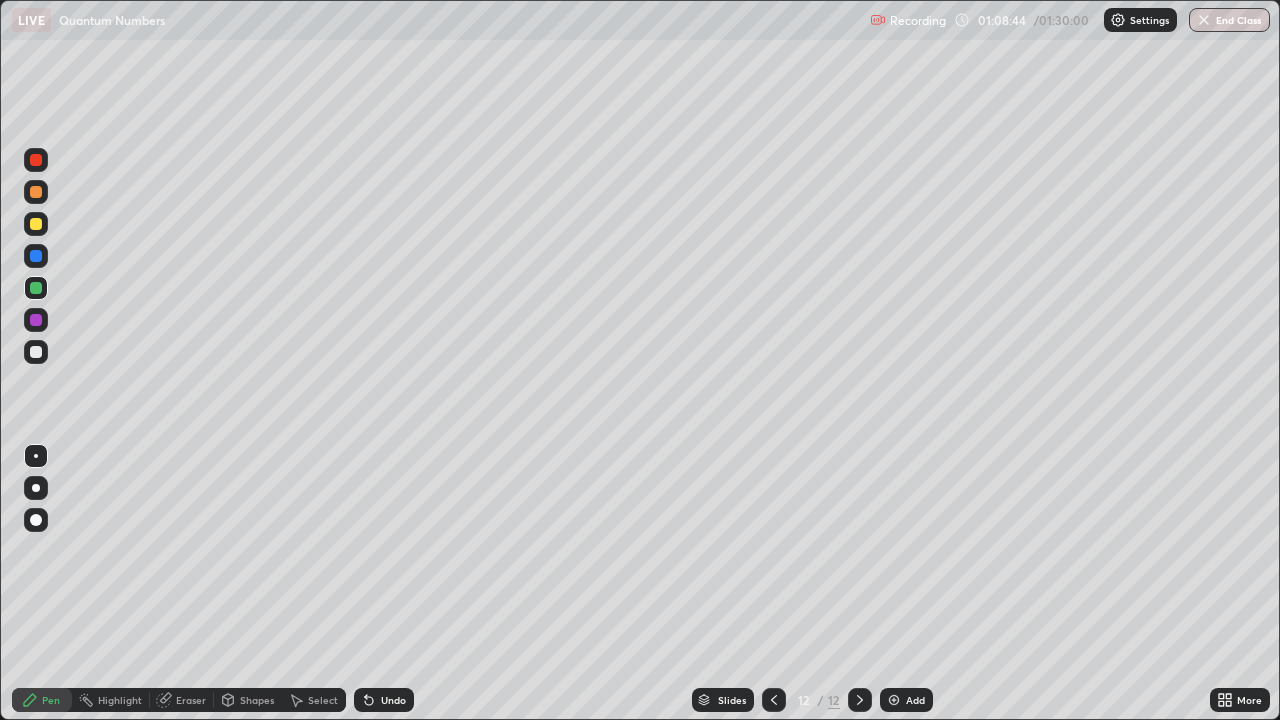 click at bounding box center (36, 352) 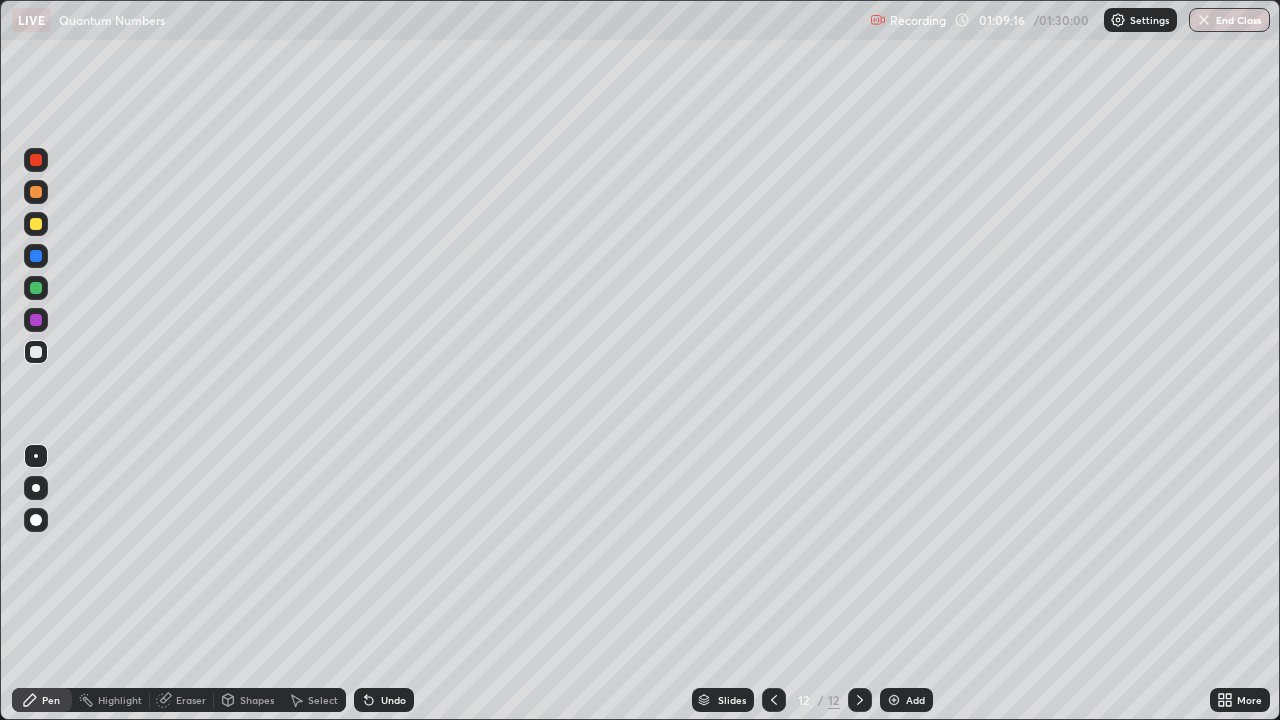 click at bounding box center [36, 320] 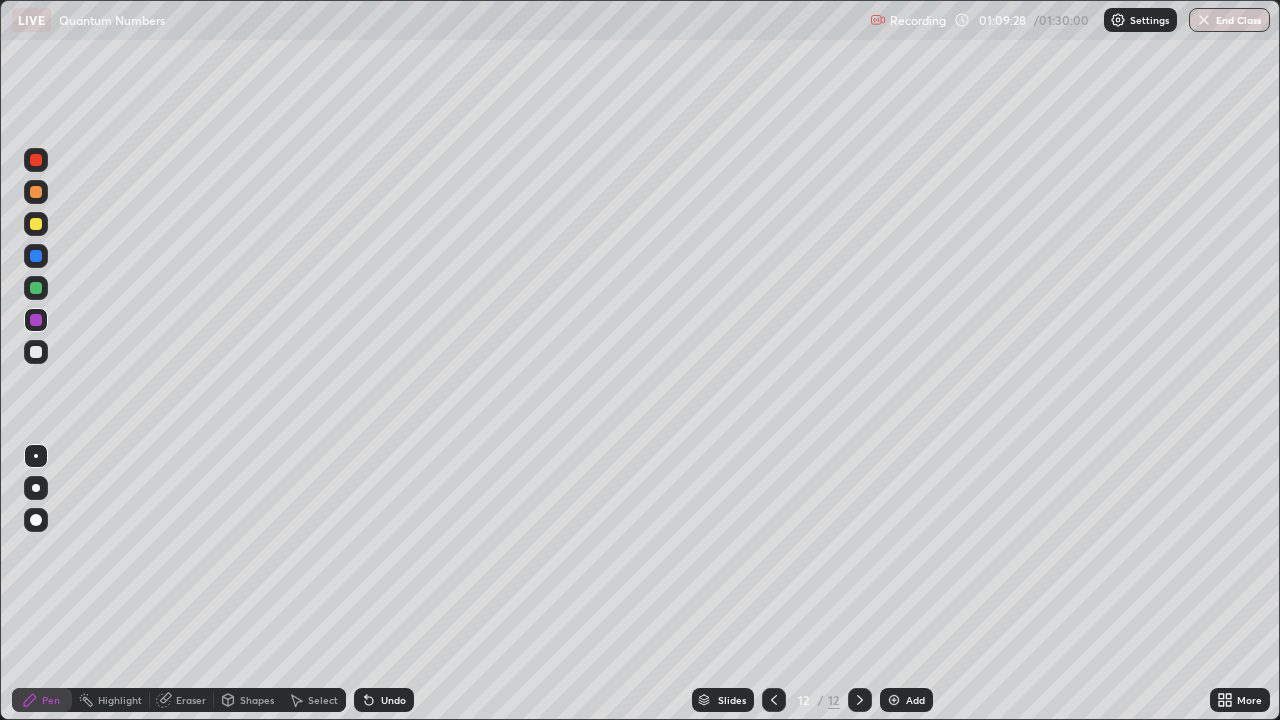click at bounding box center [36, 256] 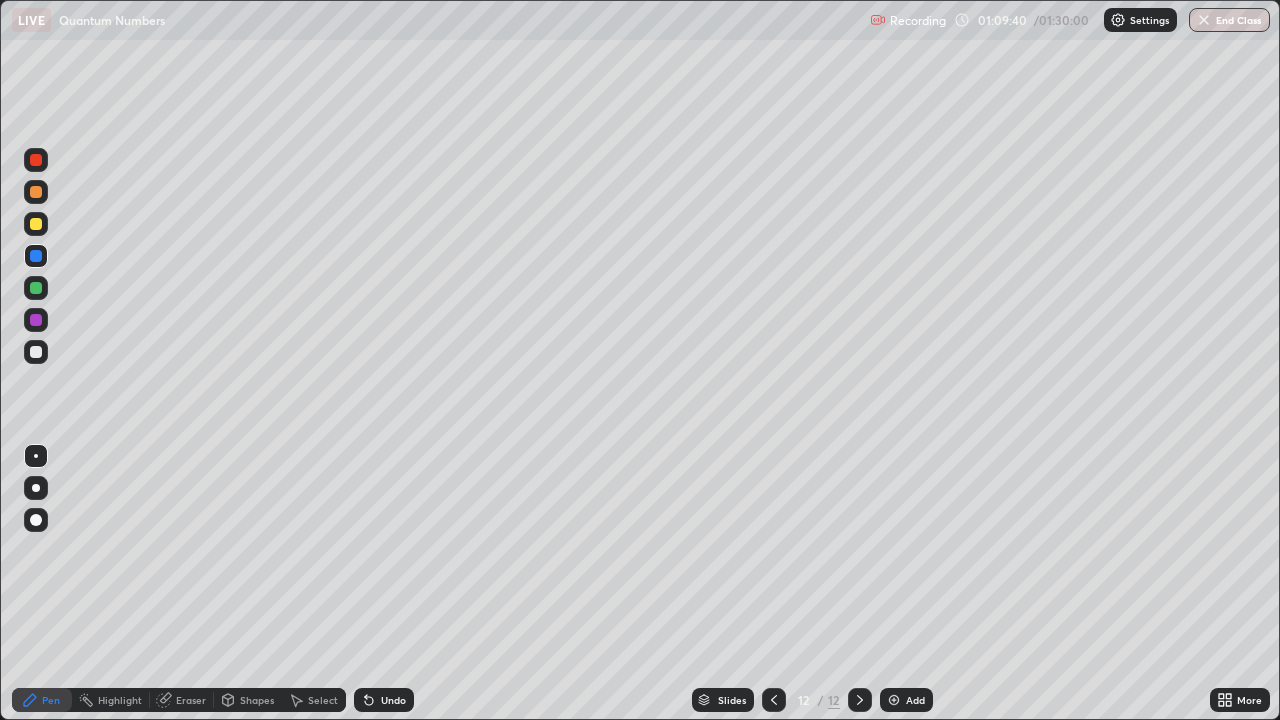 click on "Undo" at bounding box center (384, 700) 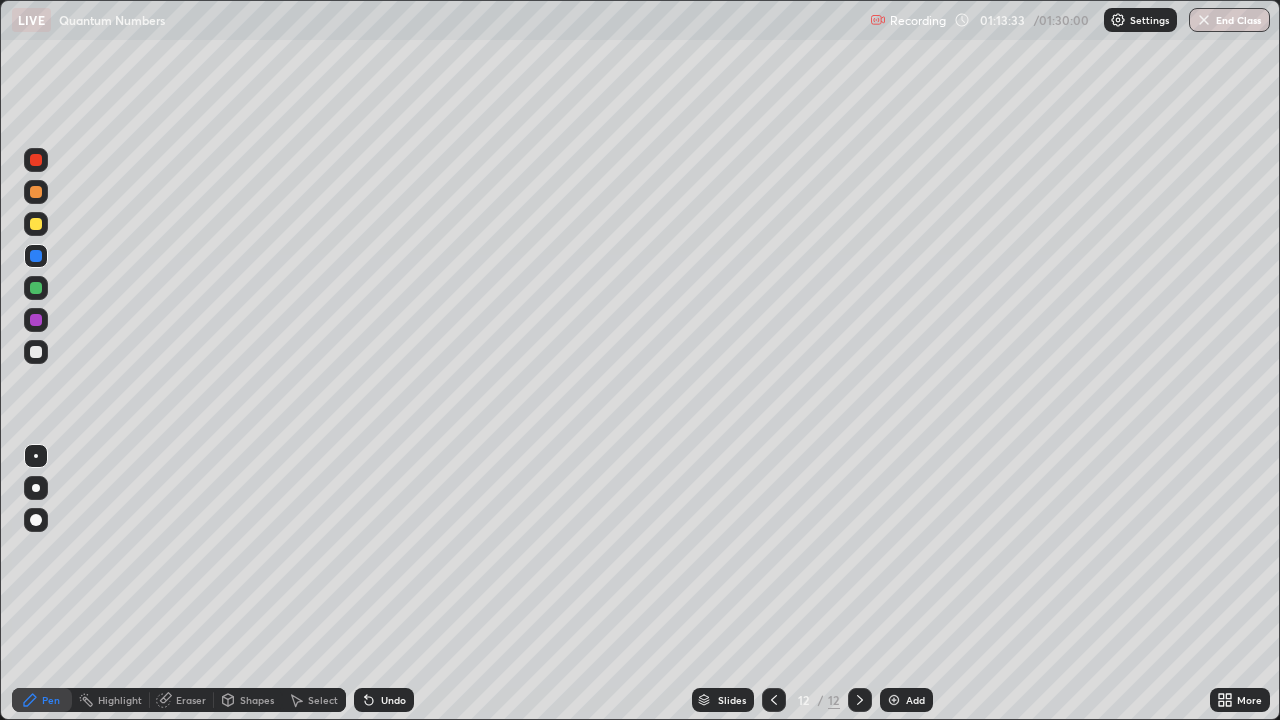 click on "Add" at bounding box center [906, 700] 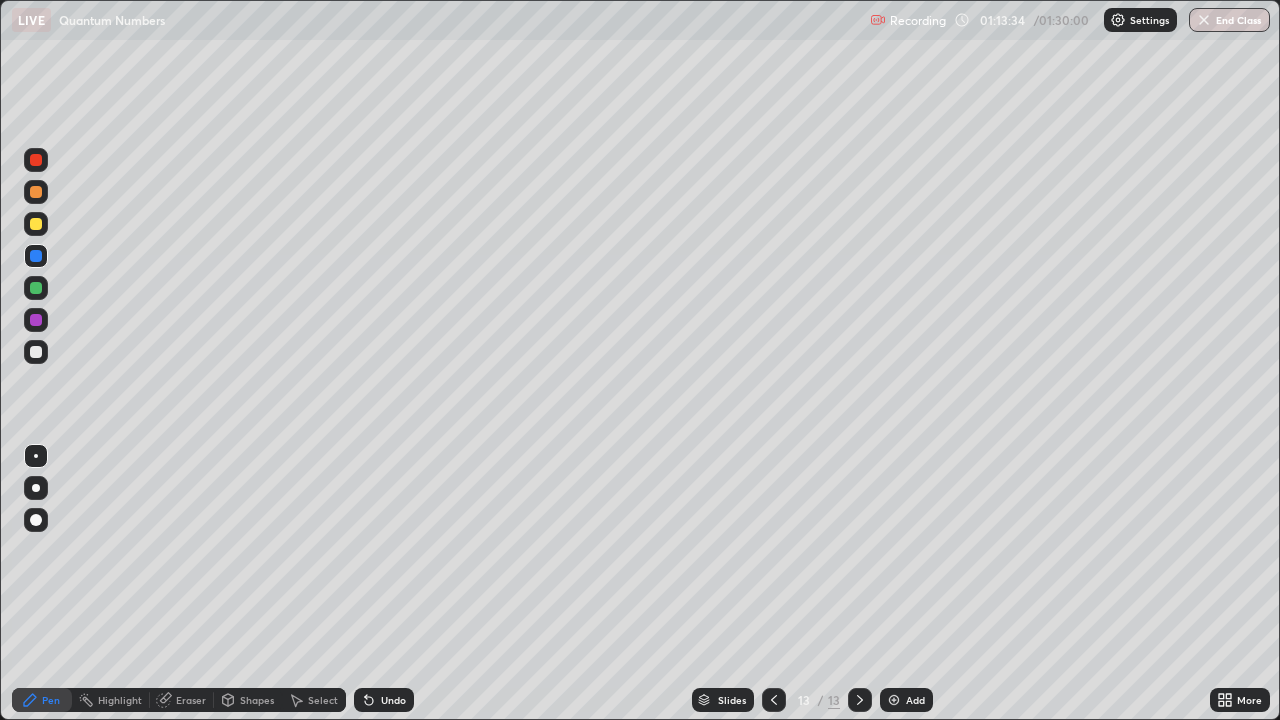 click at bounding box center [36, 160] 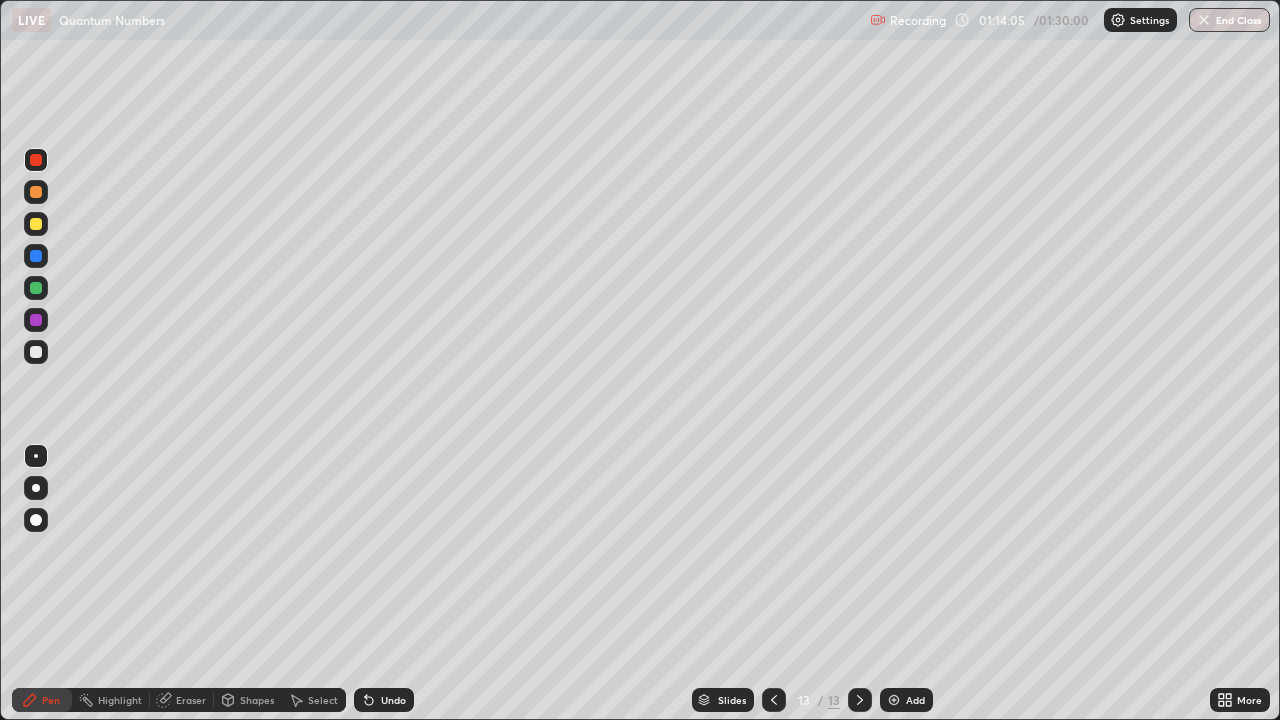 click at bounding box center (36, 224) 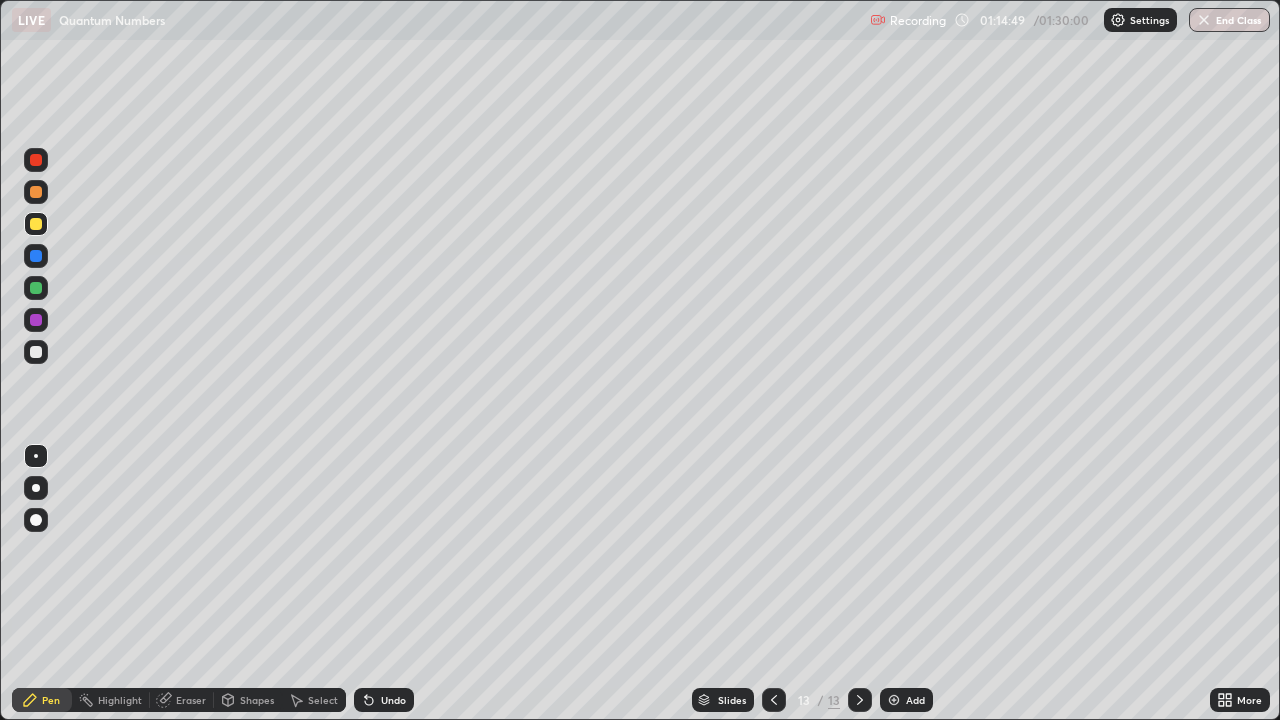 click at bounding box center [36, 256] 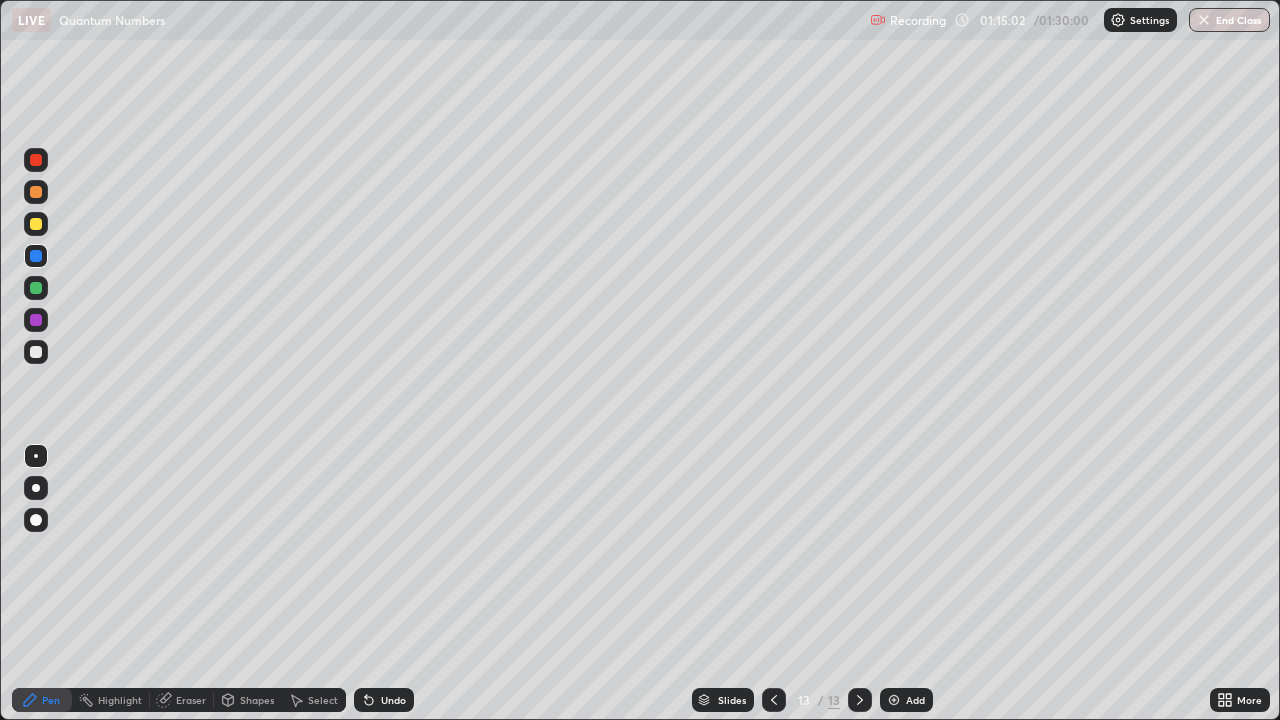 click at bounding box center [36, 288] 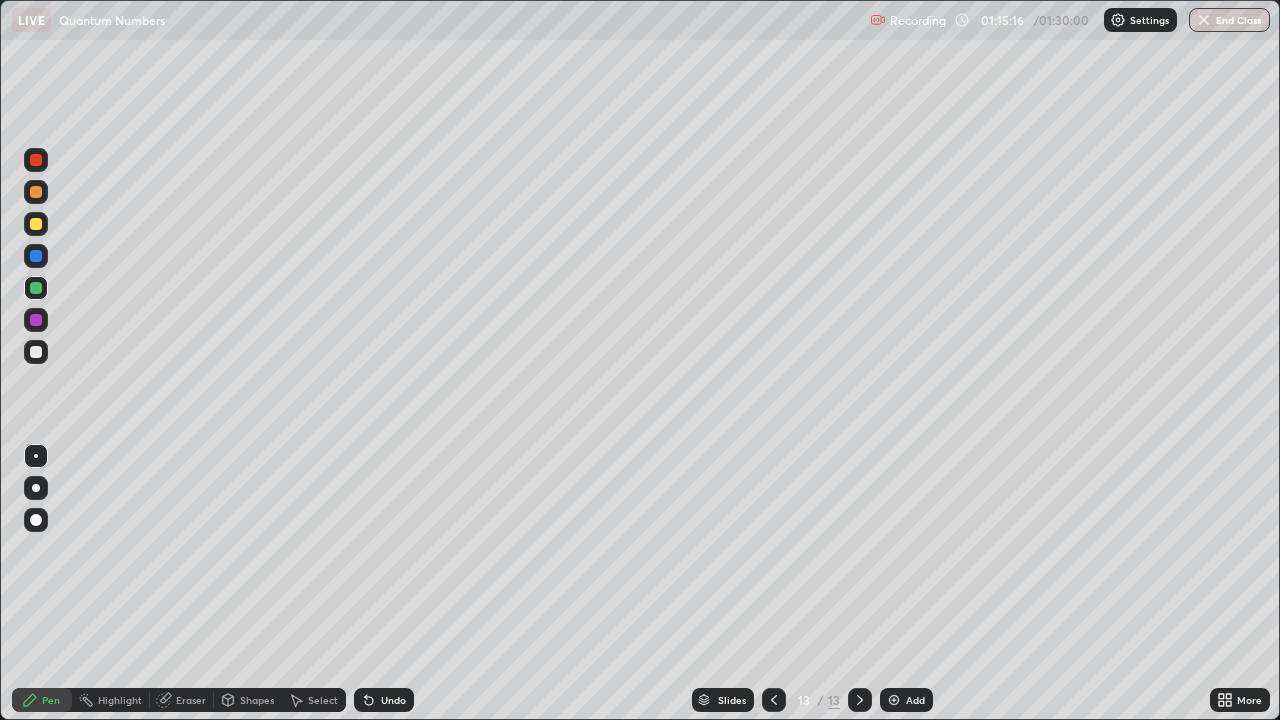 click on "Undo" at bounding box center (384, 700) 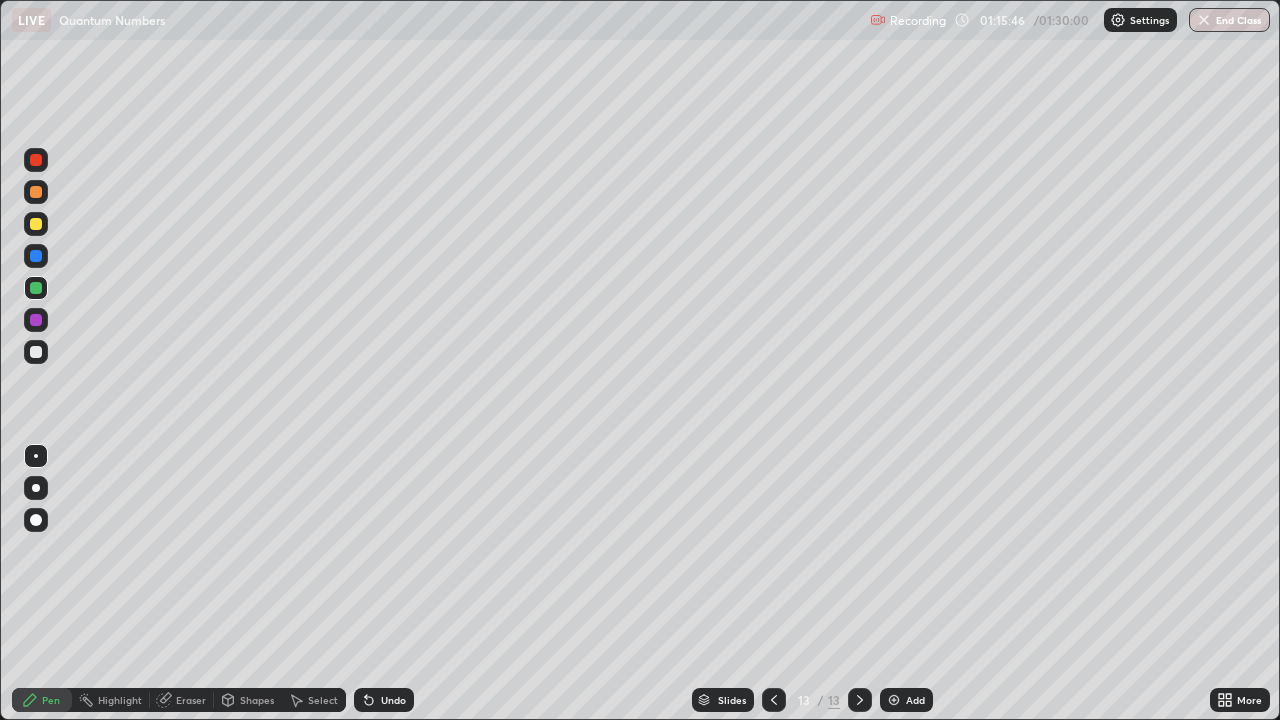 click at bounding box center (36, 352) 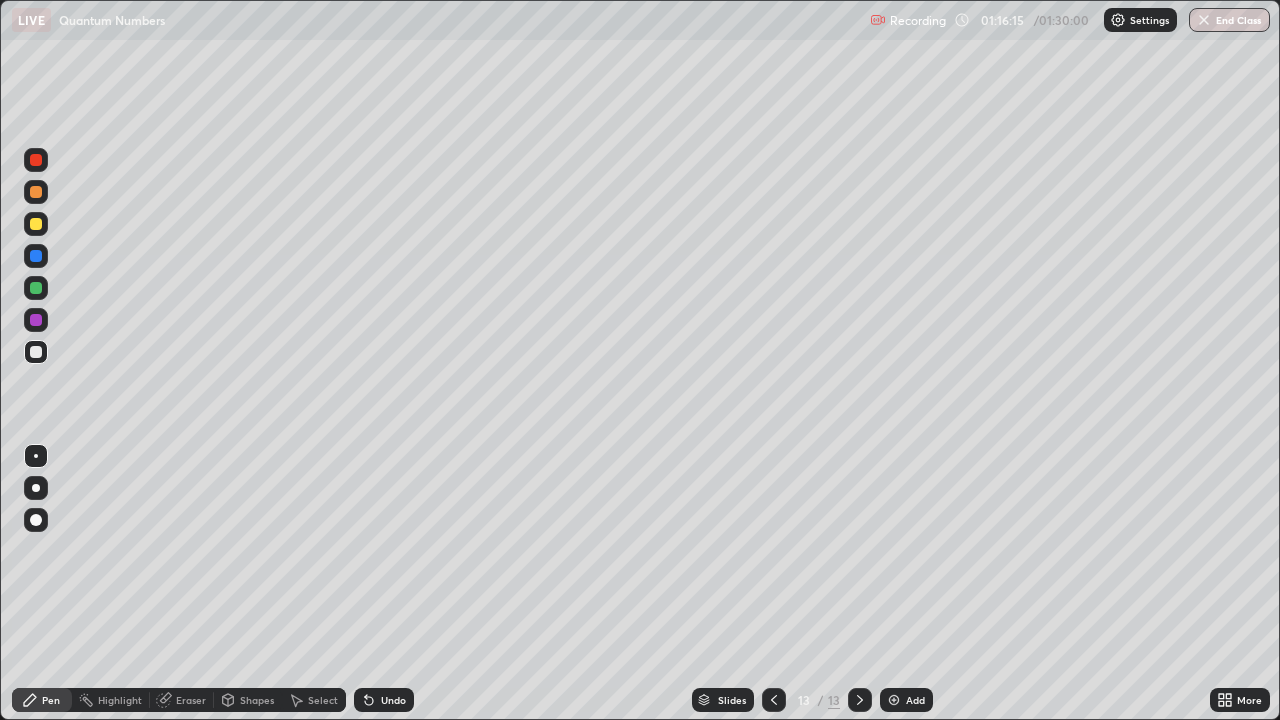 click at bounding box center [36, 320] 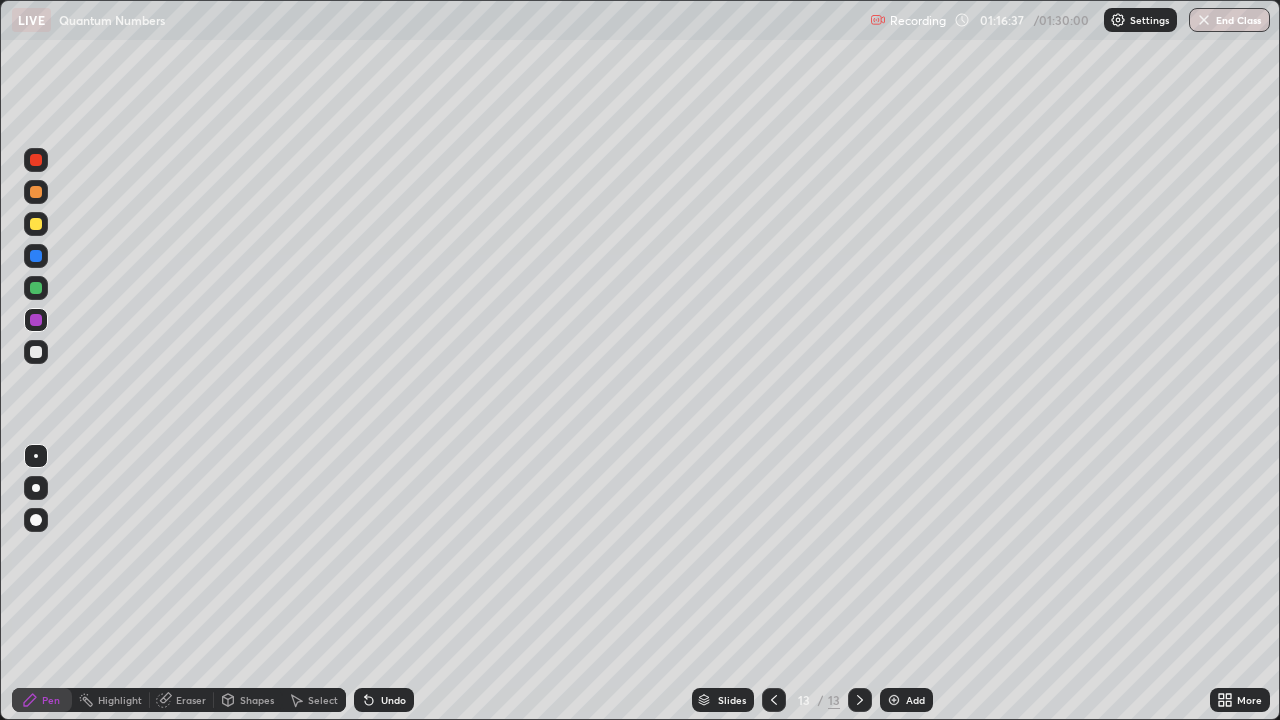 click on "Undo" at bounding box center [384, 700] 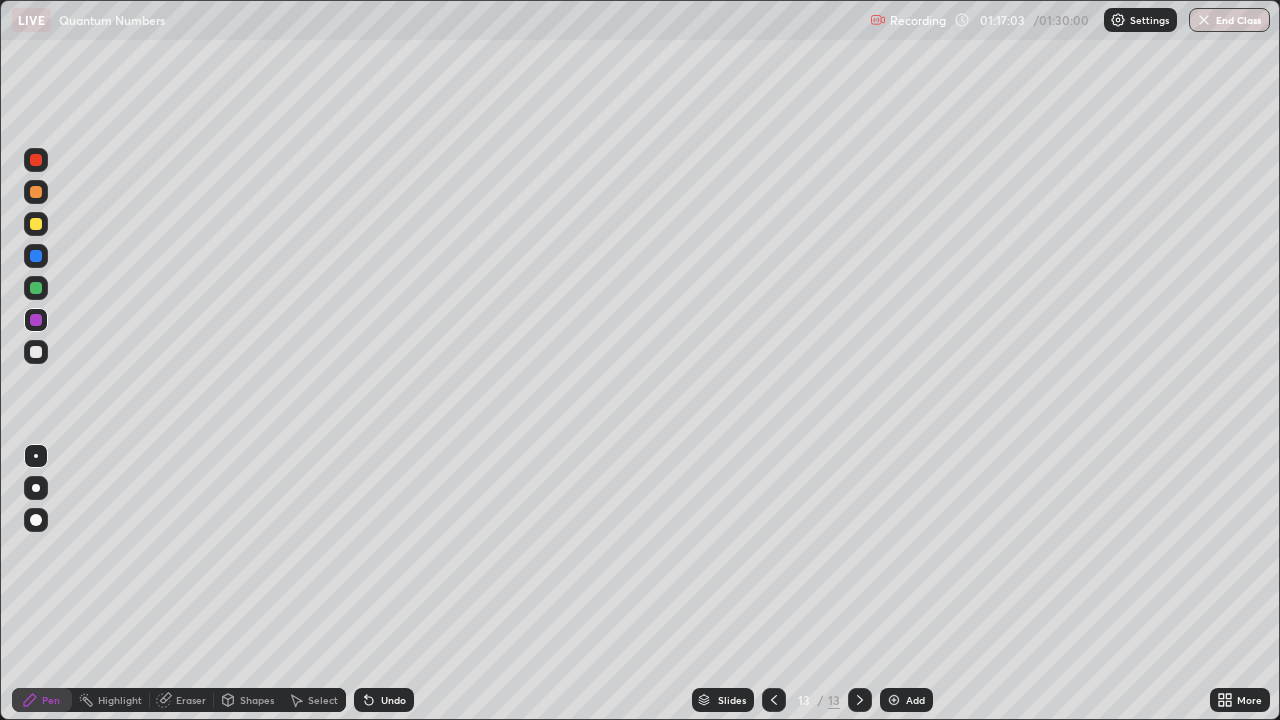 click at bounding box center (36, 256) 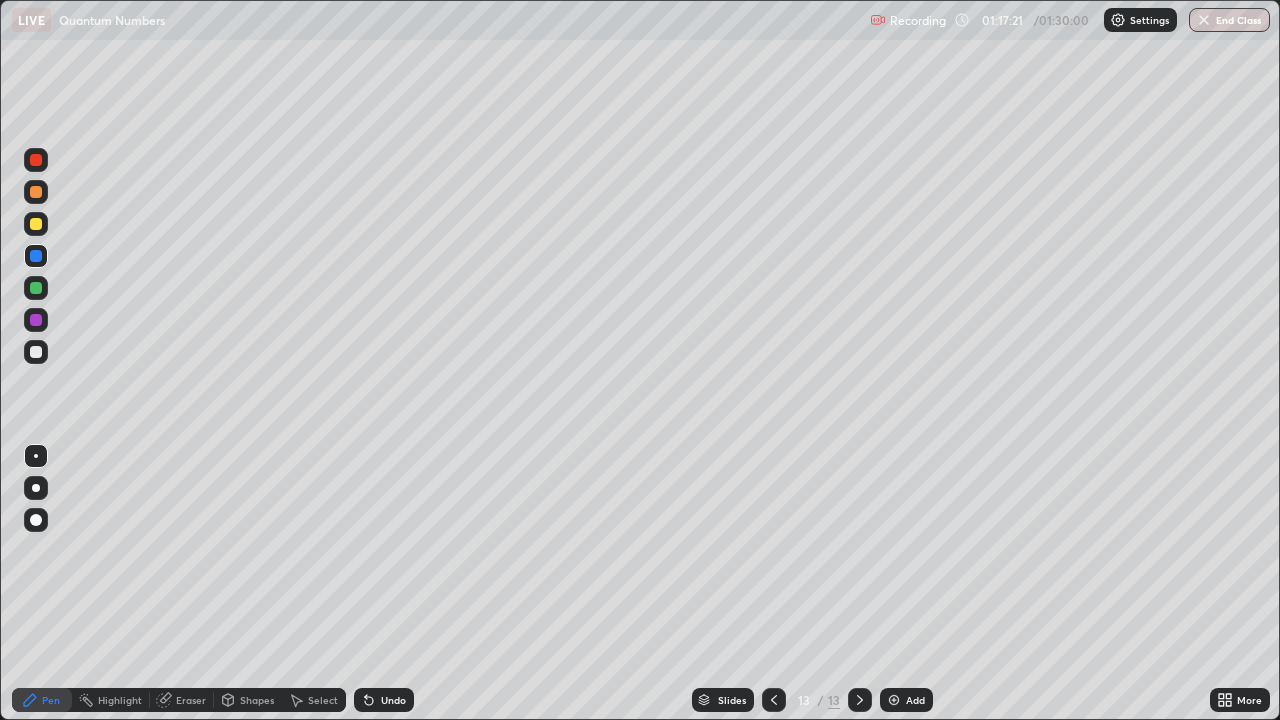 click at bounding box center (36, 256) 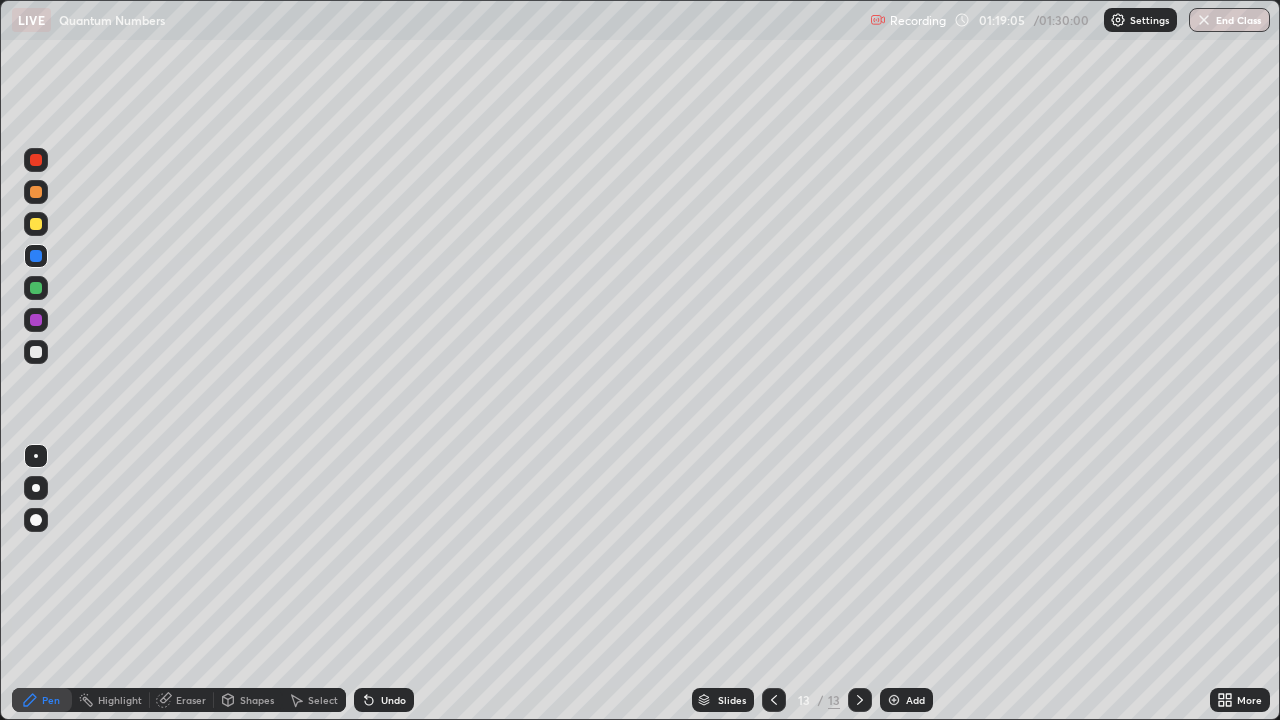 click at bounding box center [36, 352] 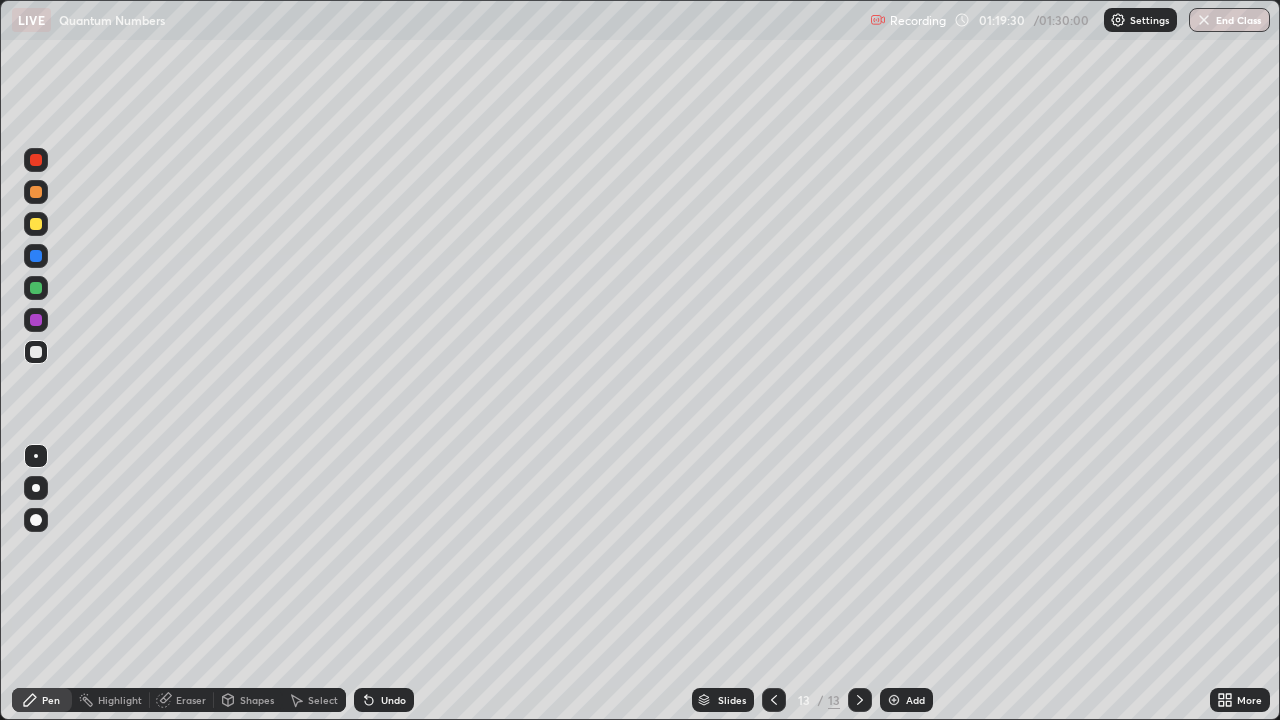 click on "Undo" at bounding box center (384, 700) 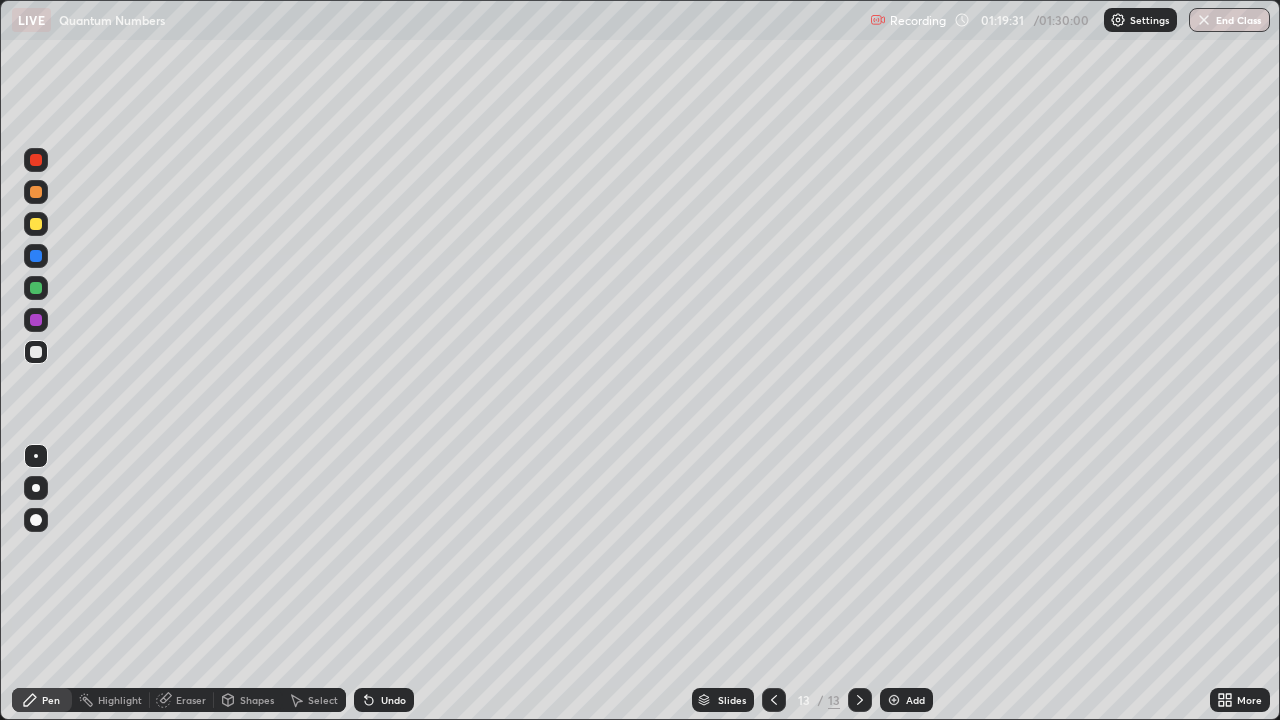 click on "Undo" at bounding box center [384, 700] 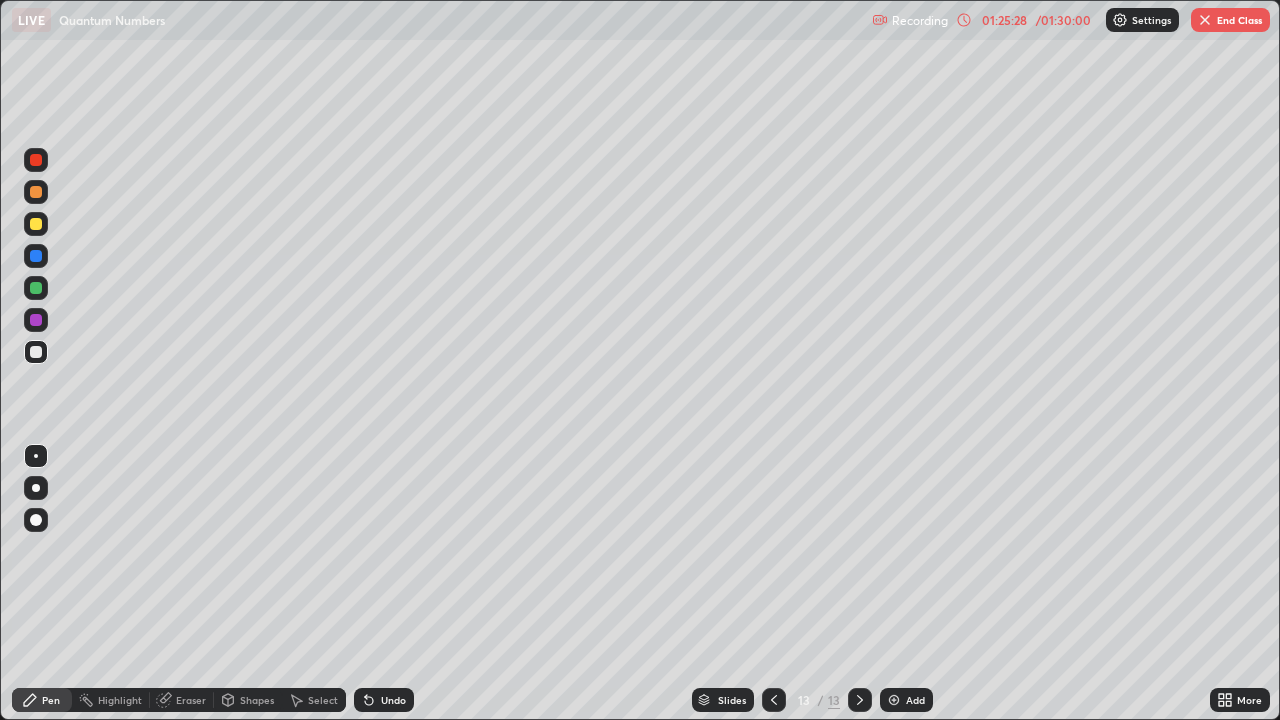 click on "End Class" at bounding box center (1230, 20) 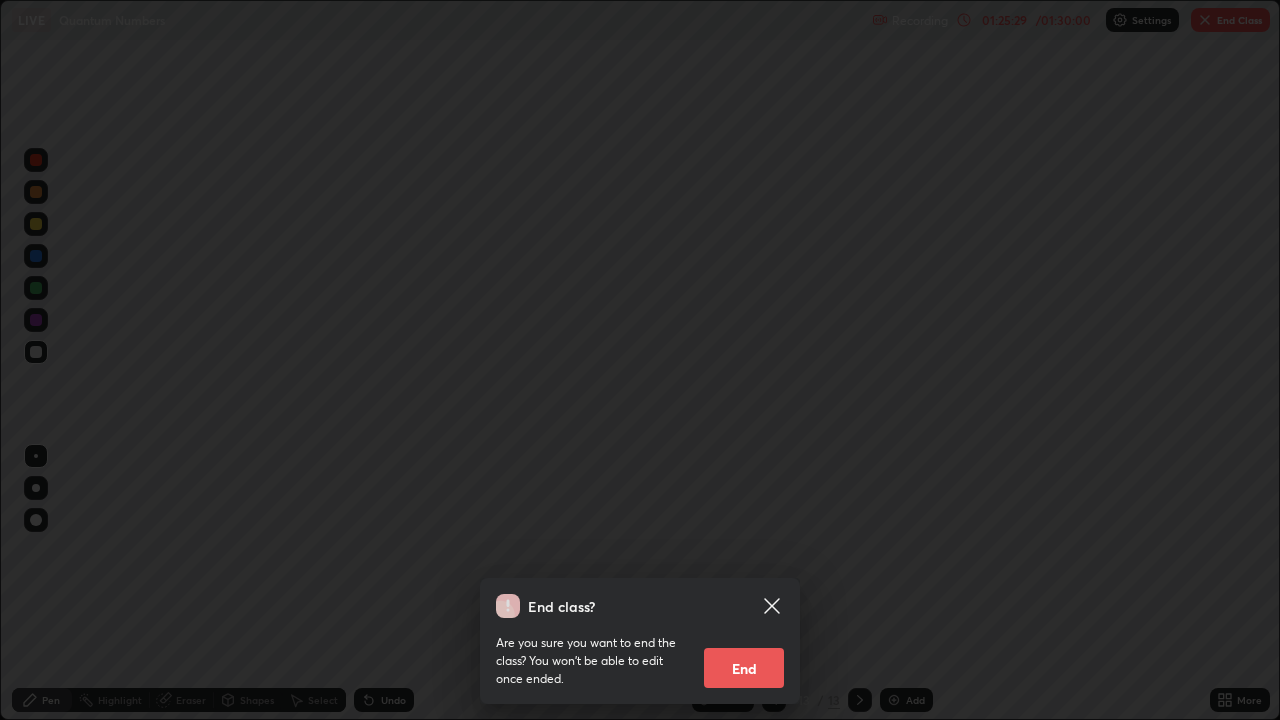 click on "End" at bounding box center [744, 668] 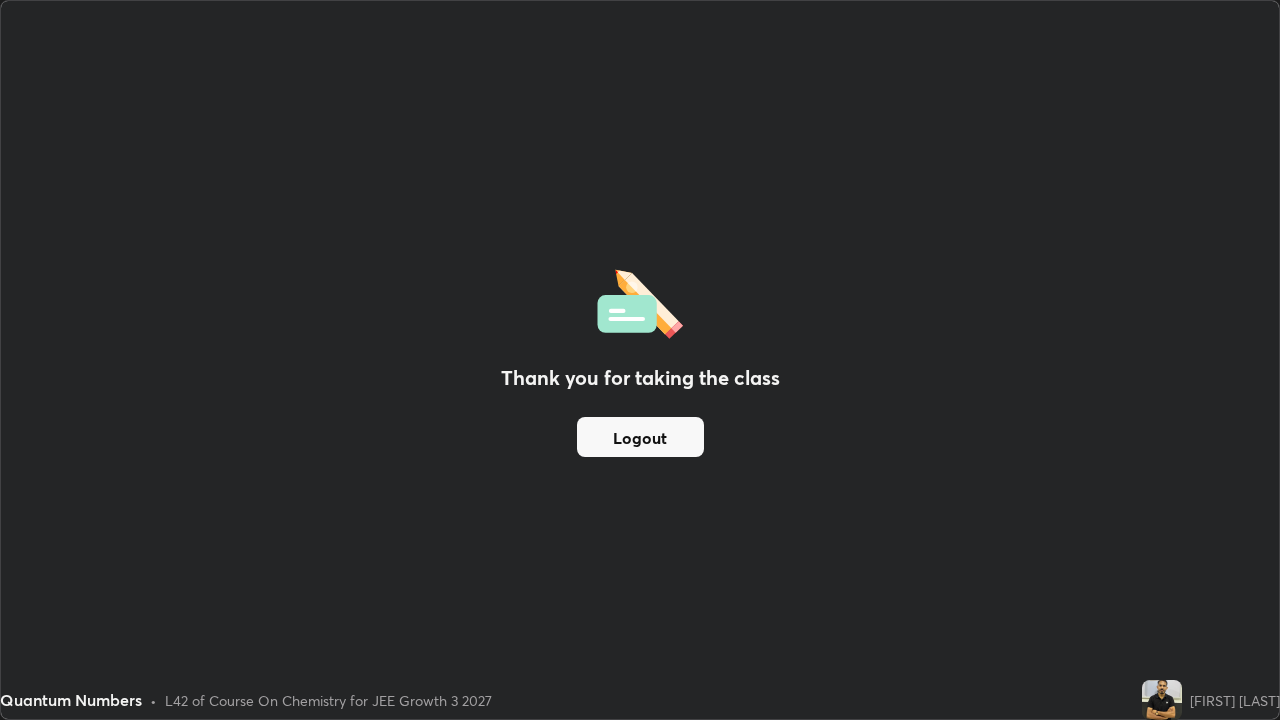 click on "Logout" at bounding box center [640, 437] 